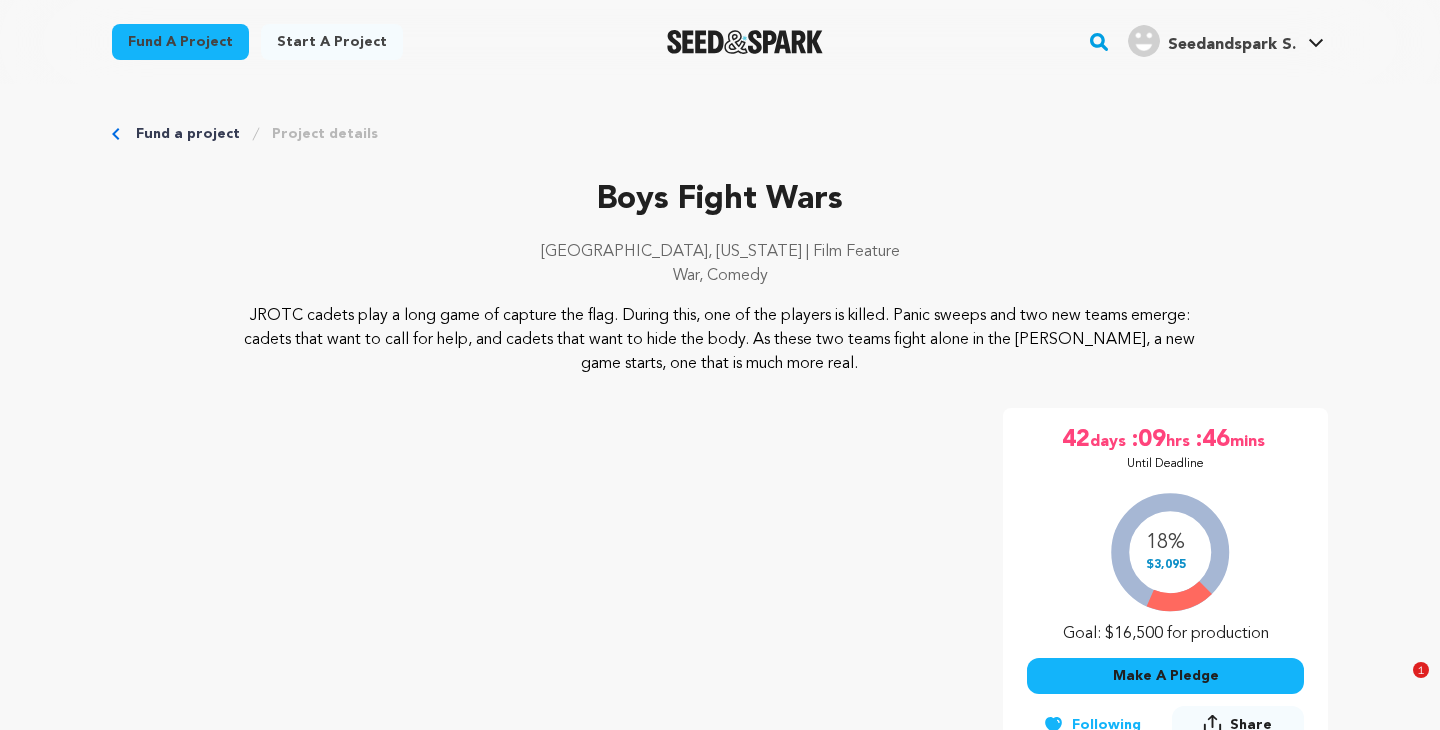 scroll, scrollTop: 2865, scrollLeft: 0, axis: vertical 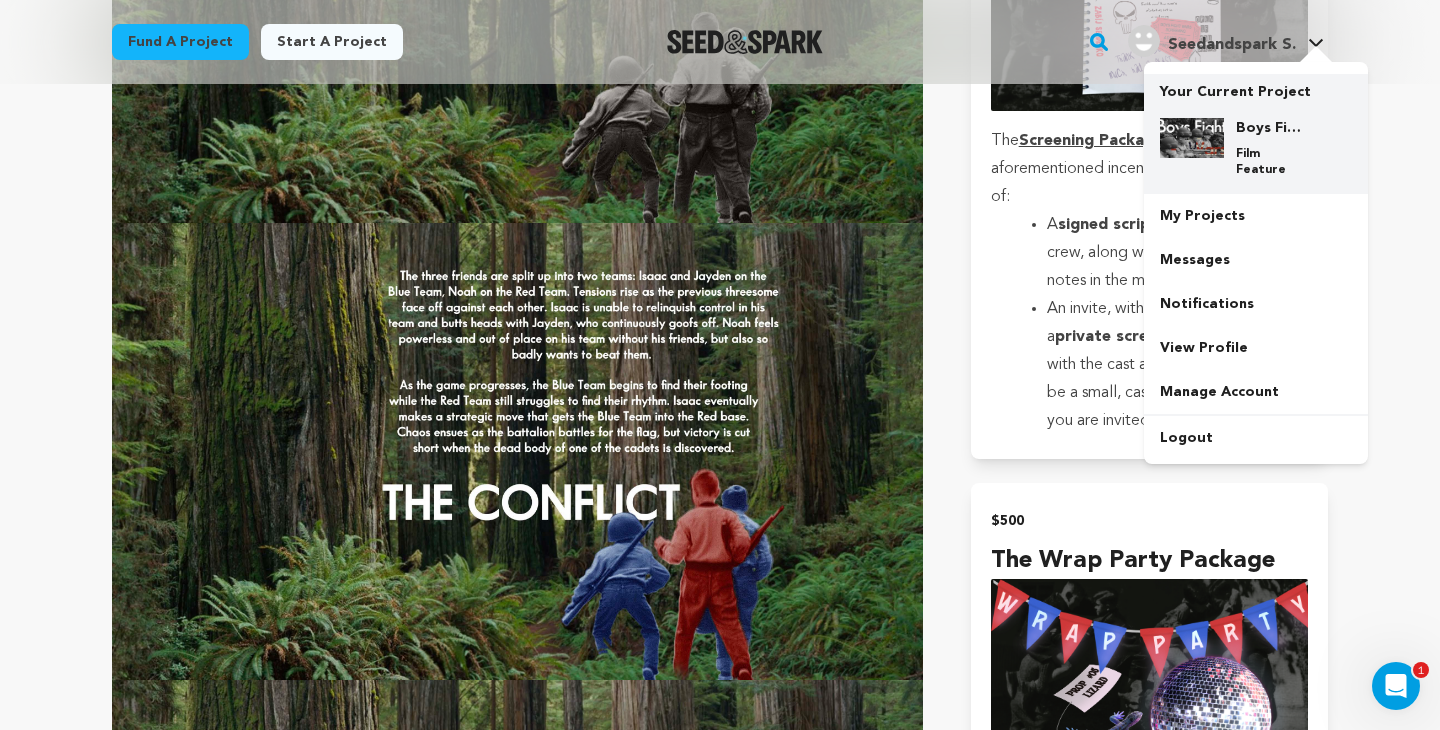 click at bounding box center (1192, 138) 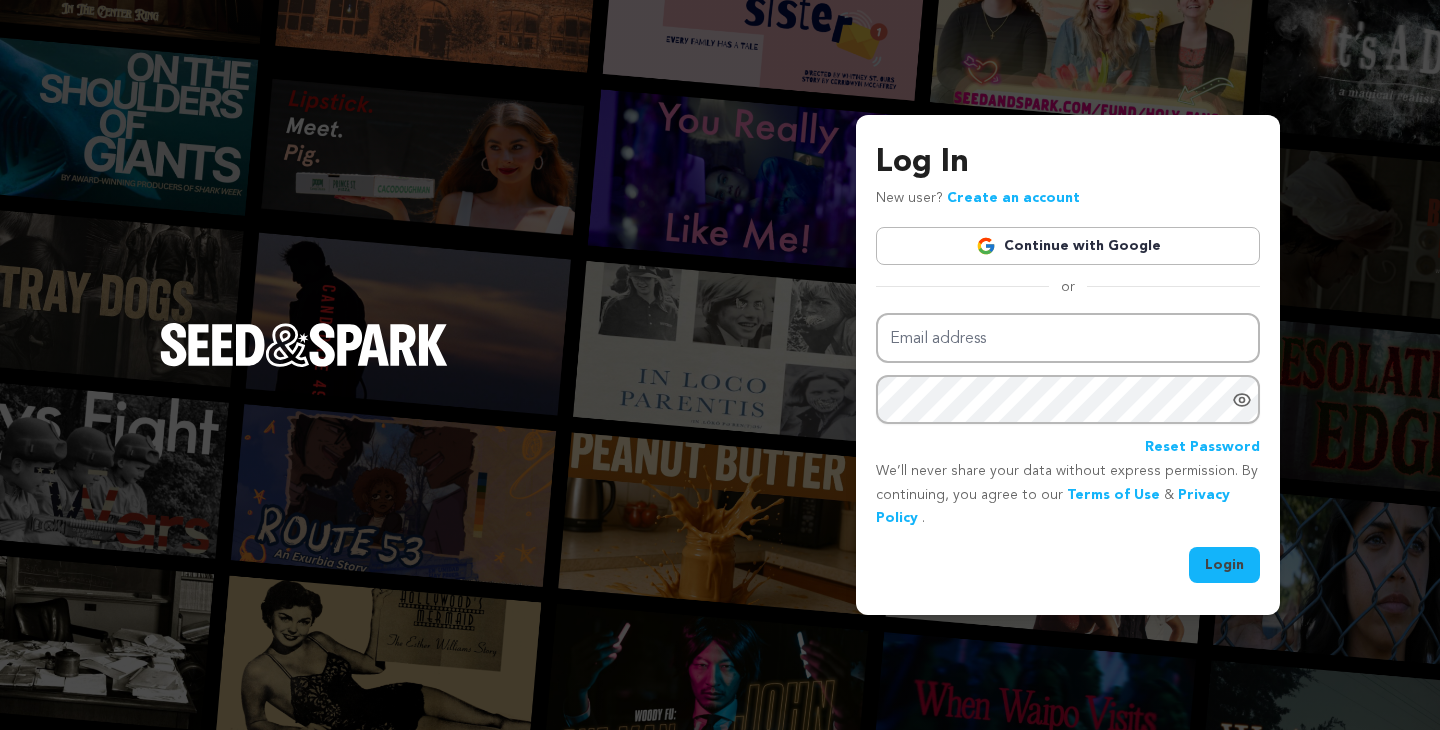 scroll, scrollTop: 0, scrollLeft: 0, axis: both 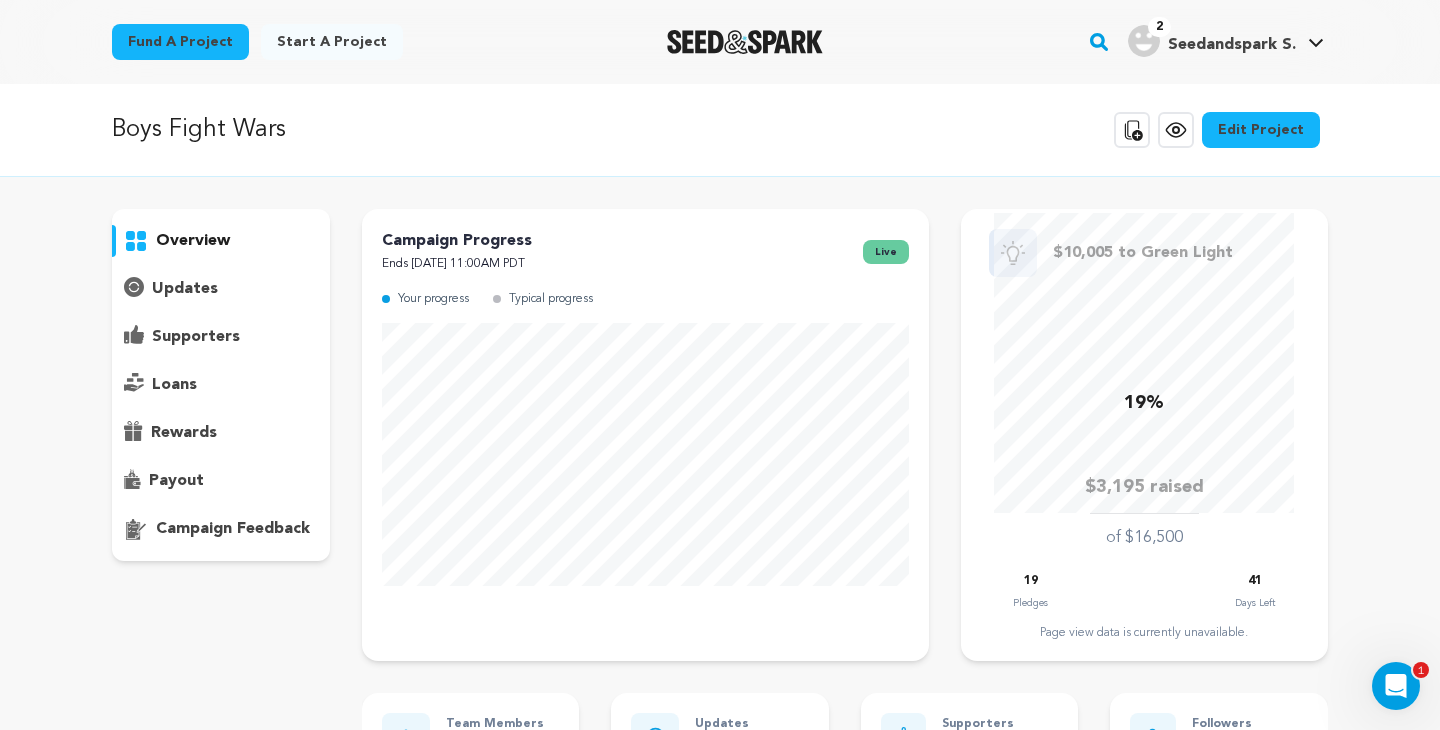 click on "supporters" at bounding box center [196, 337] 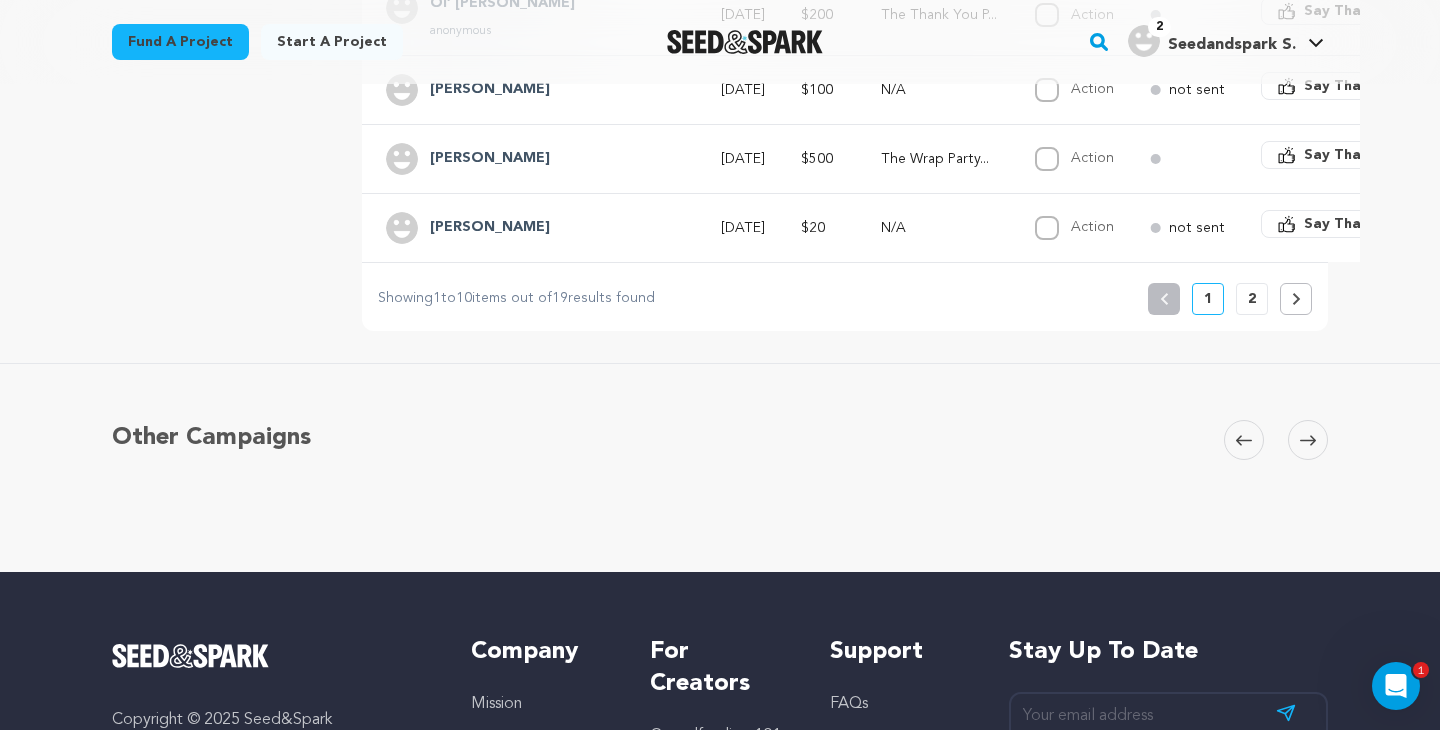 scroll, scrollTop: 971, scrollLeft: 0, axis: vertical 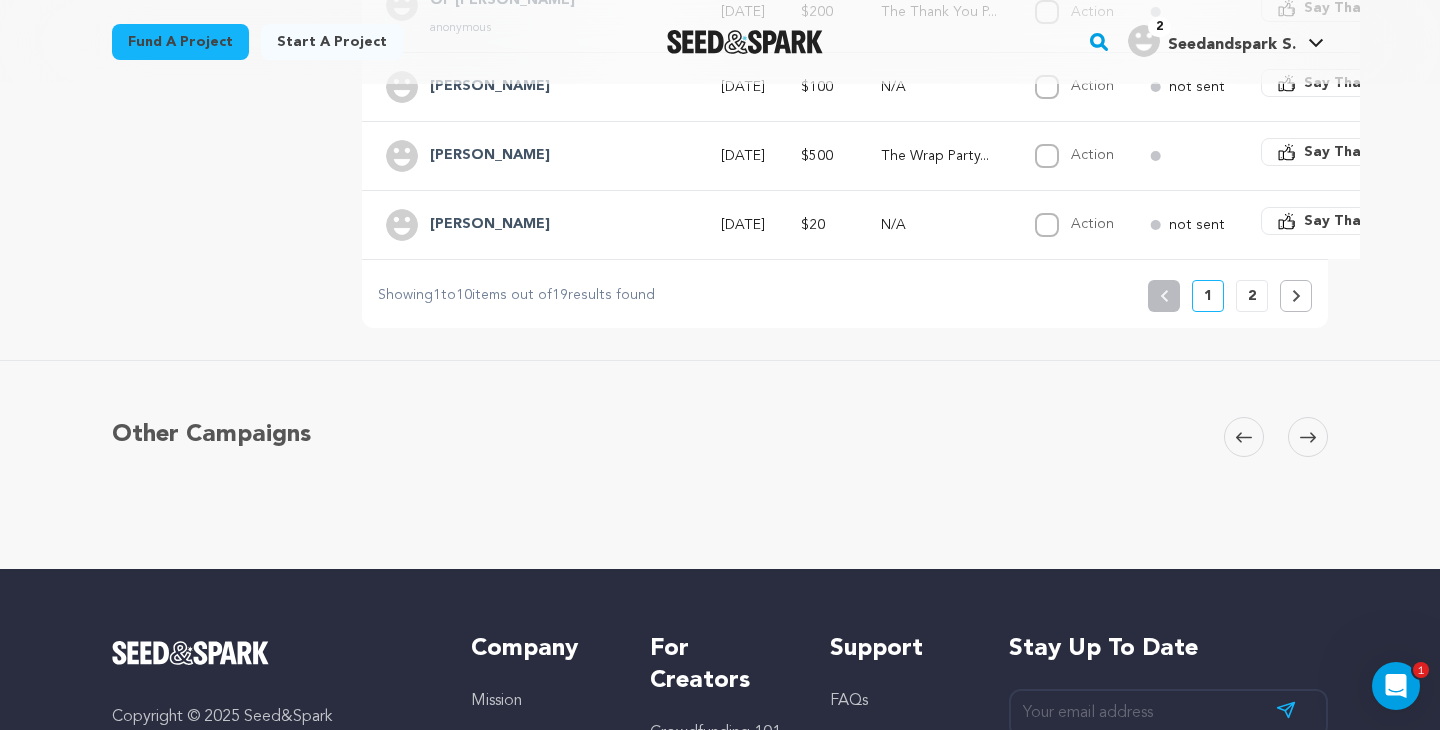 click on "2" at bounding box center [1252, 296] 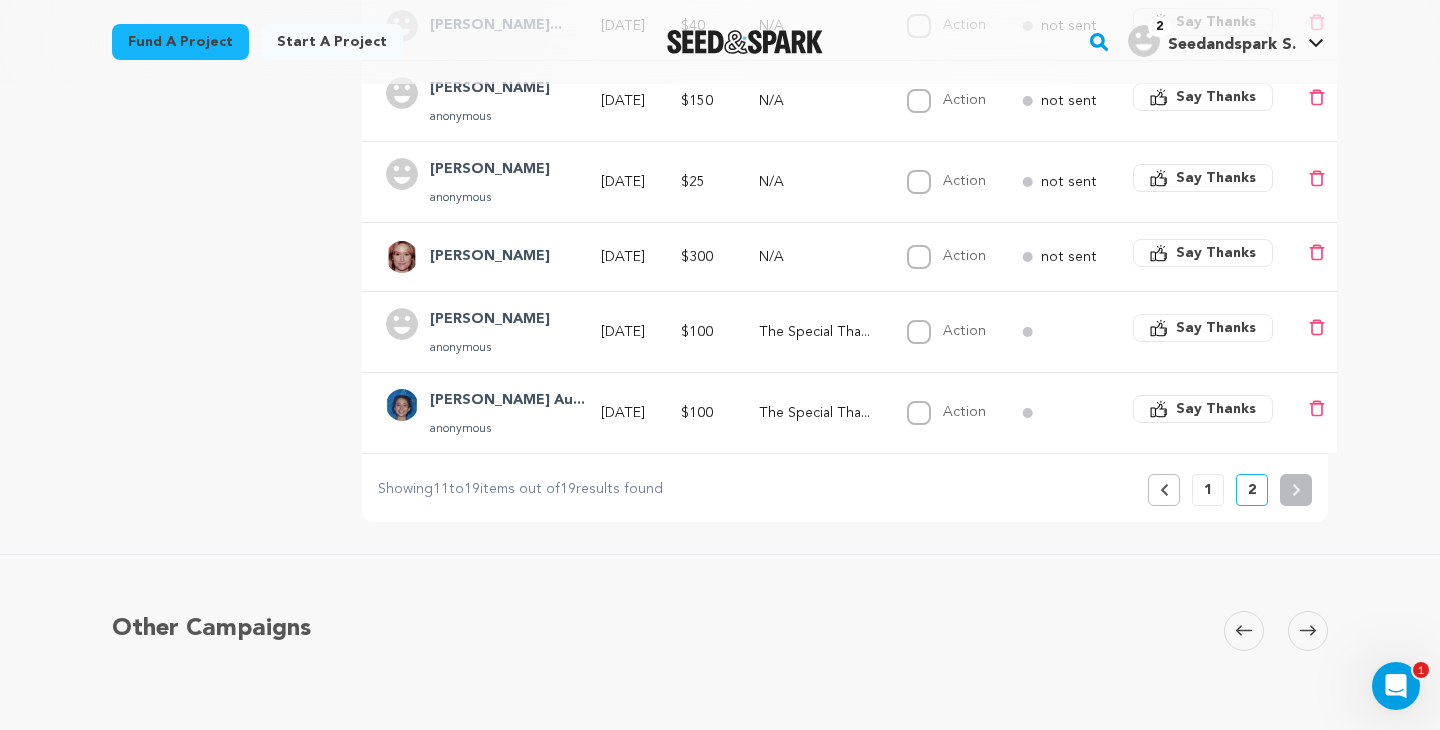 scroll, scrollTop: 758, scrollLeft: 0, axis: vertical 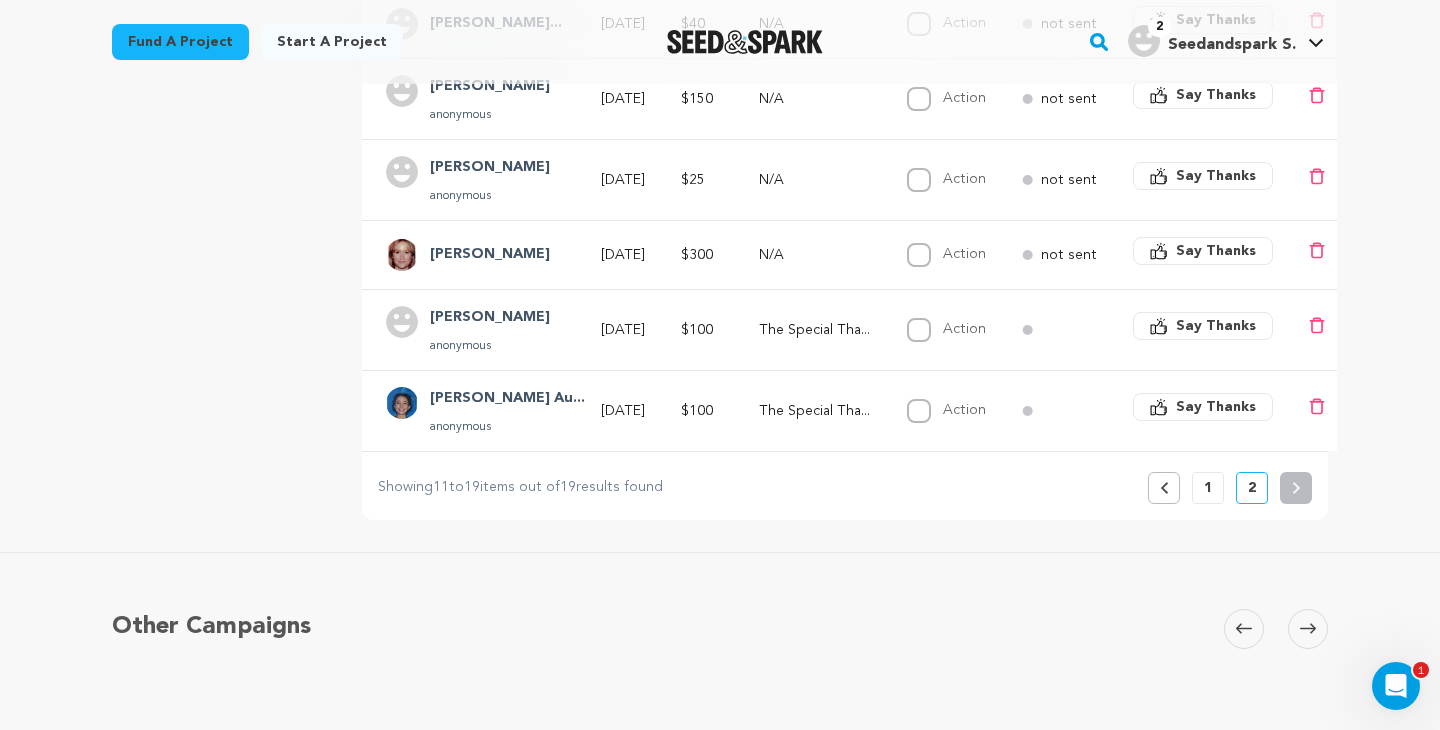 click on "Action" at bounding box center [964, 330] 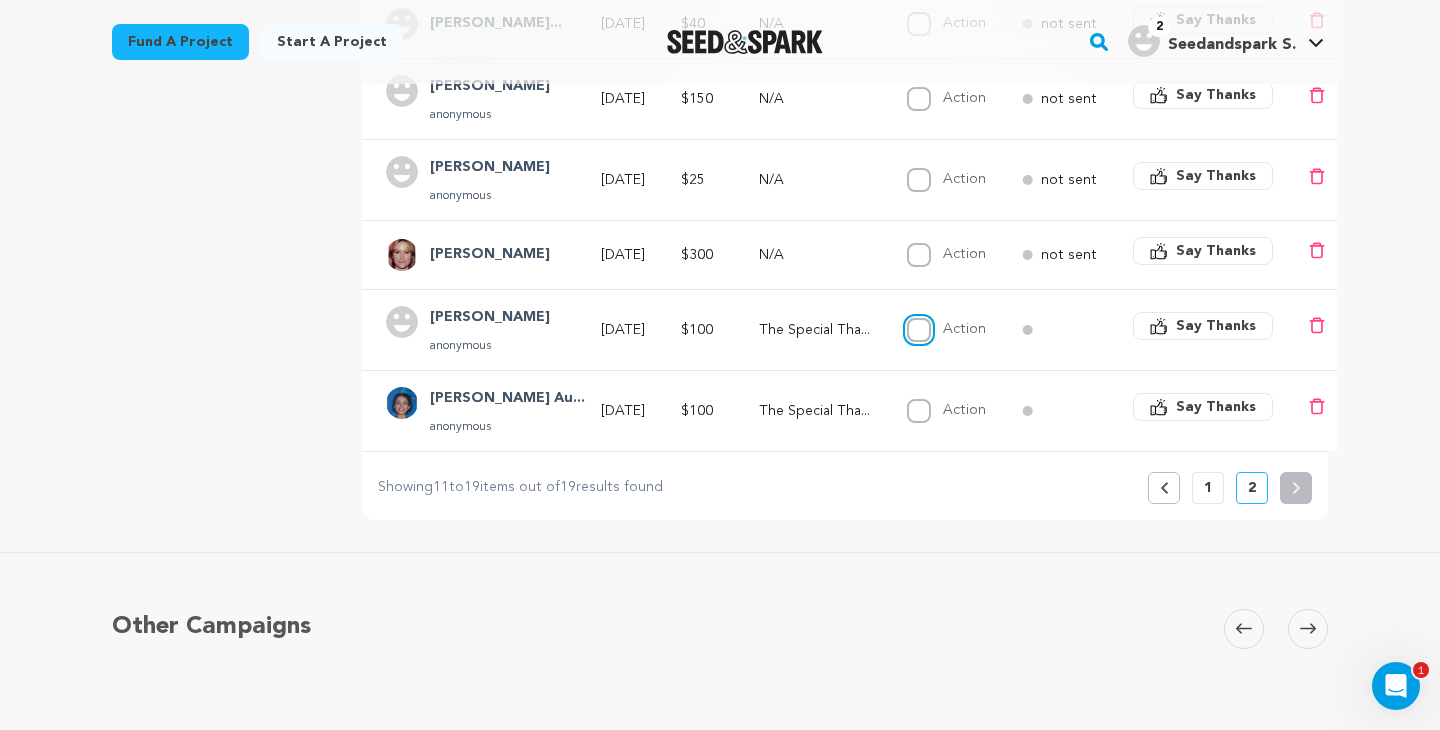 click on "Action" at bounding box center (919, 330) 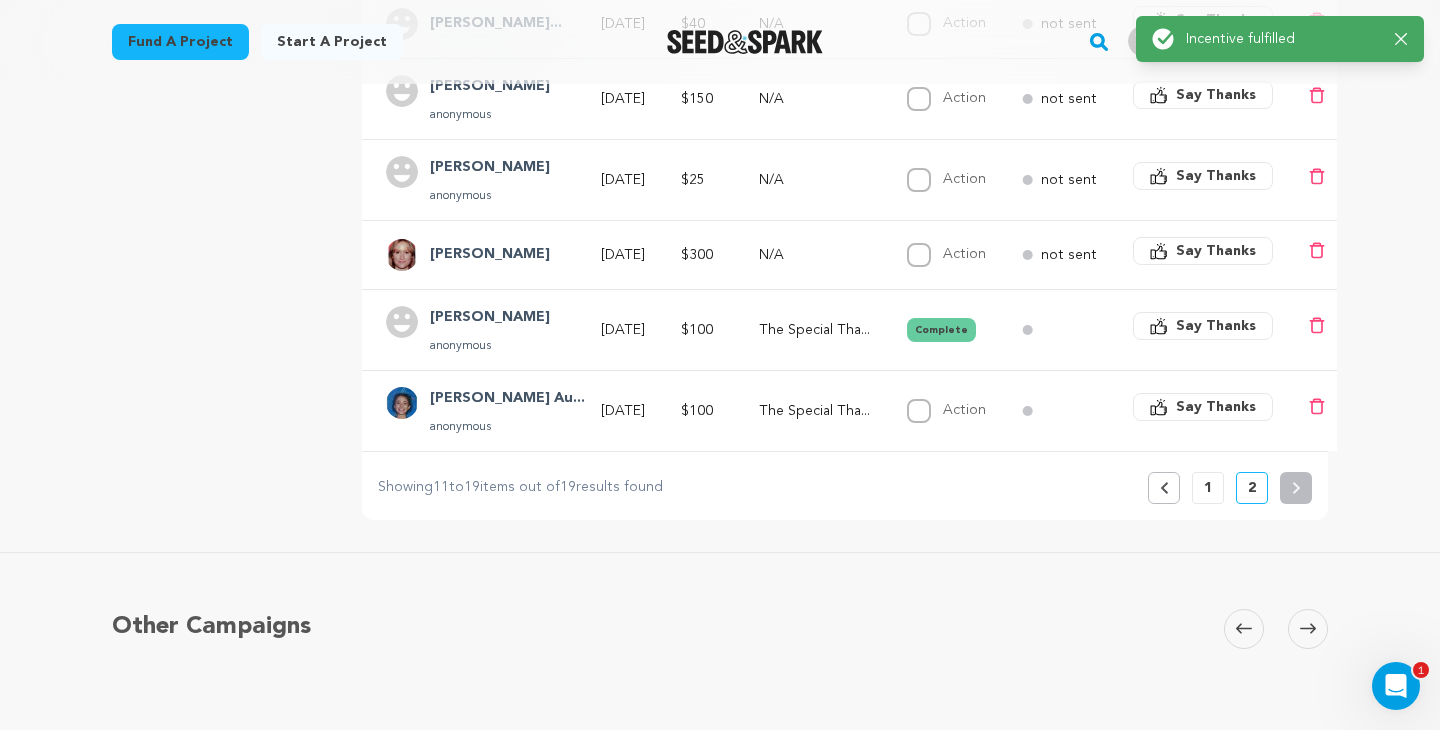 click on "Action
Complete" at bounding box center [940, 329] 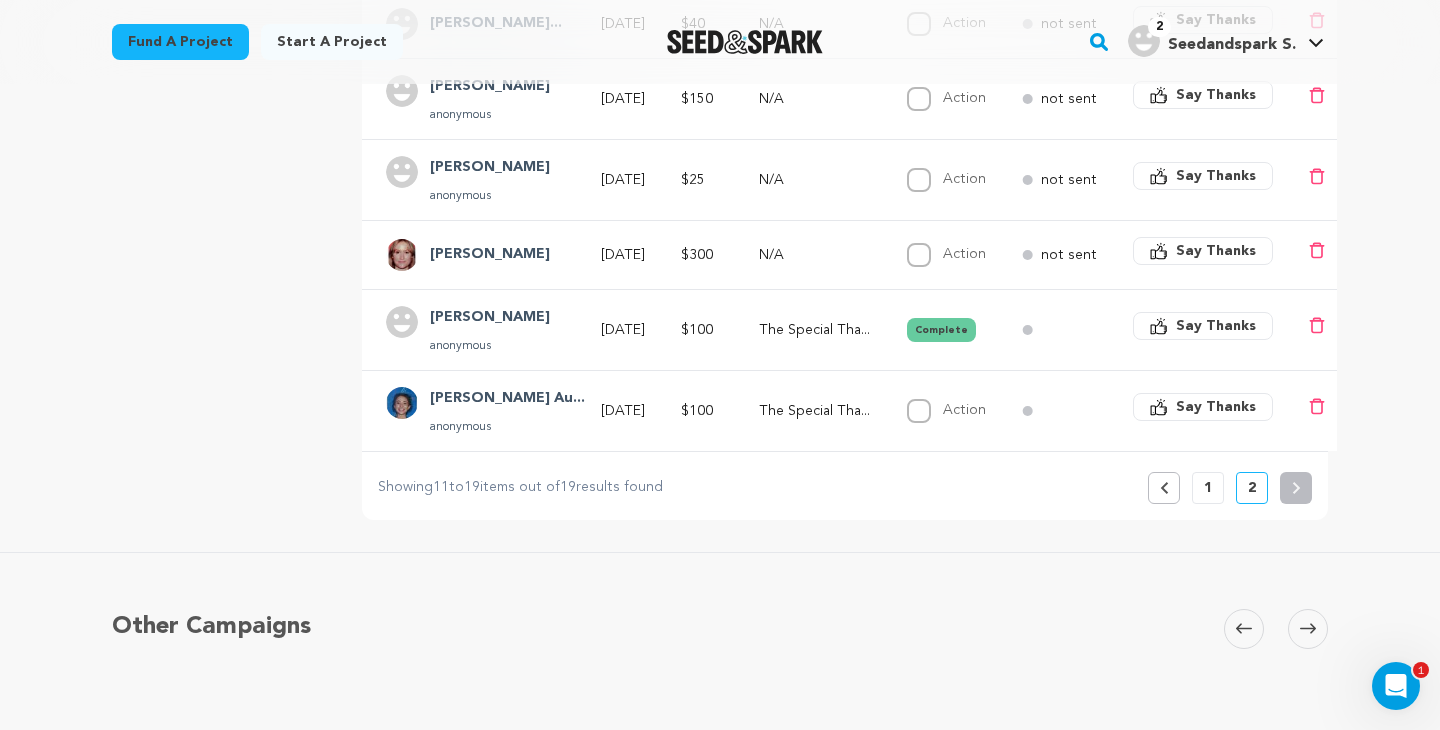 click 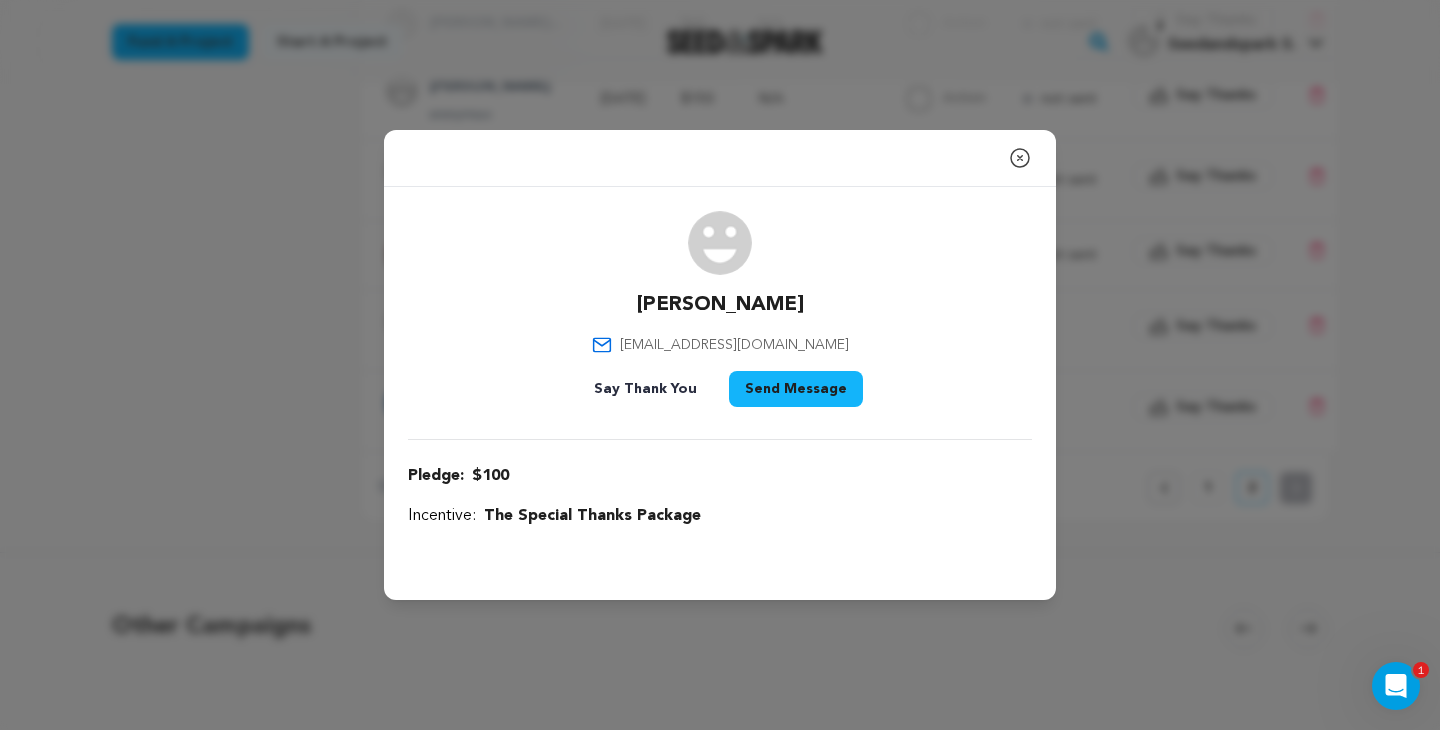 click 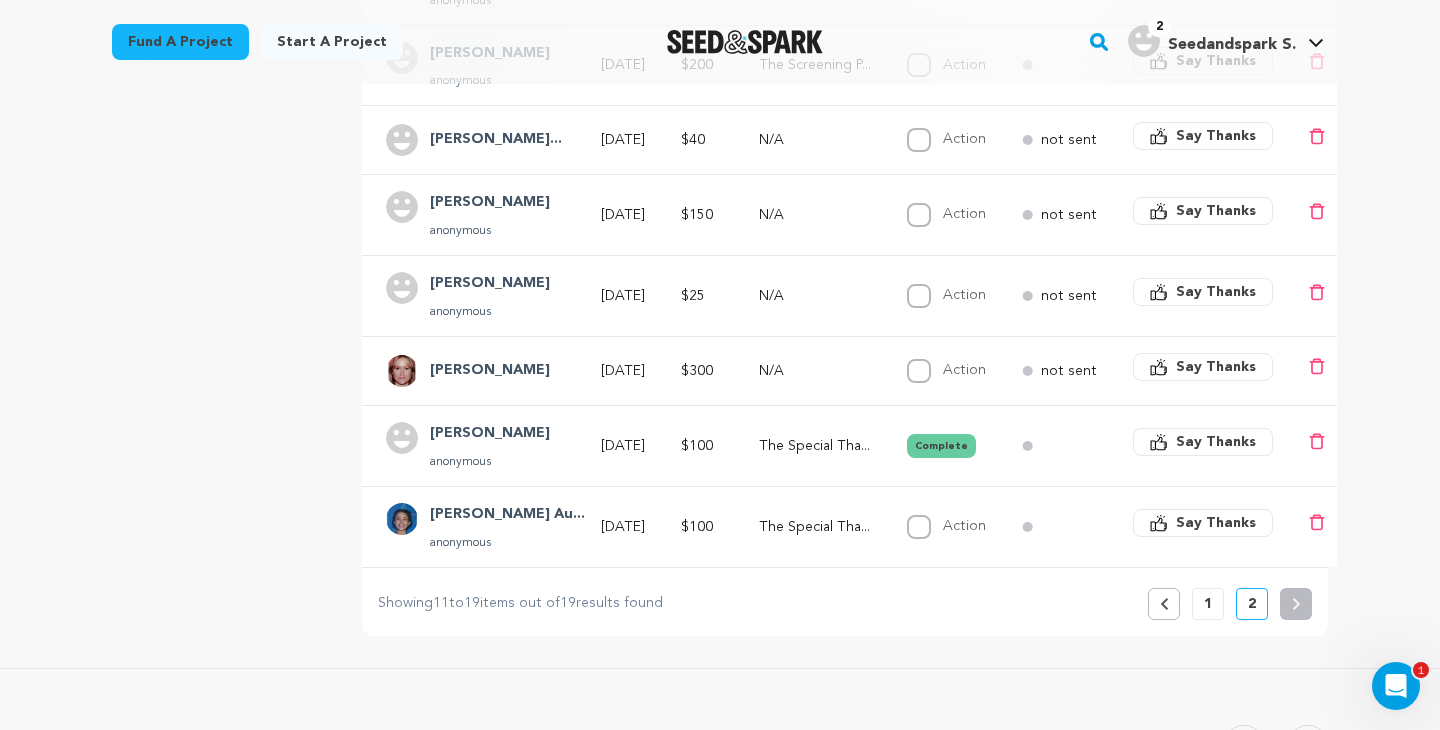scroll, scrollTop: 654, scrollLeft: 0, axis: vertical 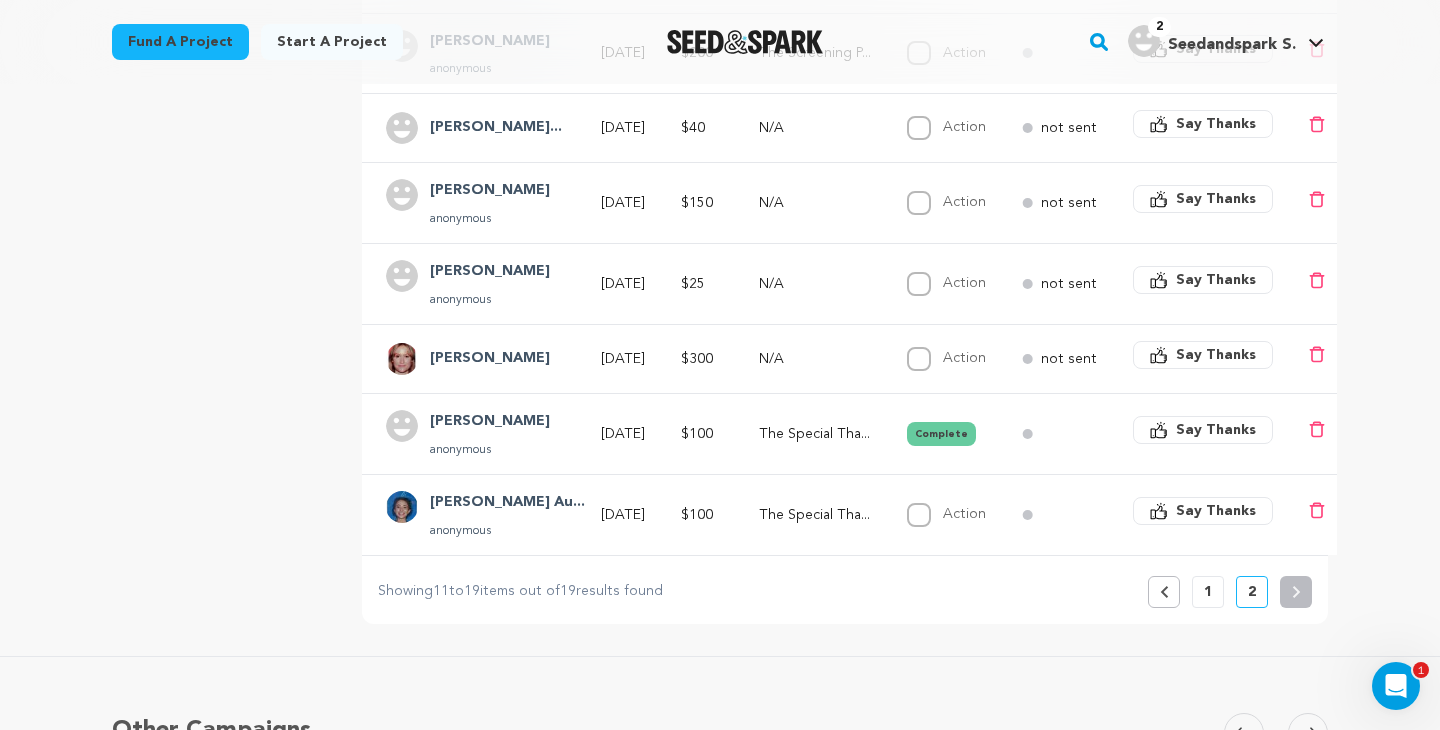 click on "Say Thanks" at bounding box center (1203, 430) 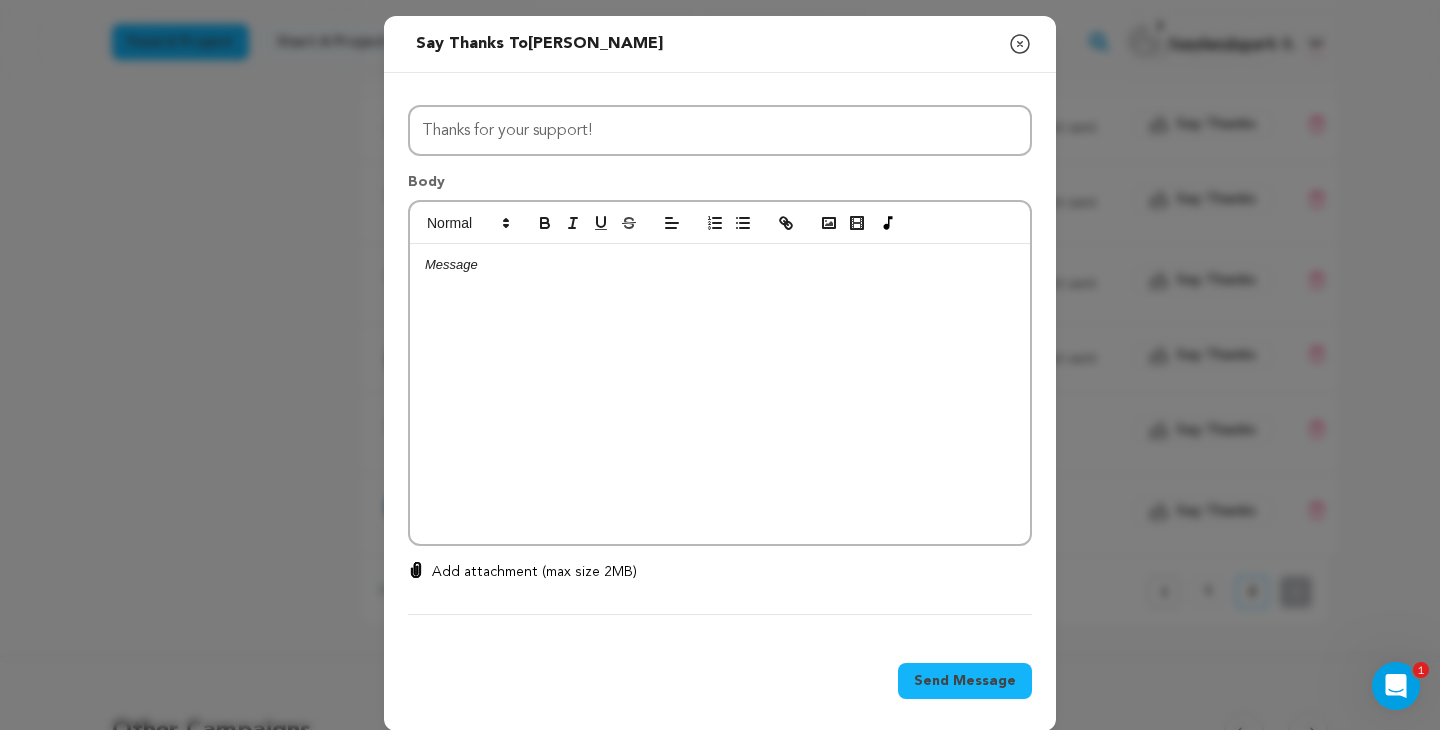 click at bounding box center (720, 394) 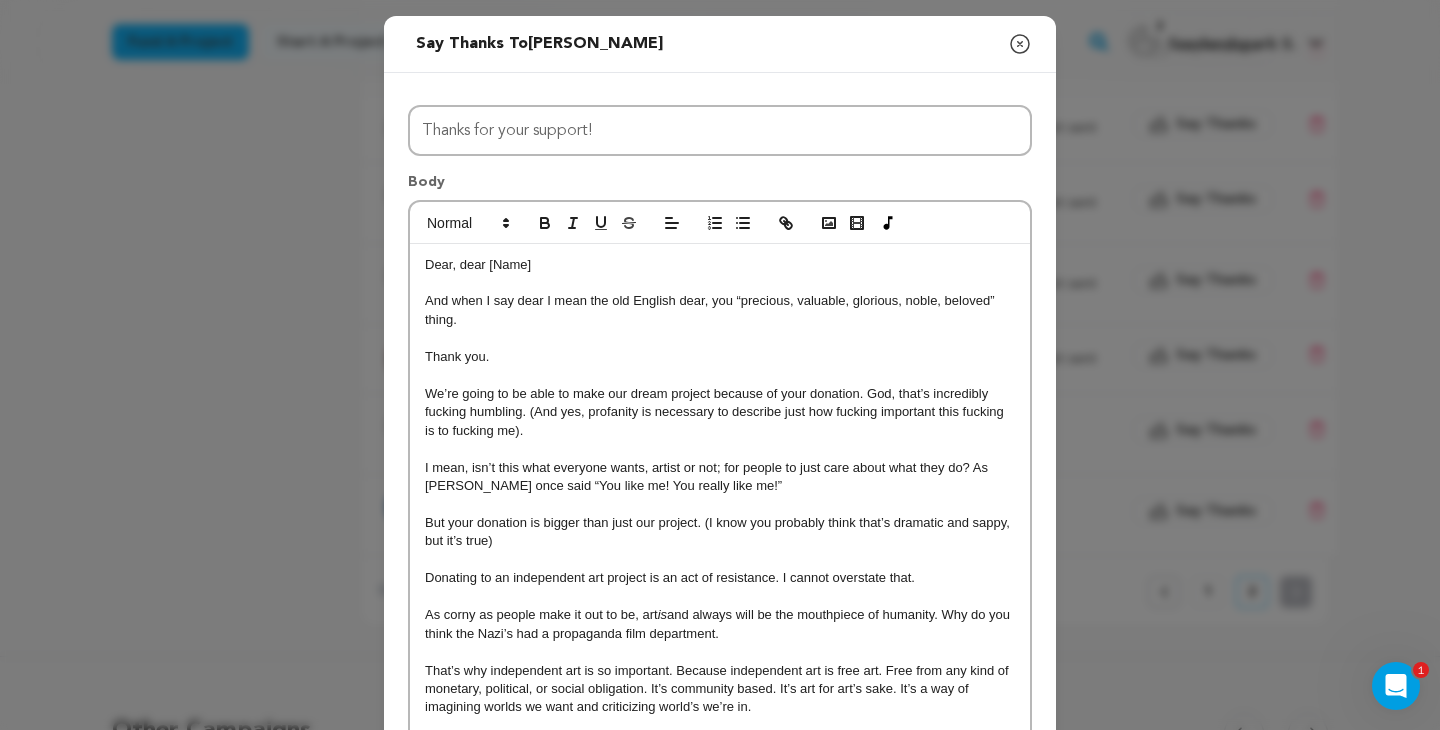 scroll, scrollTop: 0, scrollLeft: 0, axis: both 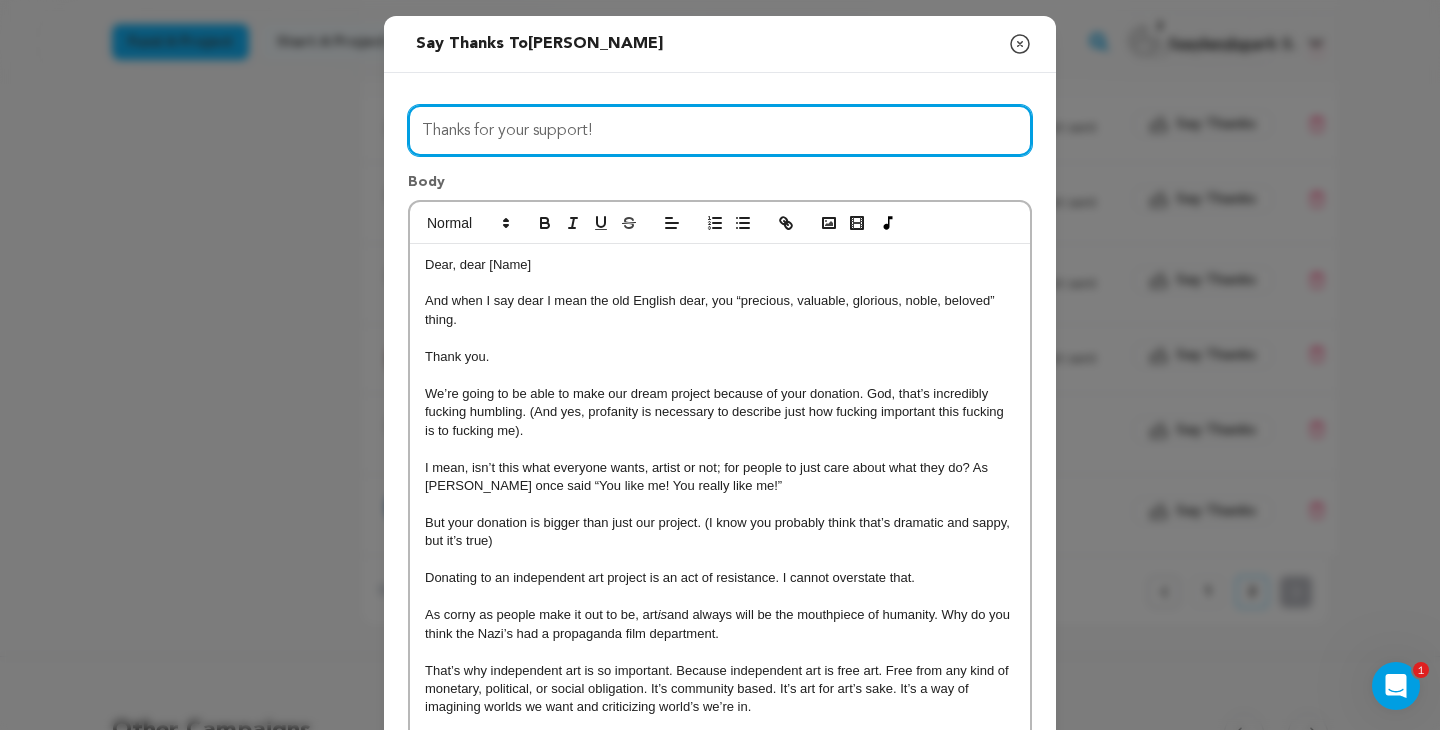 click on "Thanks for your support!" at bounding box center [720, 130] 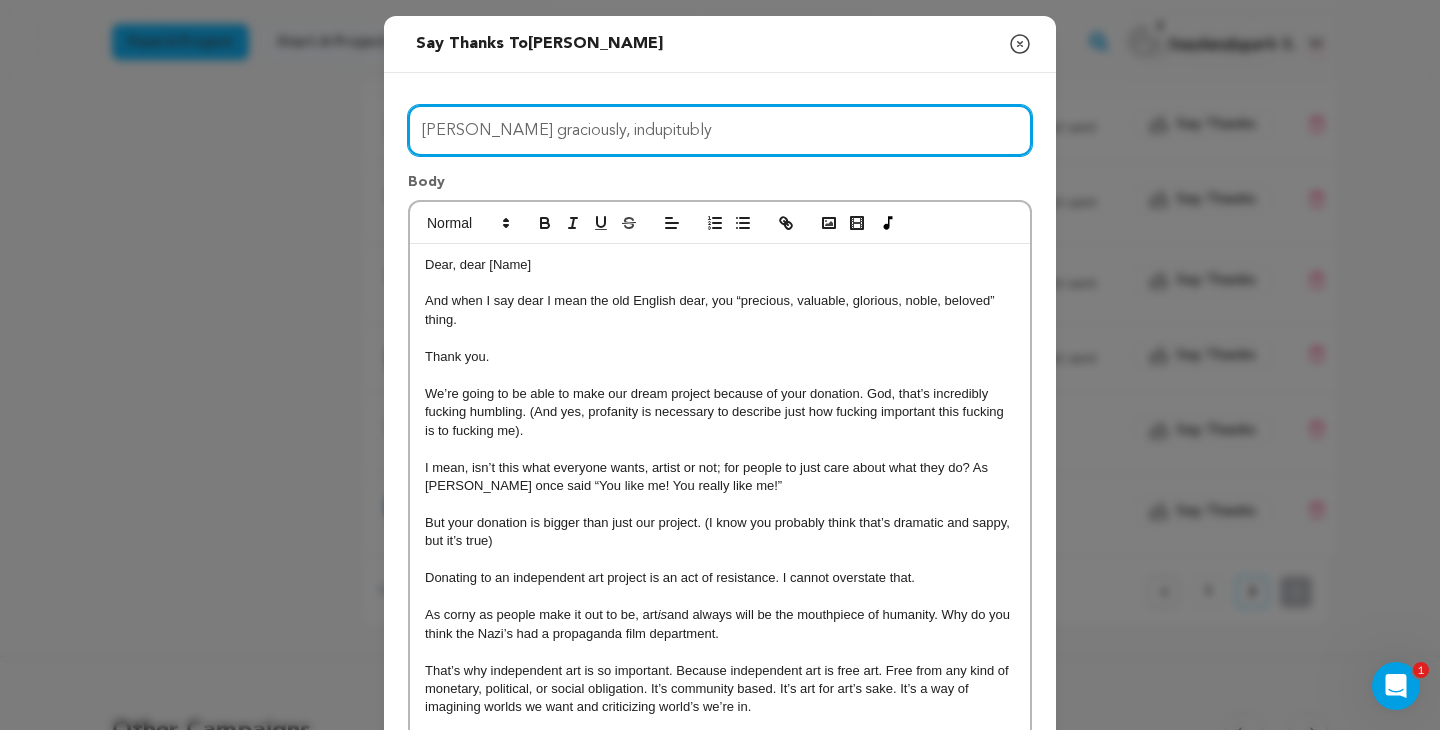 click on "Ava Kramer graciously, indupitubly" at bounding box center (720, 130) 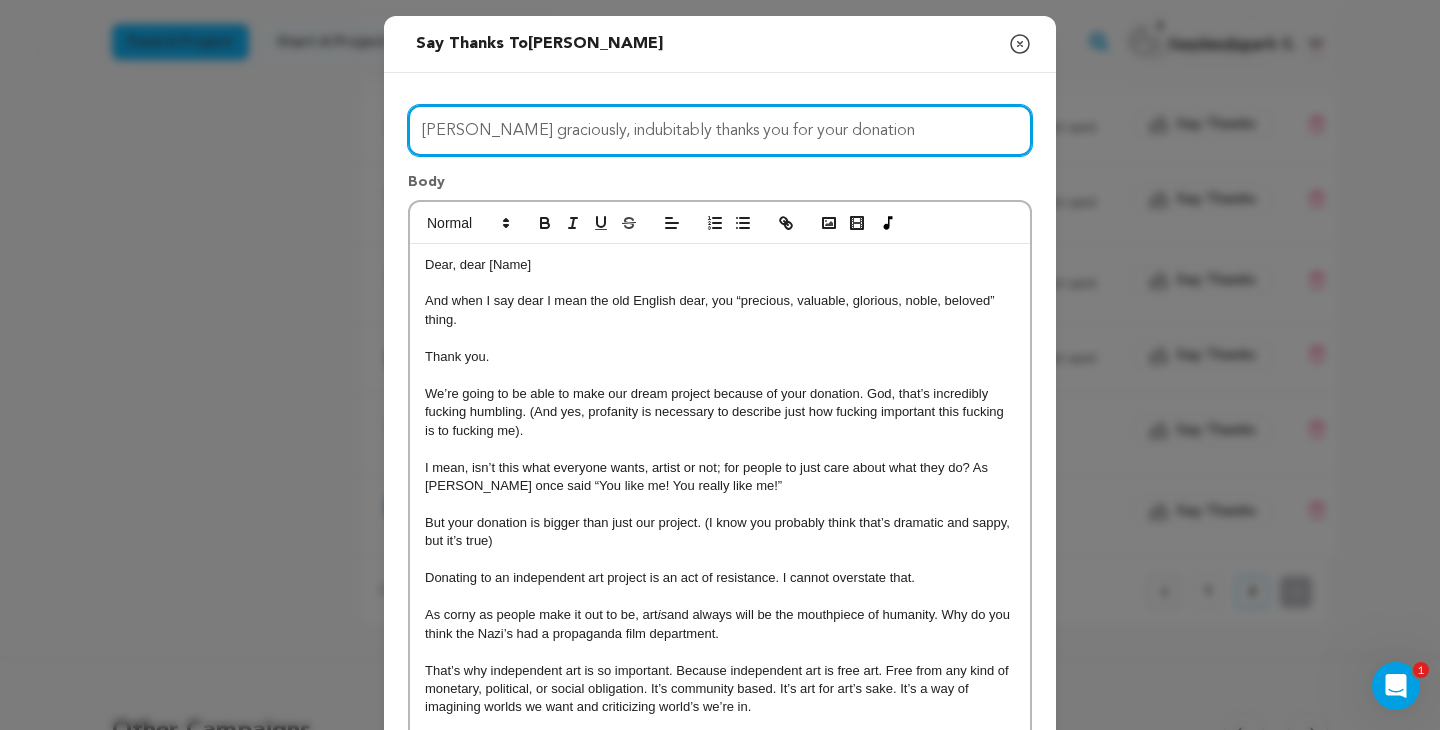 drag, startPoint x: 511, startPoint y: 133, endPoint x: 362, endPoint y: 138, distance: 149.08386 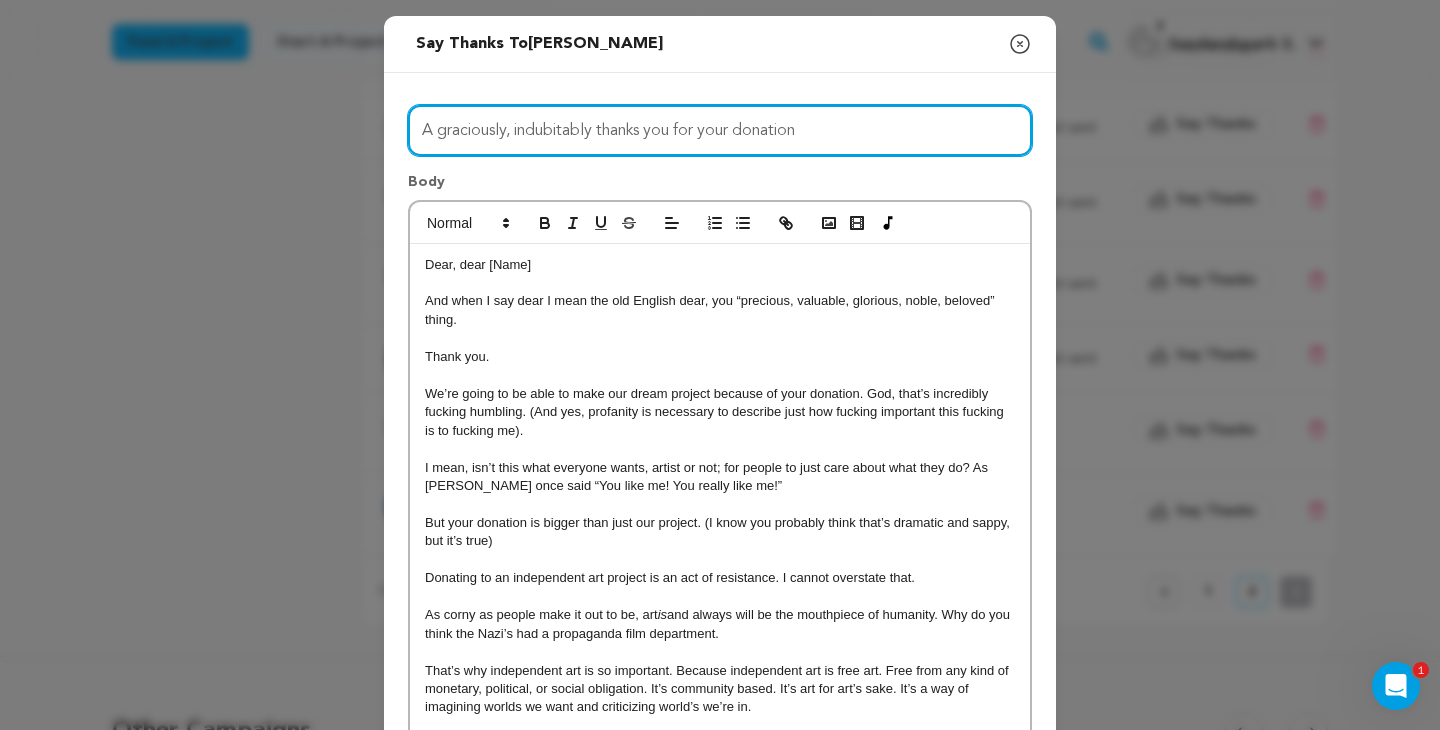 drag, startPoint x: 512, startPoint y: 128, endPoint x: 603, endPoint y: 126, distance: 91.02197 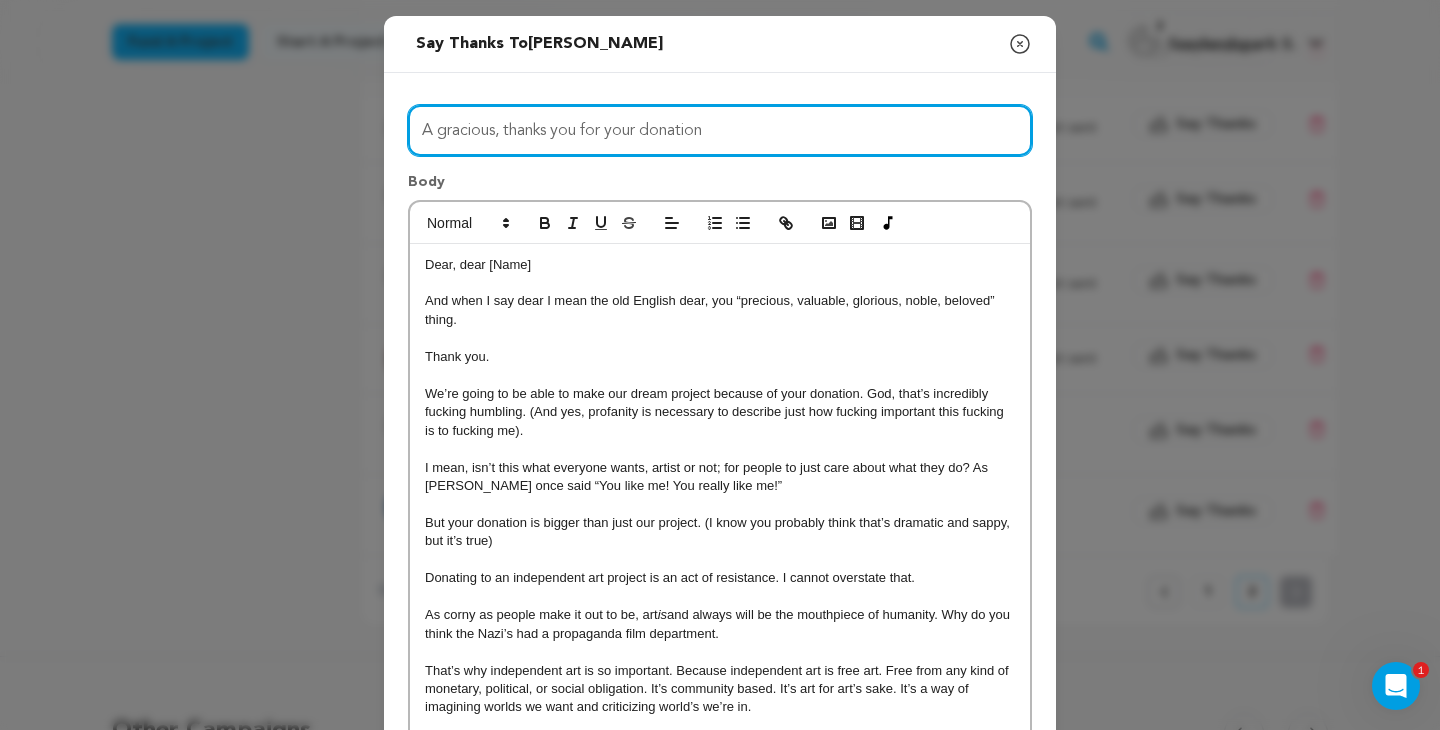 click on "A gracious, thanks you for your donation" at bounding box center [720, 130] 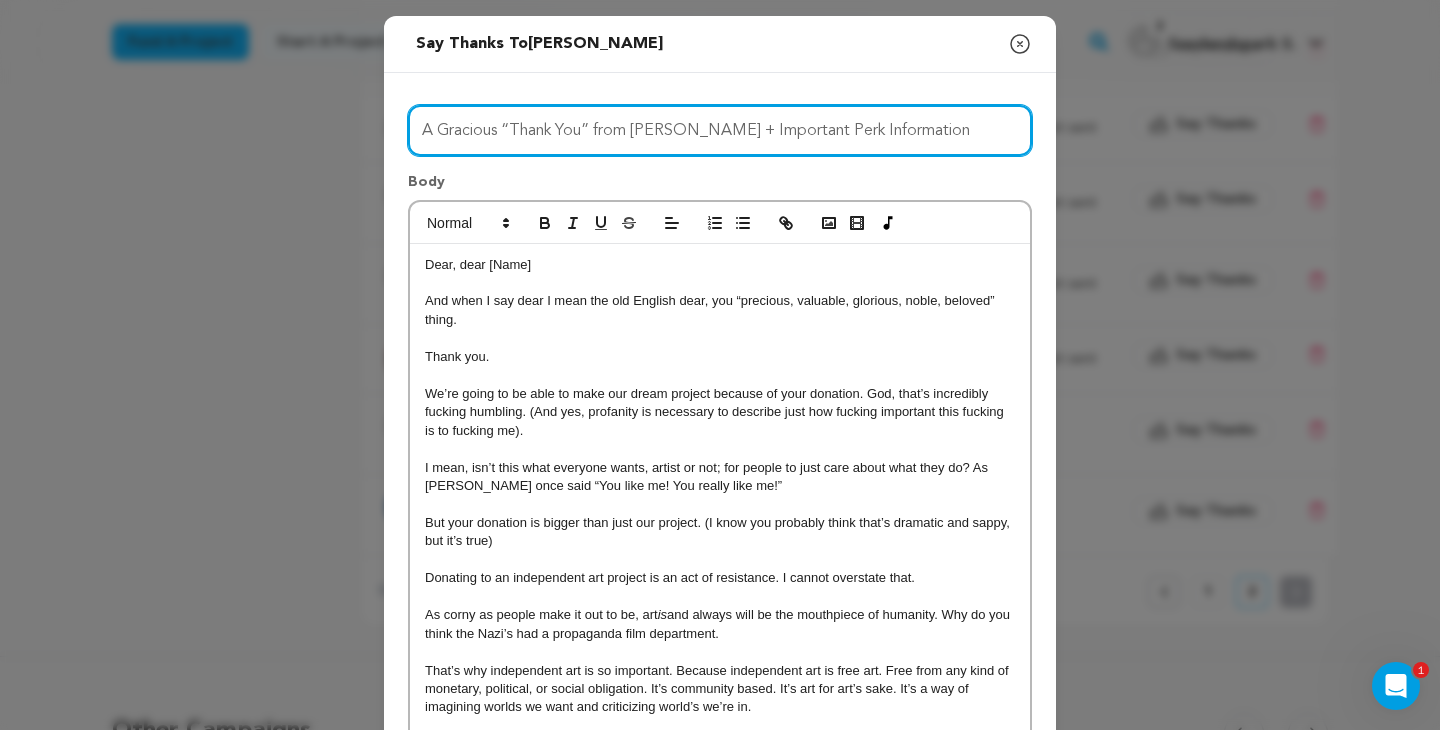 type on "A Gracious “Thank You” from [PERSON_NAME] + Important Perk Information" 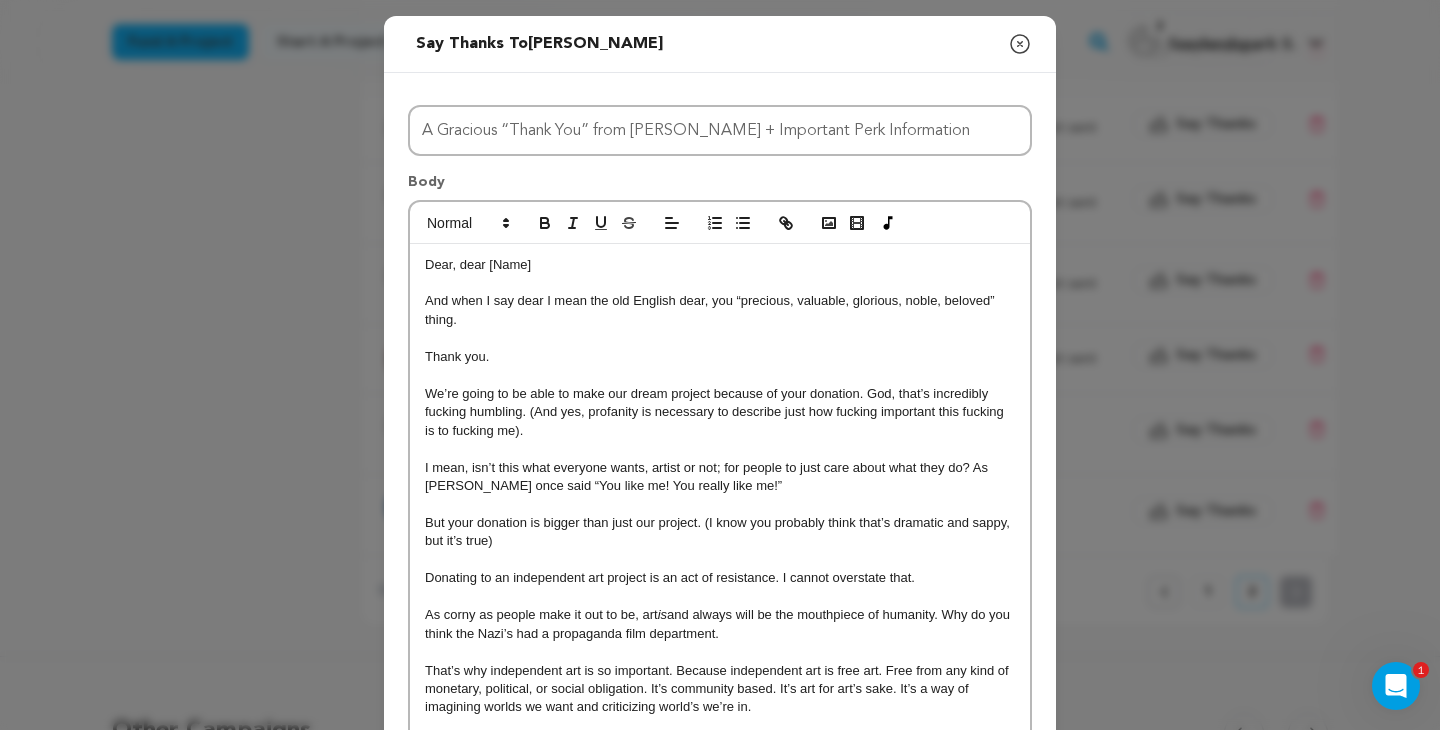 drag, startPoint x: 490, startPoint y: 261, endPoint x: 552, endPoint y: 261, distance: 62 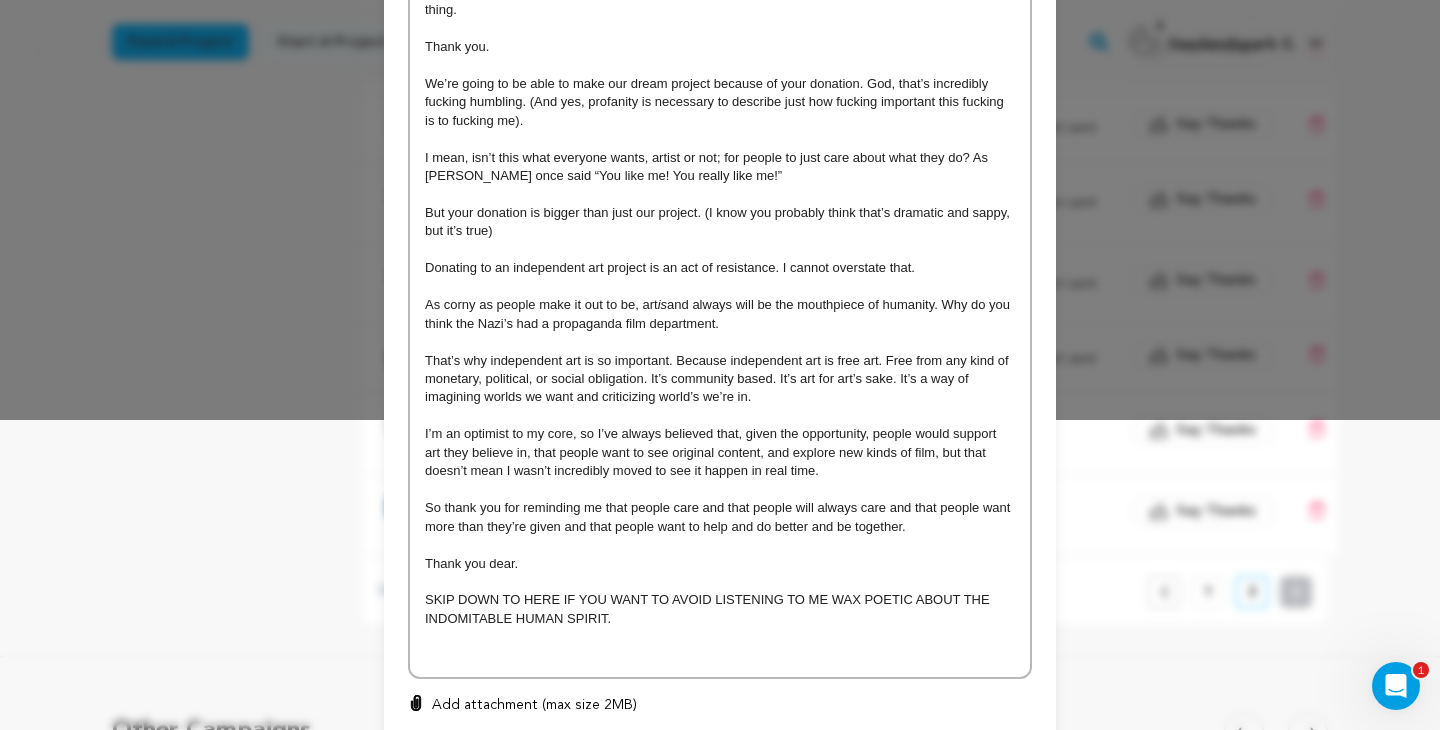 scroll, scrollTop: 314, scrollLeft: 0, axis: vertical 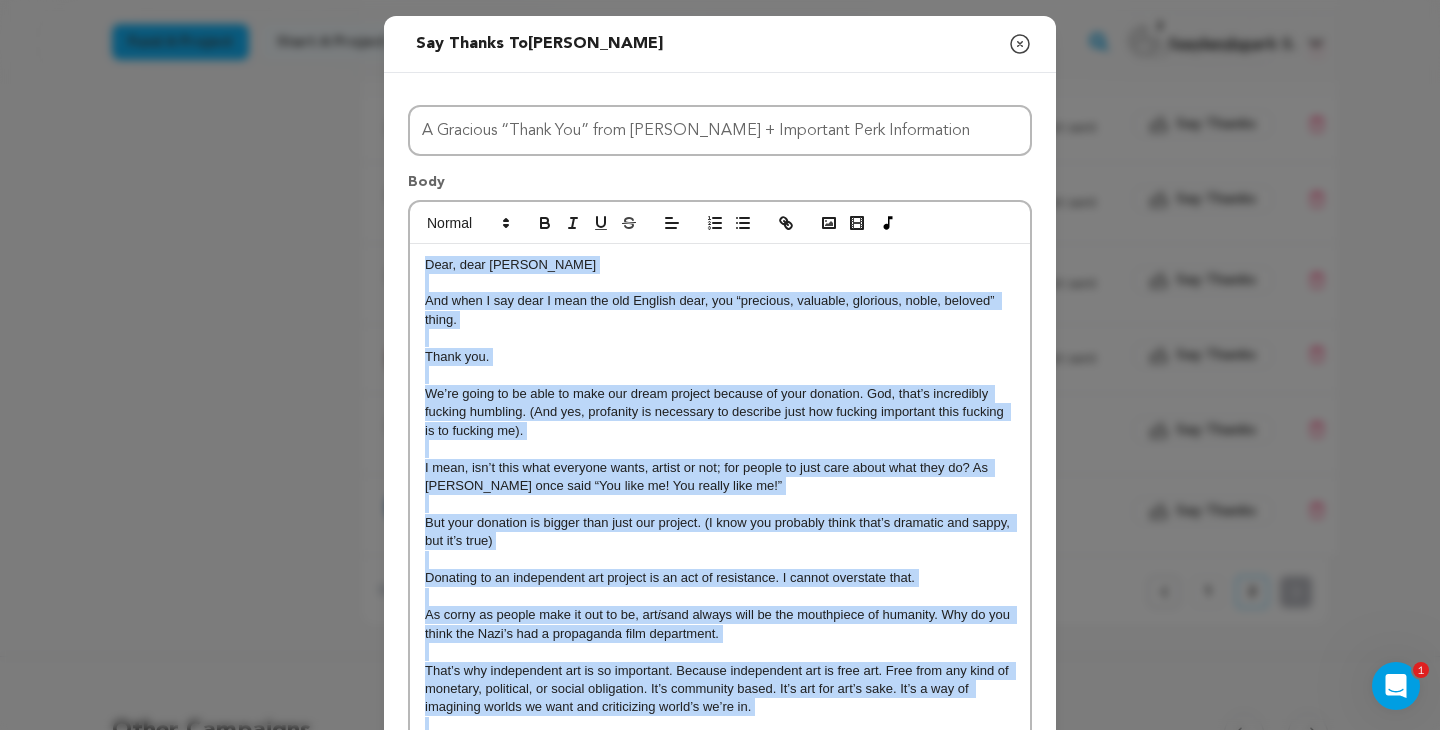 drag, startPoint x: 628, startPoint y: 612, endPoint x: 420, endPoint y: 261, distance: 408.00122 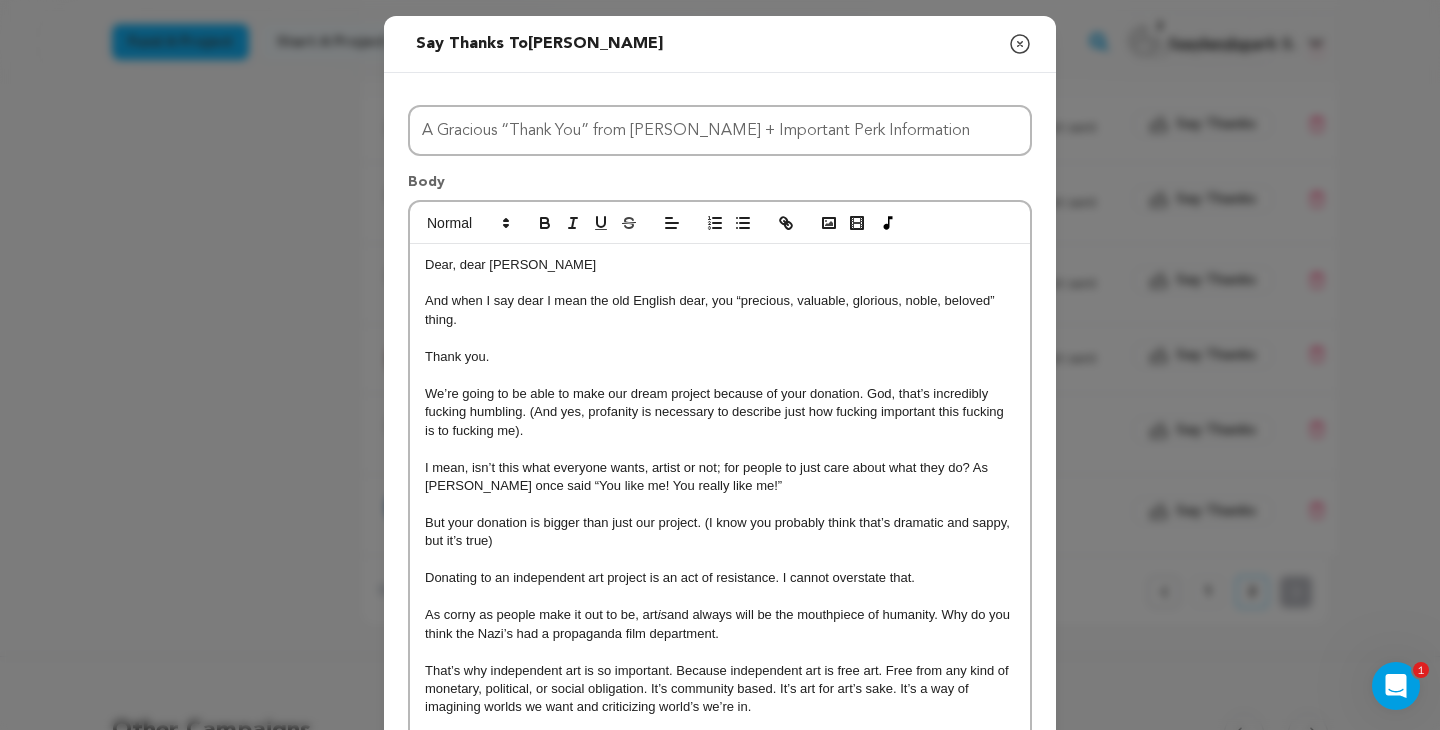 scroll, scrollTop: 0, scrollLeft: 0, axis: both 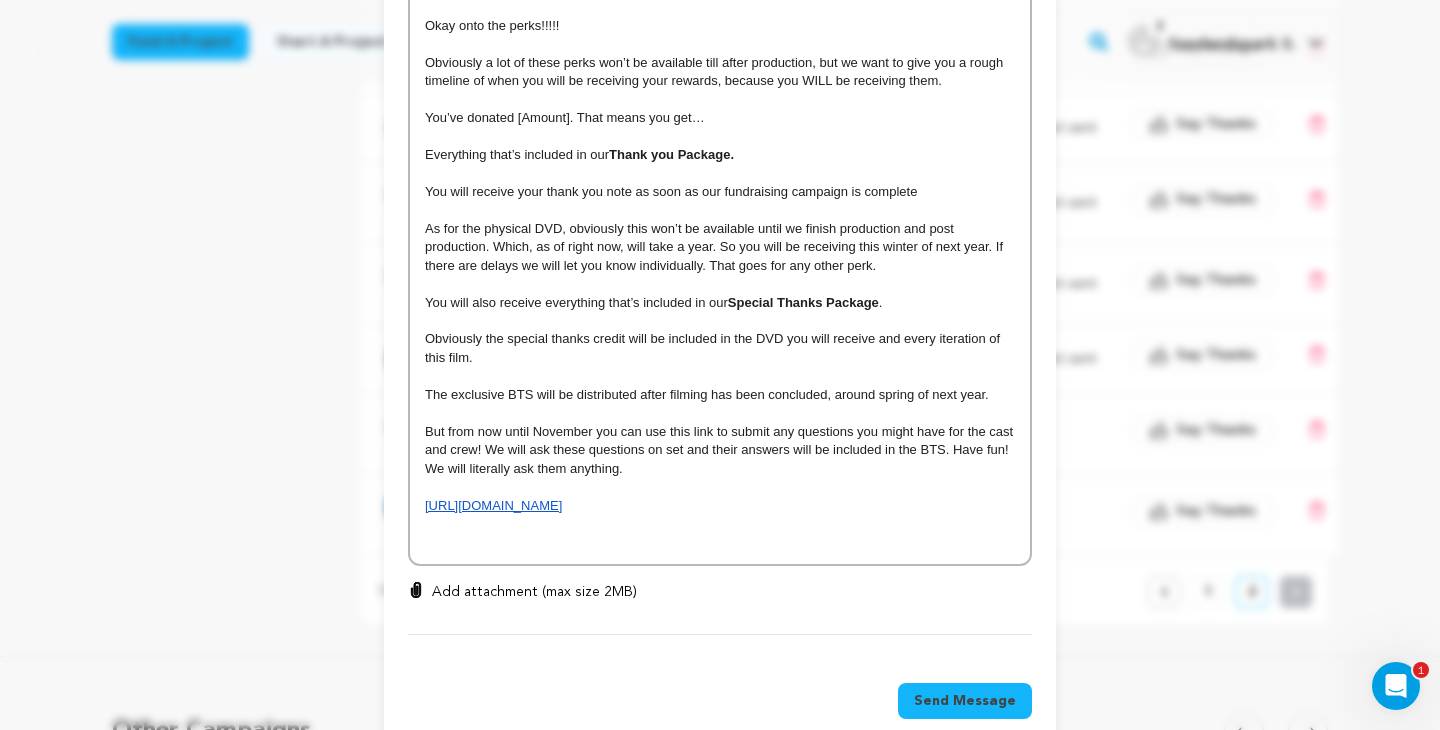 click at bounding box center [720, 542] 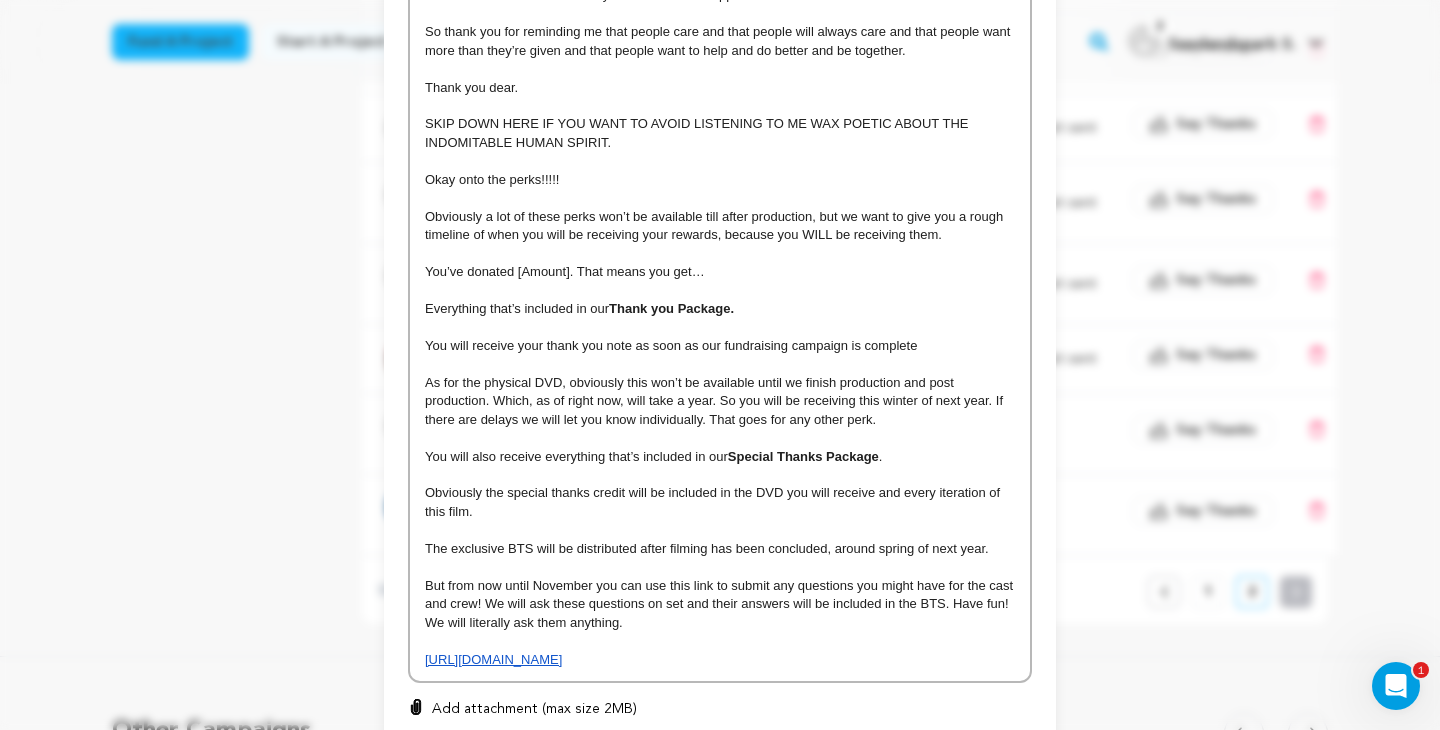 scroll, scrollTop: 693, scrollLeft: 0, axis: vertical 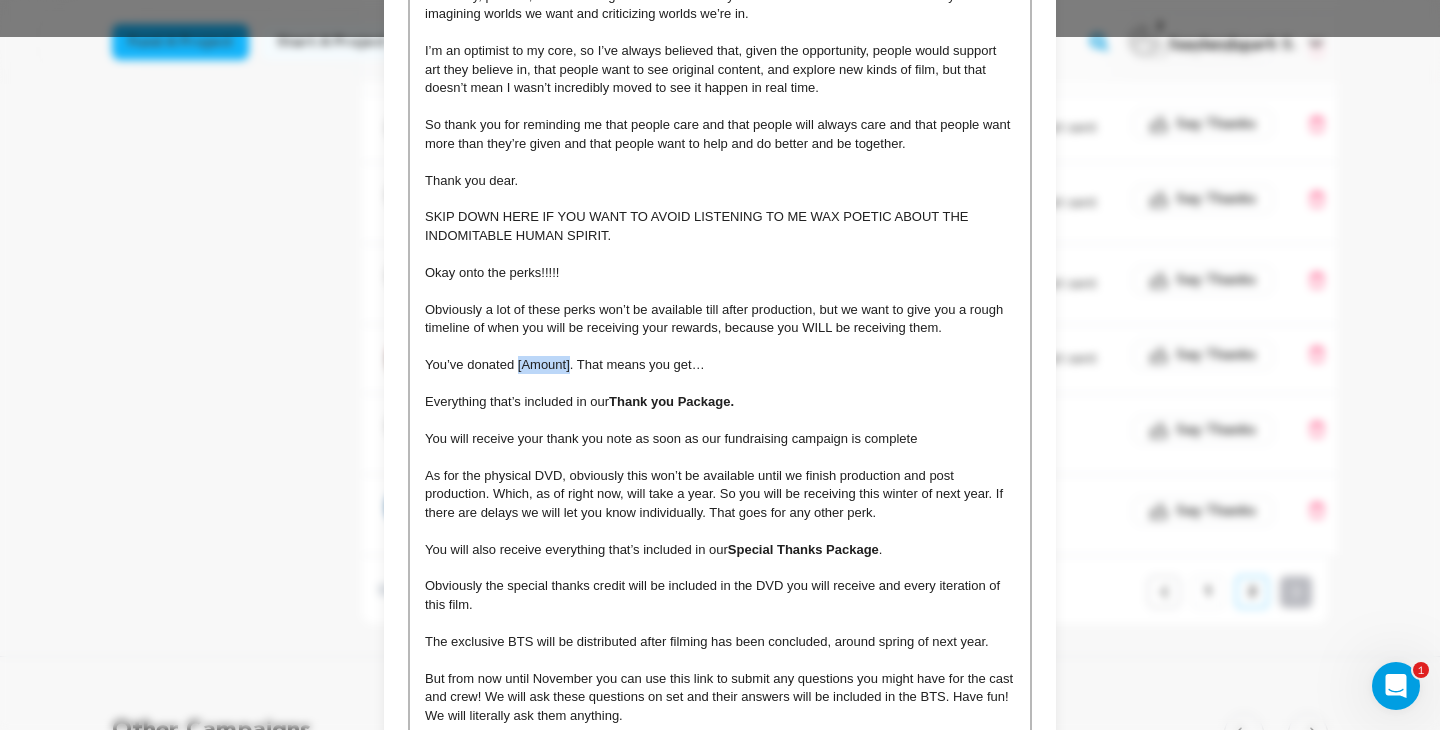 drag, startPoint x: 516, startPoint y: 366, endPoint x: 571, endPoint y: 371, distance: 55.226807 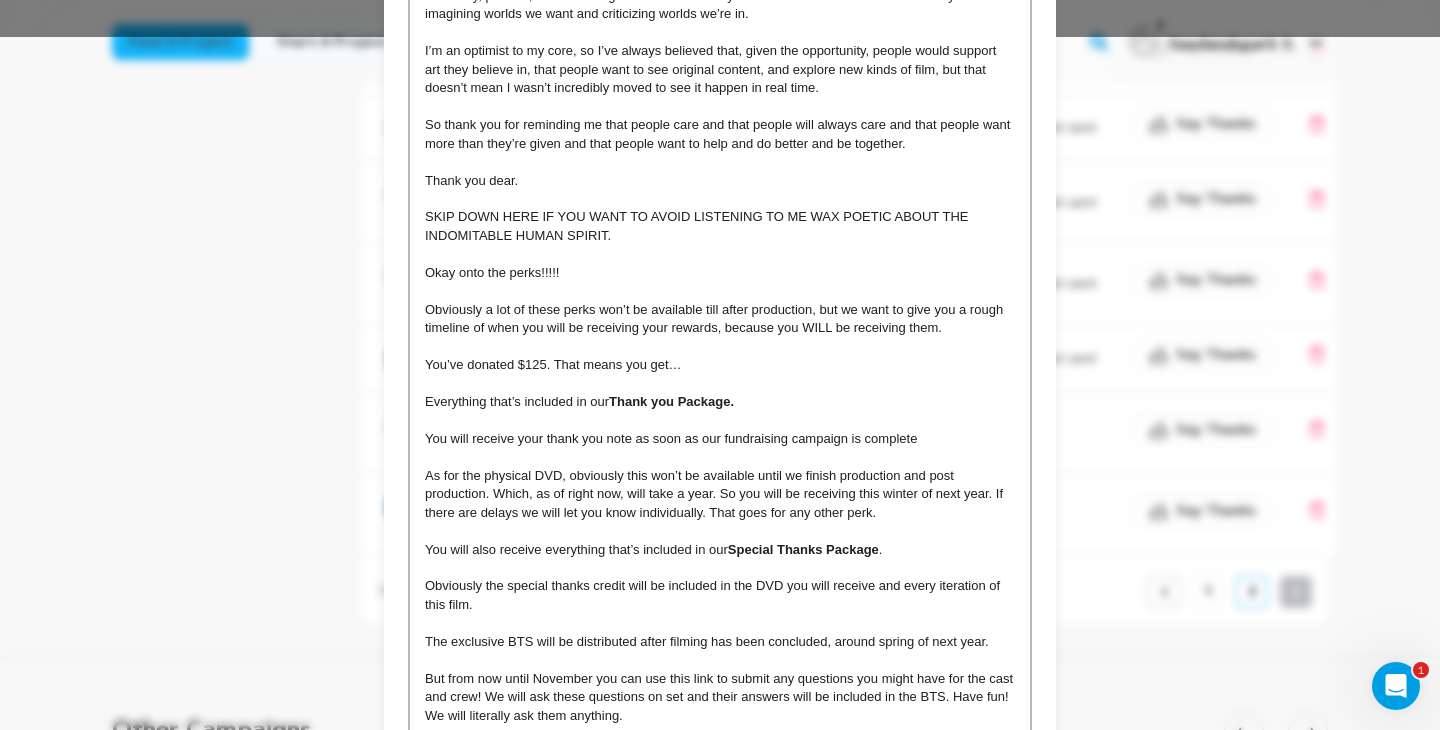 click on "As for the physical DVD, obviously this won’t be available until we finish production and post production. Which, as of right now, will take a year. So you will be receiving this winter of next year. If there are delays we will let you know individually. That goes for any other perk." at bounding box center (720, 494) 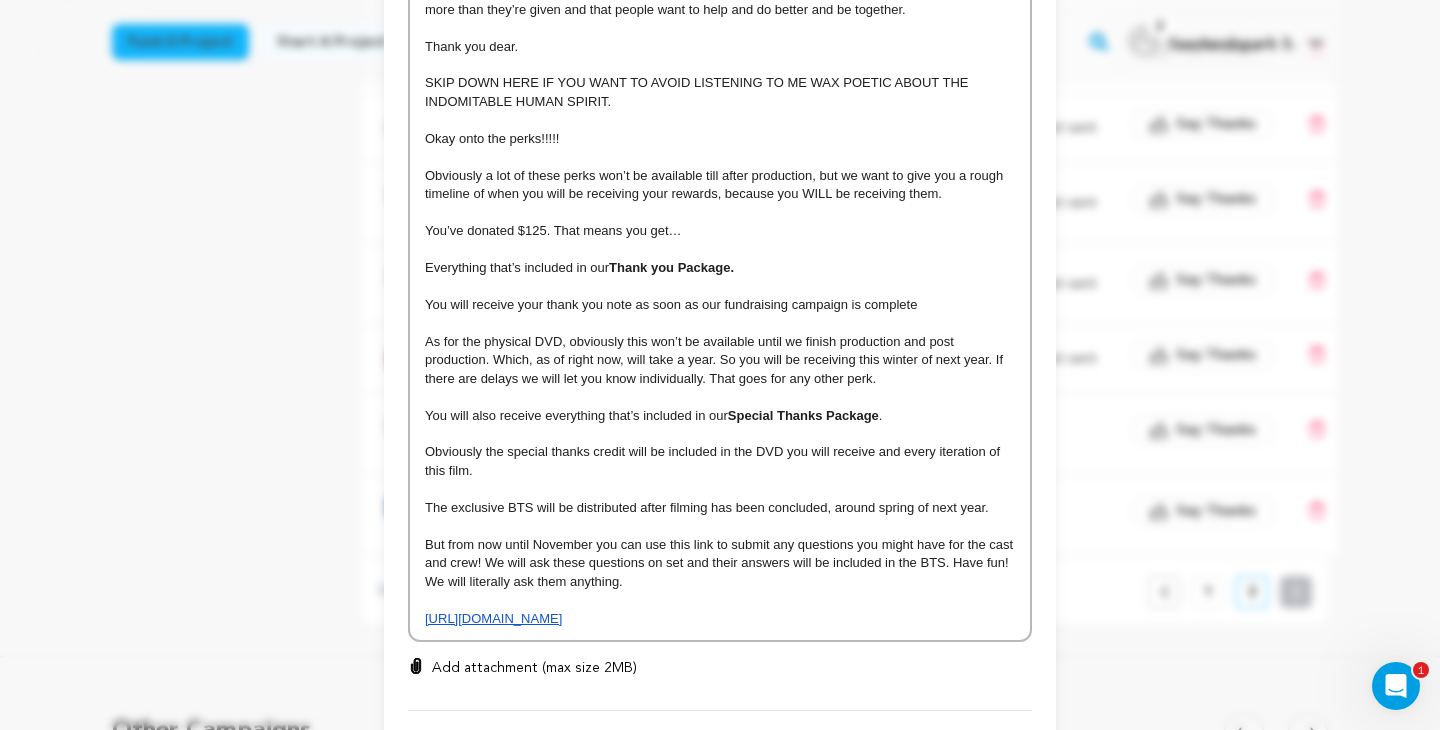 scroll, scrollTop: 858, scrollLeft: 0, axis: vertical 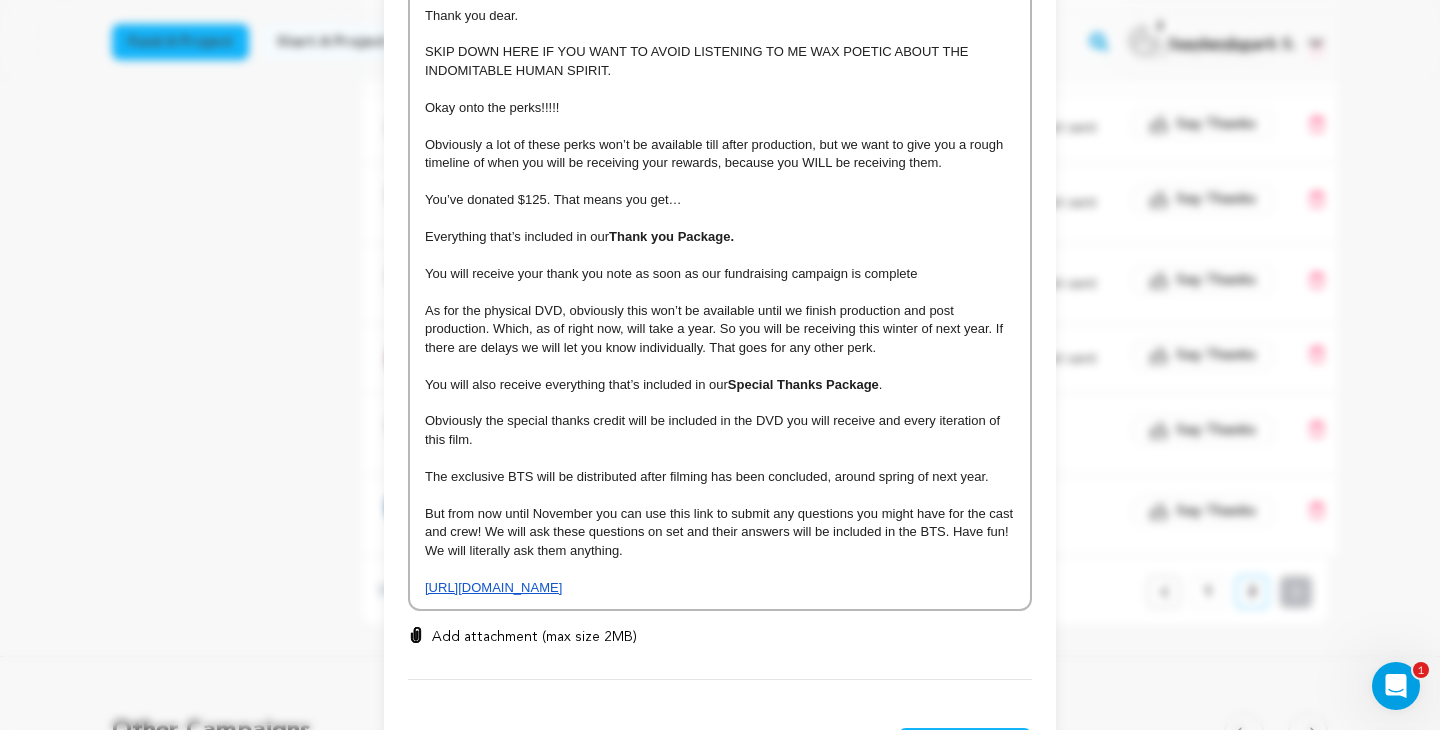 click on "[URL][DOMAIN_NAME]" at bounding box center [720, 588] 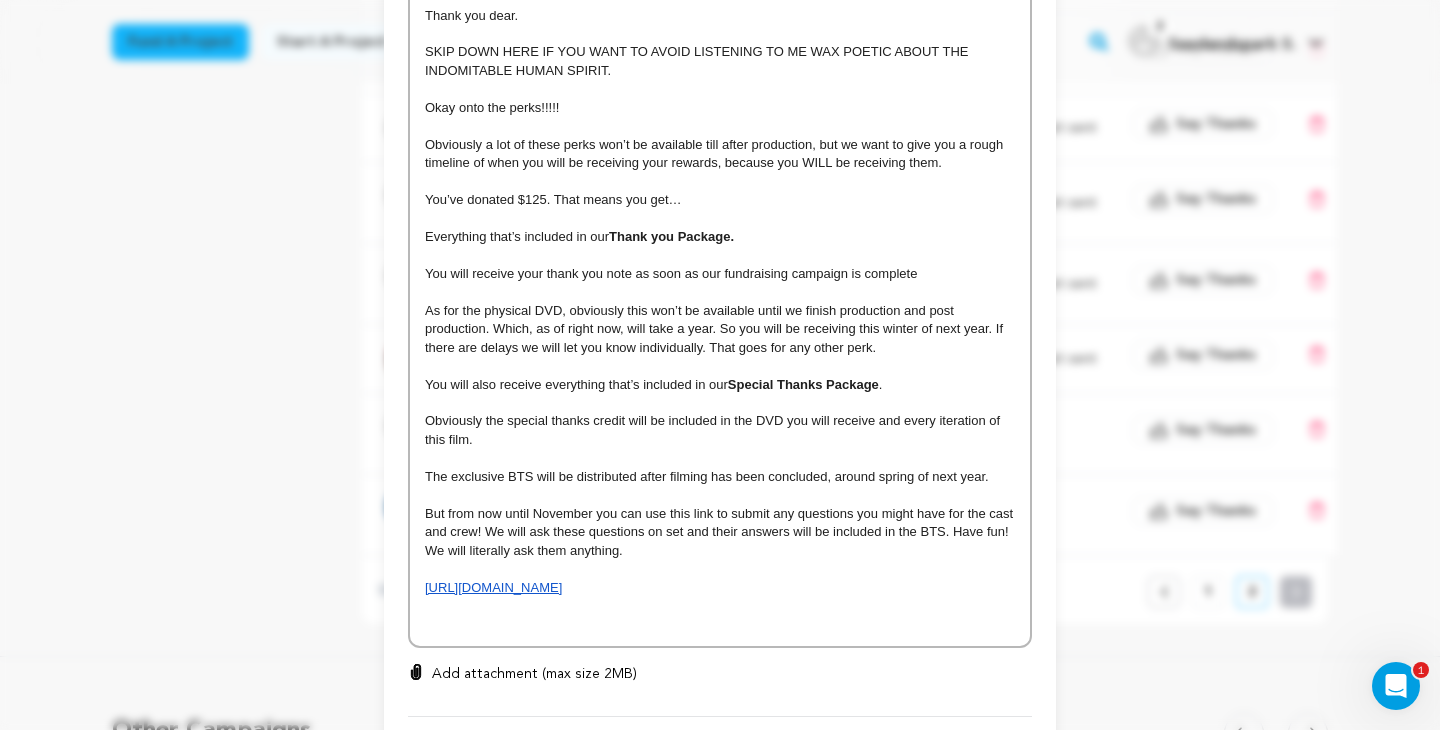 scroll, scrollTop: 0, scrollLeft: 0, axis: both 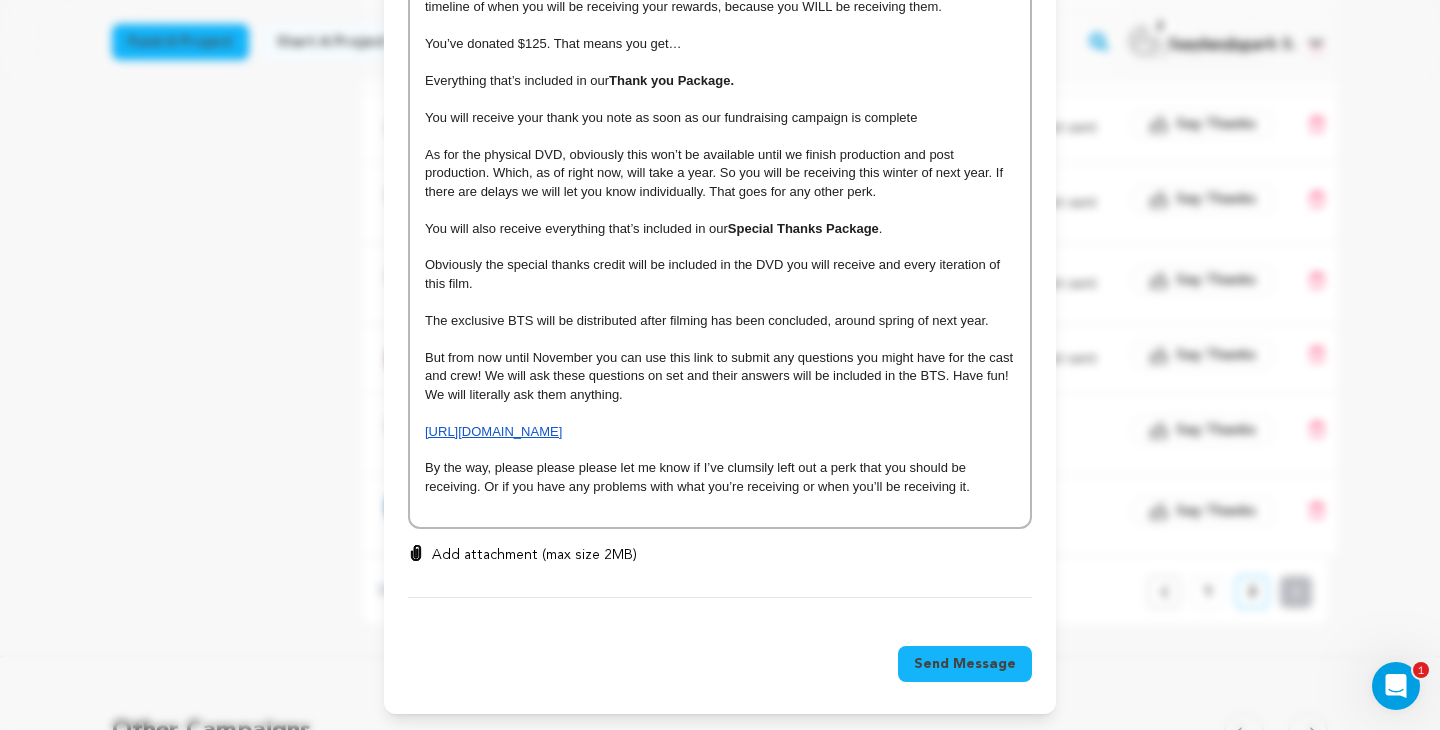 click on "Dear, dear Shelly Kramer And when I say dear I mean the old English dear, you “precious, valuable, glorious, noble, beloved” thing.  Thank you. We’re going to be able to make our dream project because of your donation. God, that’s incredibly fucking humbling. (And yes, profanity is necessary to describe just how fucking important this fucking is to fucking me).  I mean, isn’t this what everyone wants, artist or not; for people to just care about what they do? As Sally Fields once said, “You like me! You really like me!” But your donation is bigger than just our project. (I know you probably think that’s dramatic and sappy, but it’s true) Donating to an independent art project is an act of resistance. I cannot overstate that.  As corny as people make it out to be, art is and always will be the mouthpiece of humanity. Why do you think the Nazis had a propaganda film department?  Thank you dear.  Okay onto the perks!!!!! You’ve donated $125. That means you get… Thank you Package. ." at bounding box center (720, -122) 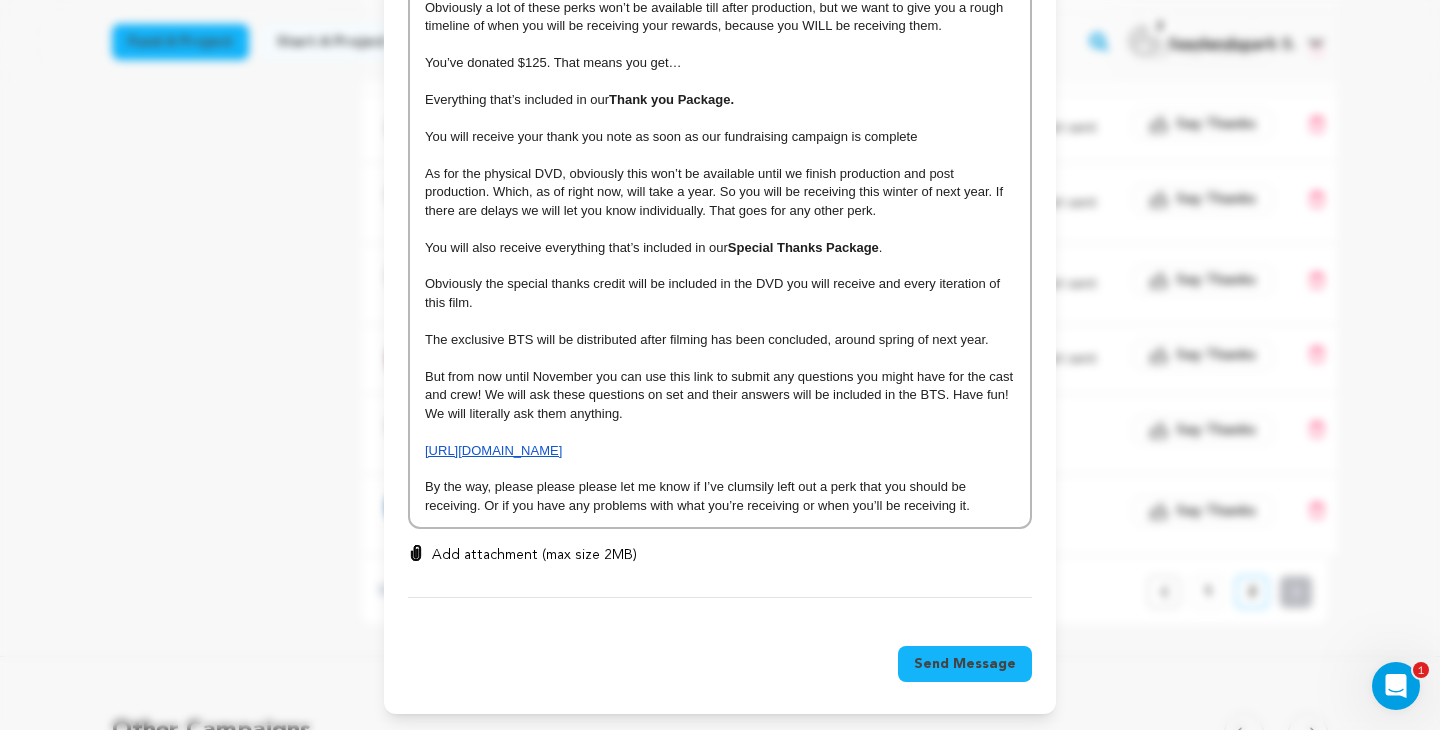 scroll, scrollTop: 996, scrollLeft: 0, axis: vertical 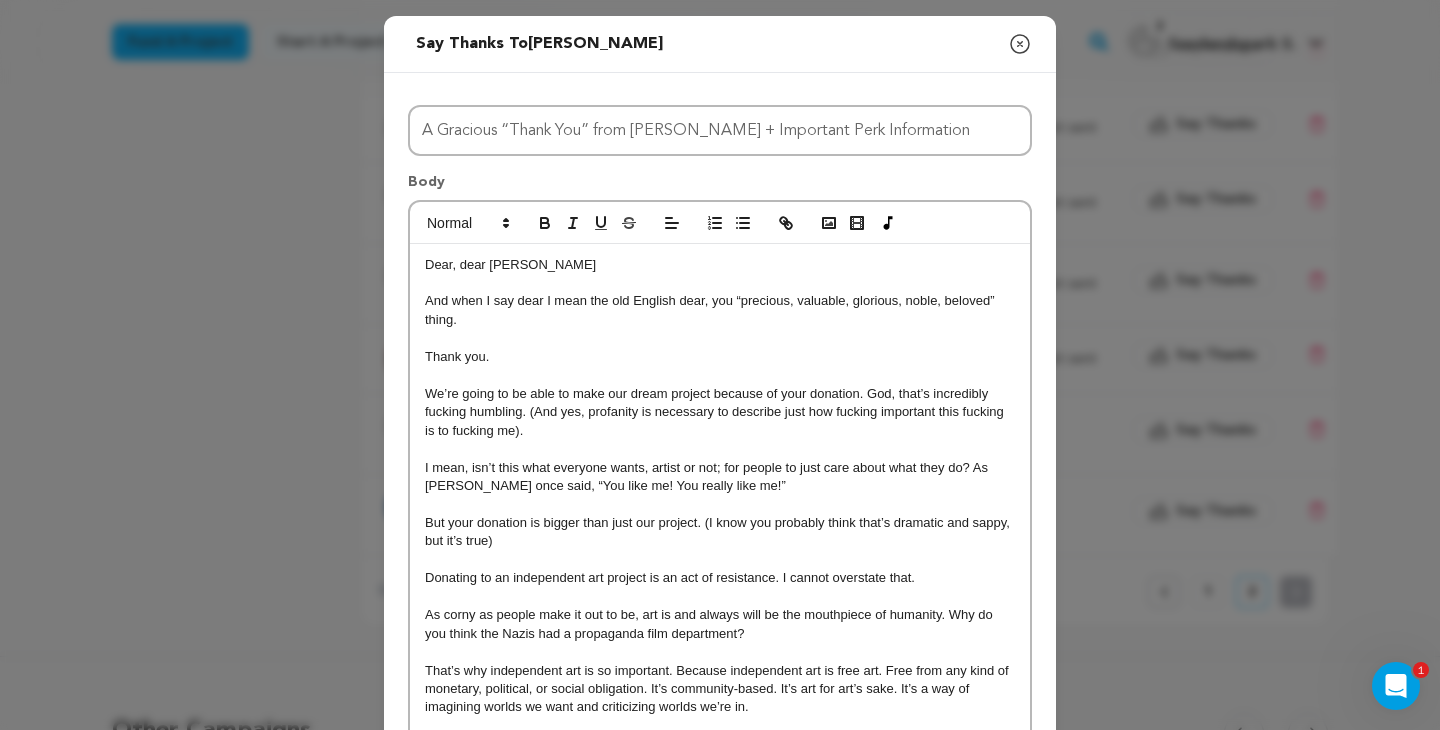drag, startPoint x: 975, startPoint y: 516, endPoint x: 503, endPoint y: -92, distance: 769.7064 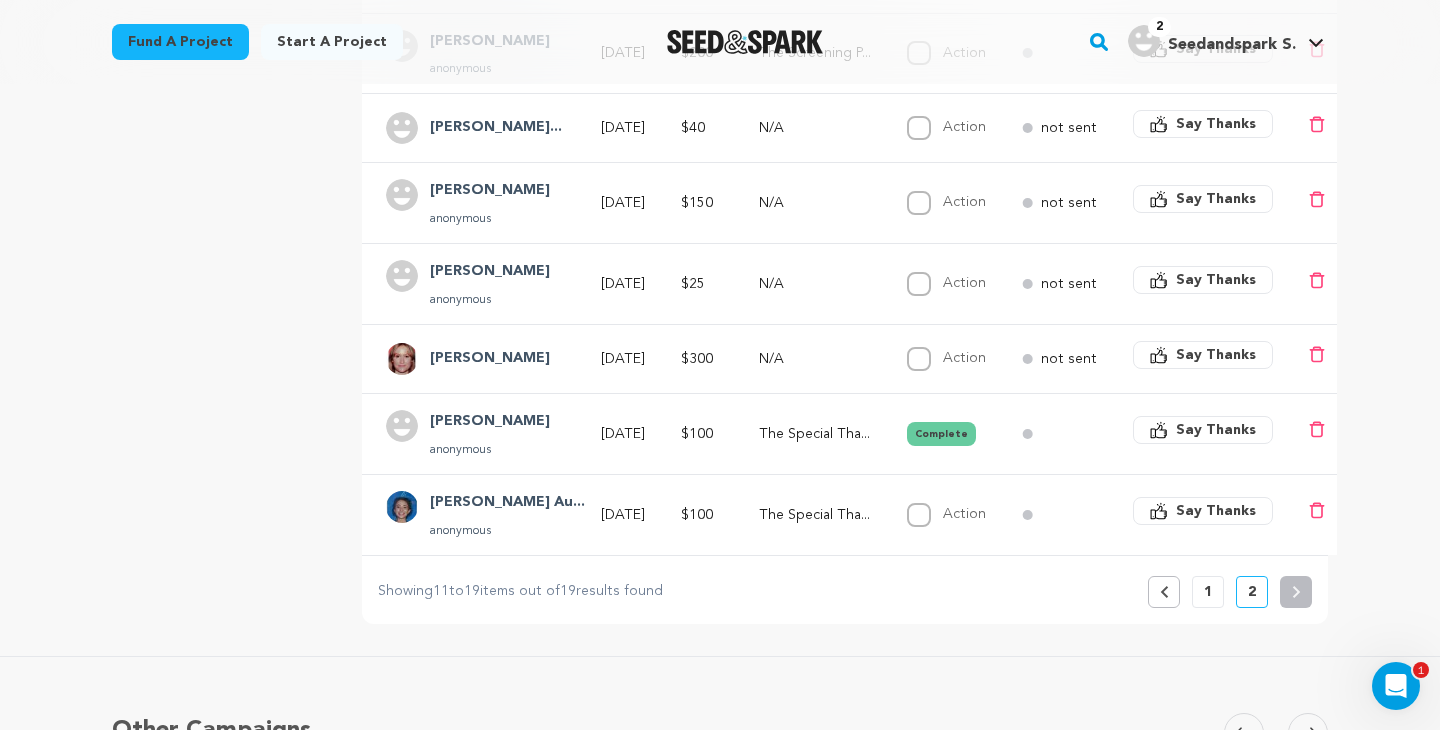click on "Say Thanks" at bounding box center (1216, 430) 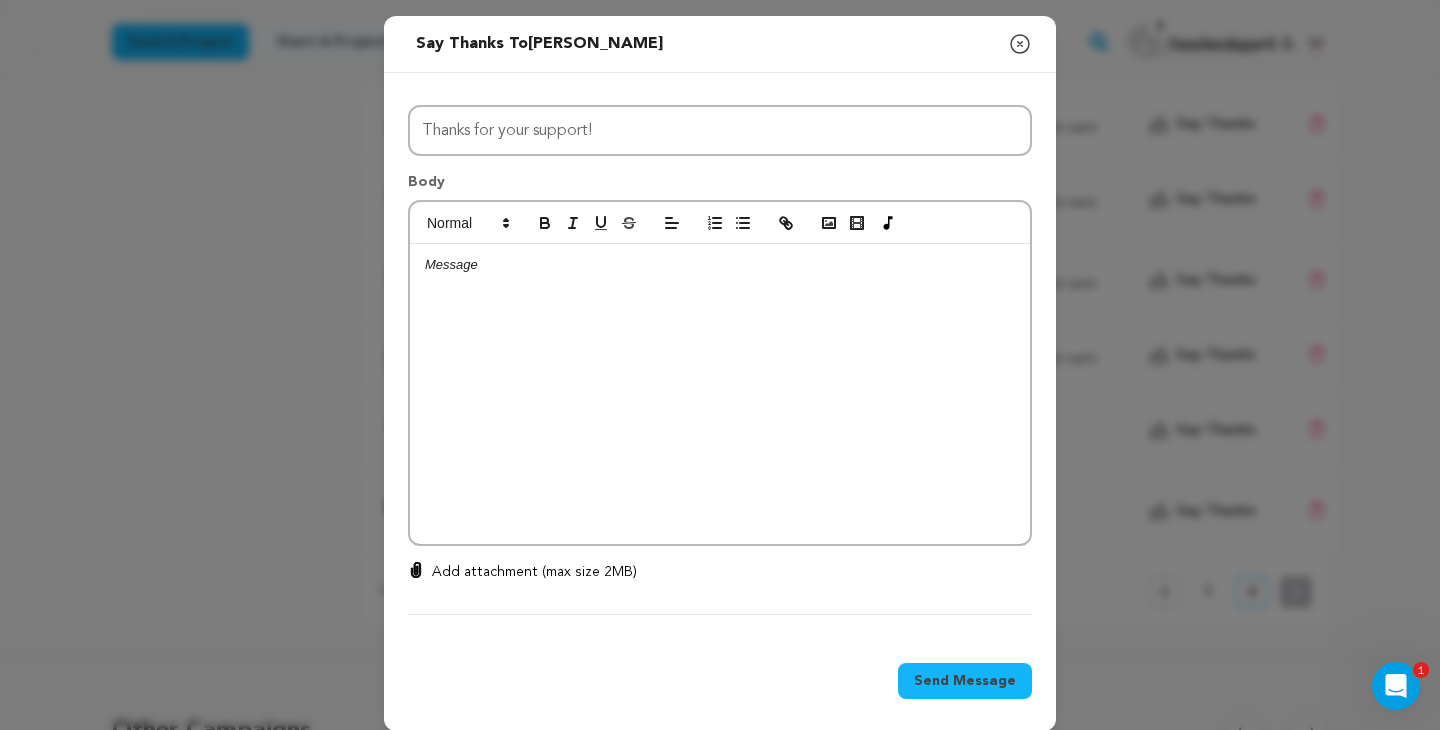 click 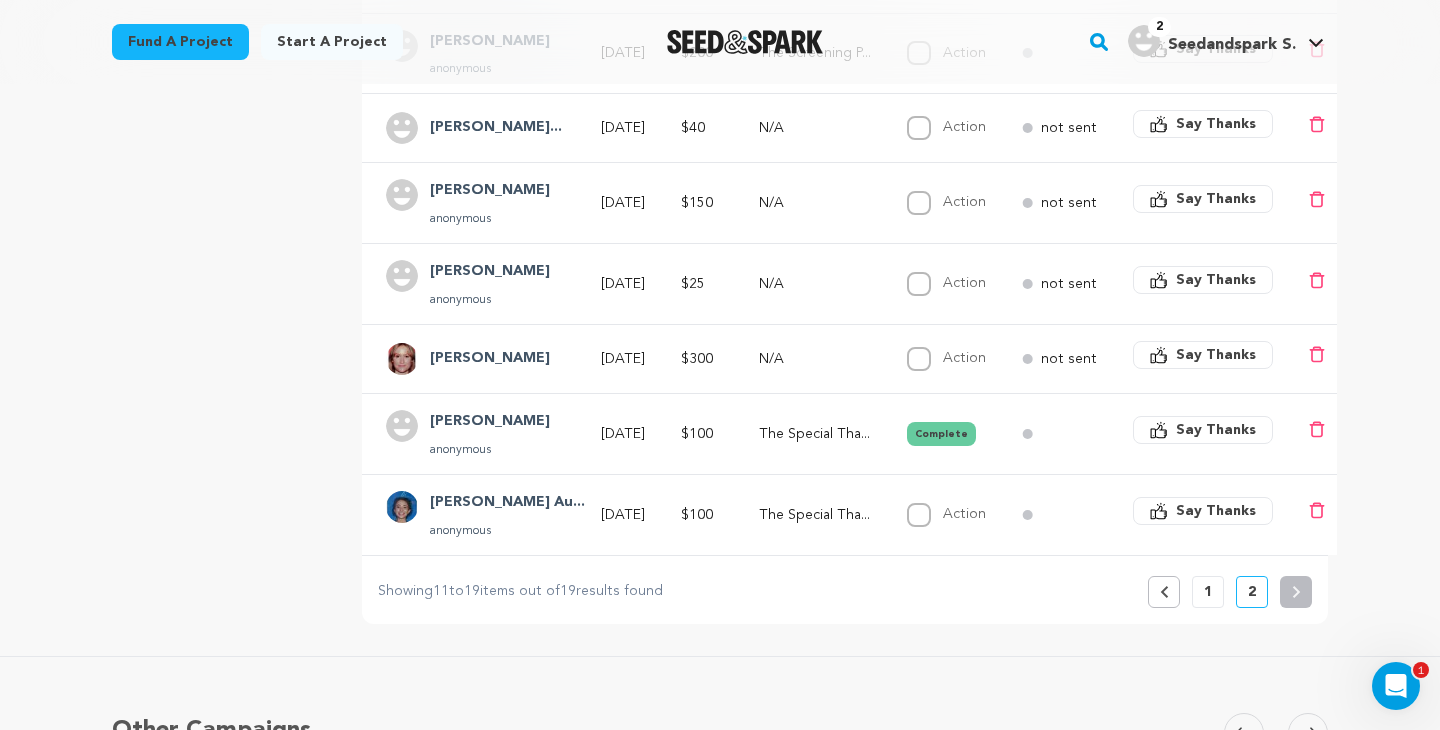 click at bounding box center [402, 426] 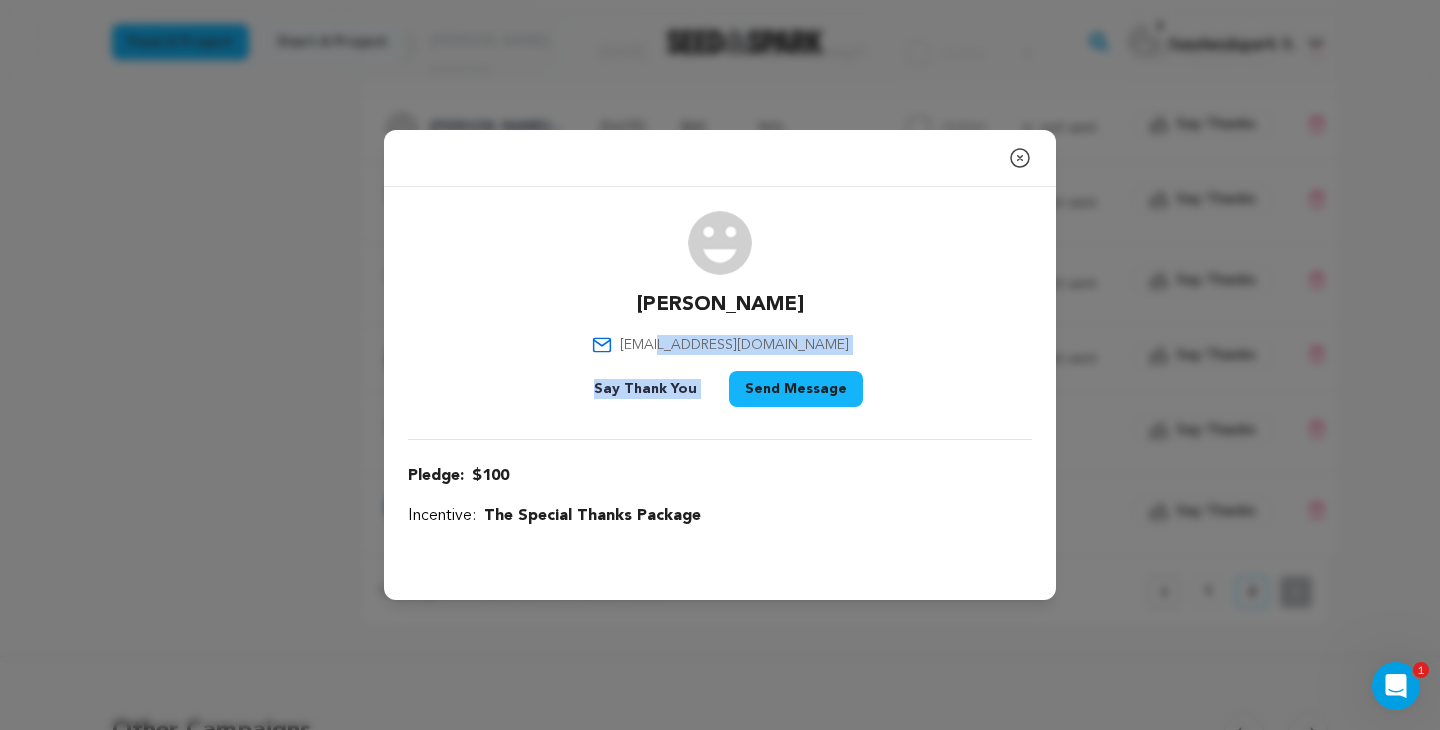 drag, startPoint x: 853, startPoint y: 343, endPoint x: 673, endPoint y: 340, distance: 180.025 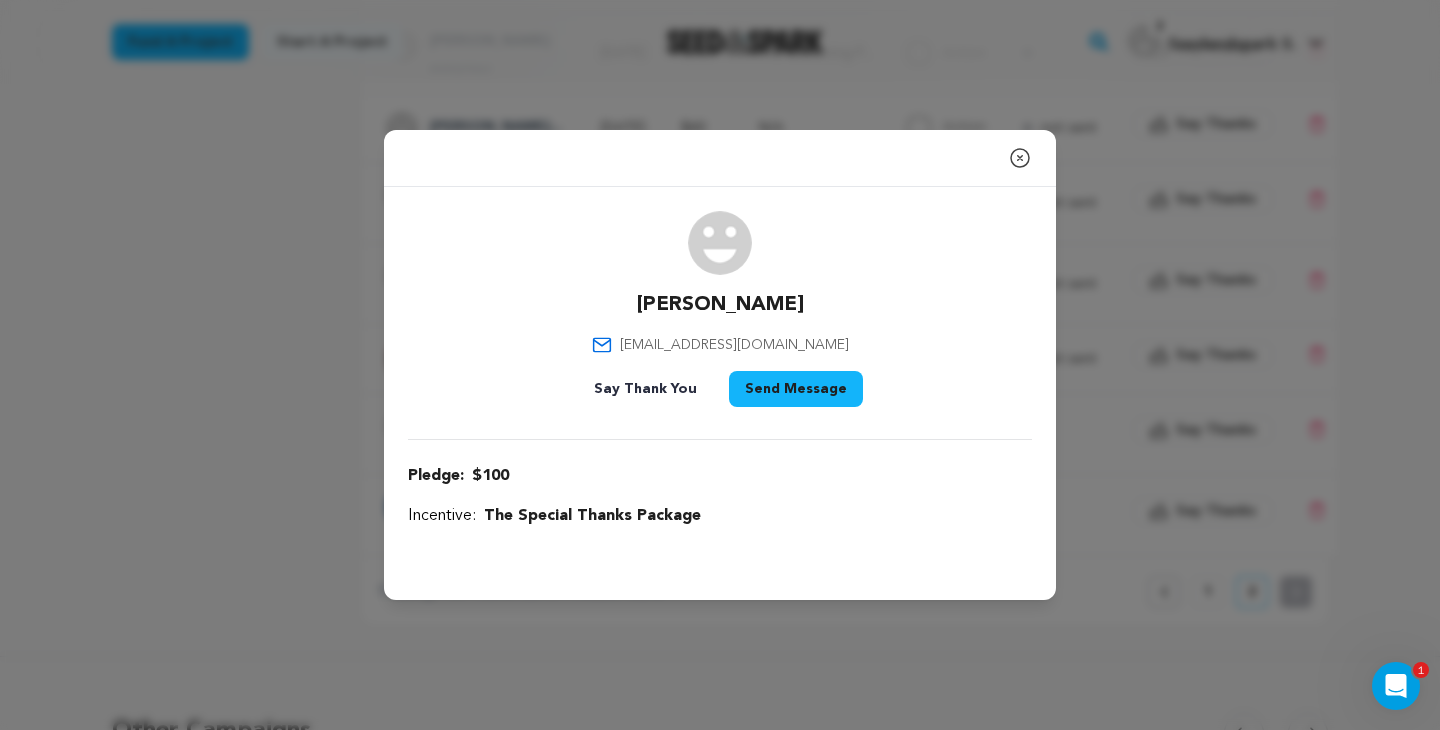 click on "shellykramer@sbcglobal.net" at bounding box center (734, 345) 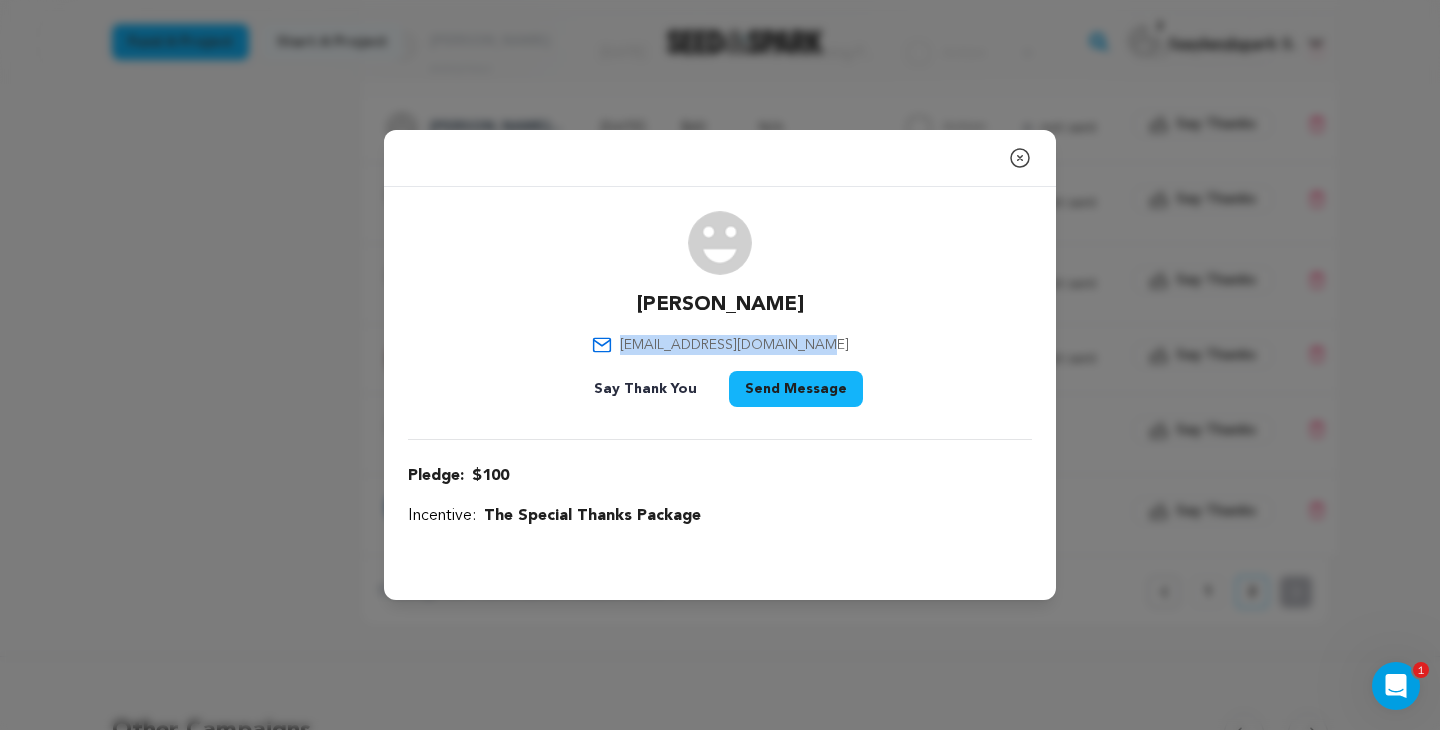 drag, startPoint x: 649, startPoint y: 348, endPoint x: 830, endPoint y: 349, distance: 181.00276 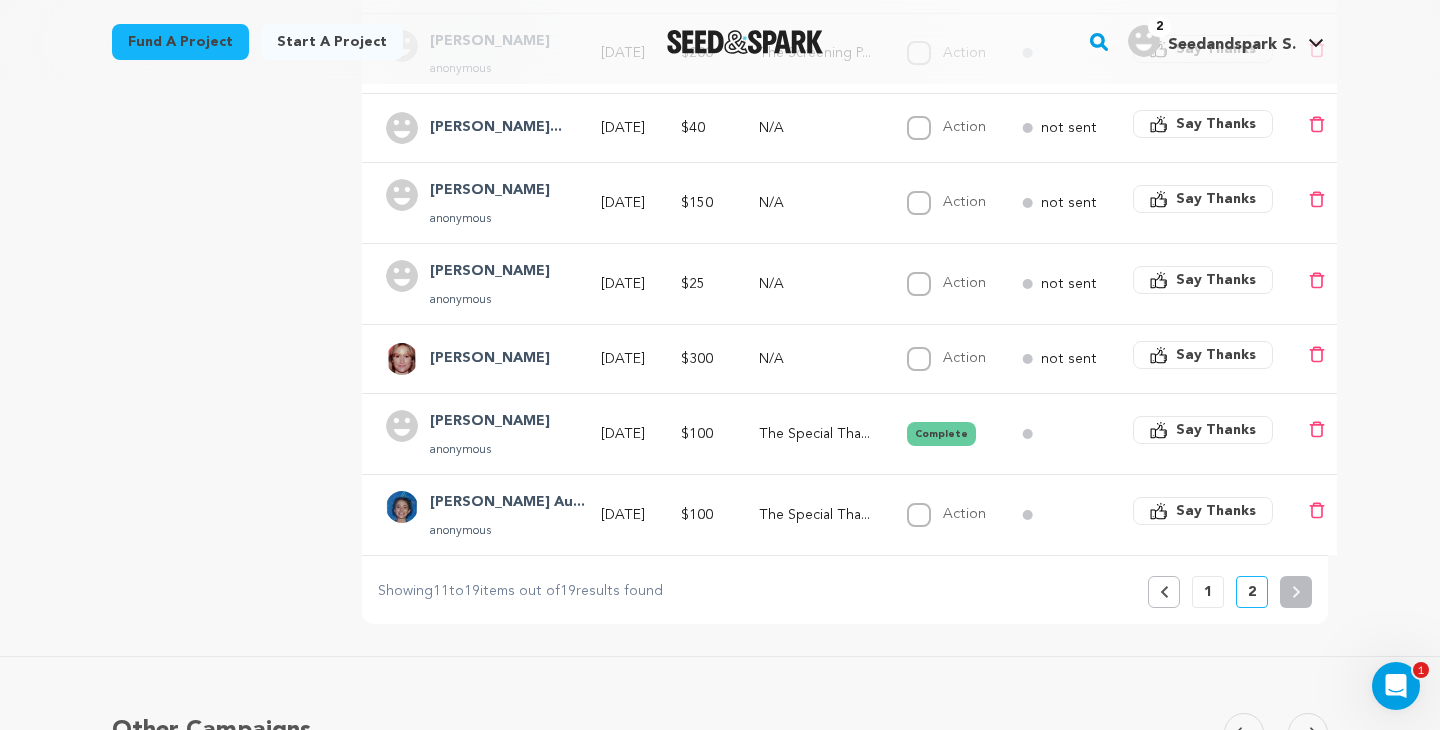 click on "Say Thanks" at bounding box center [1203, 430] 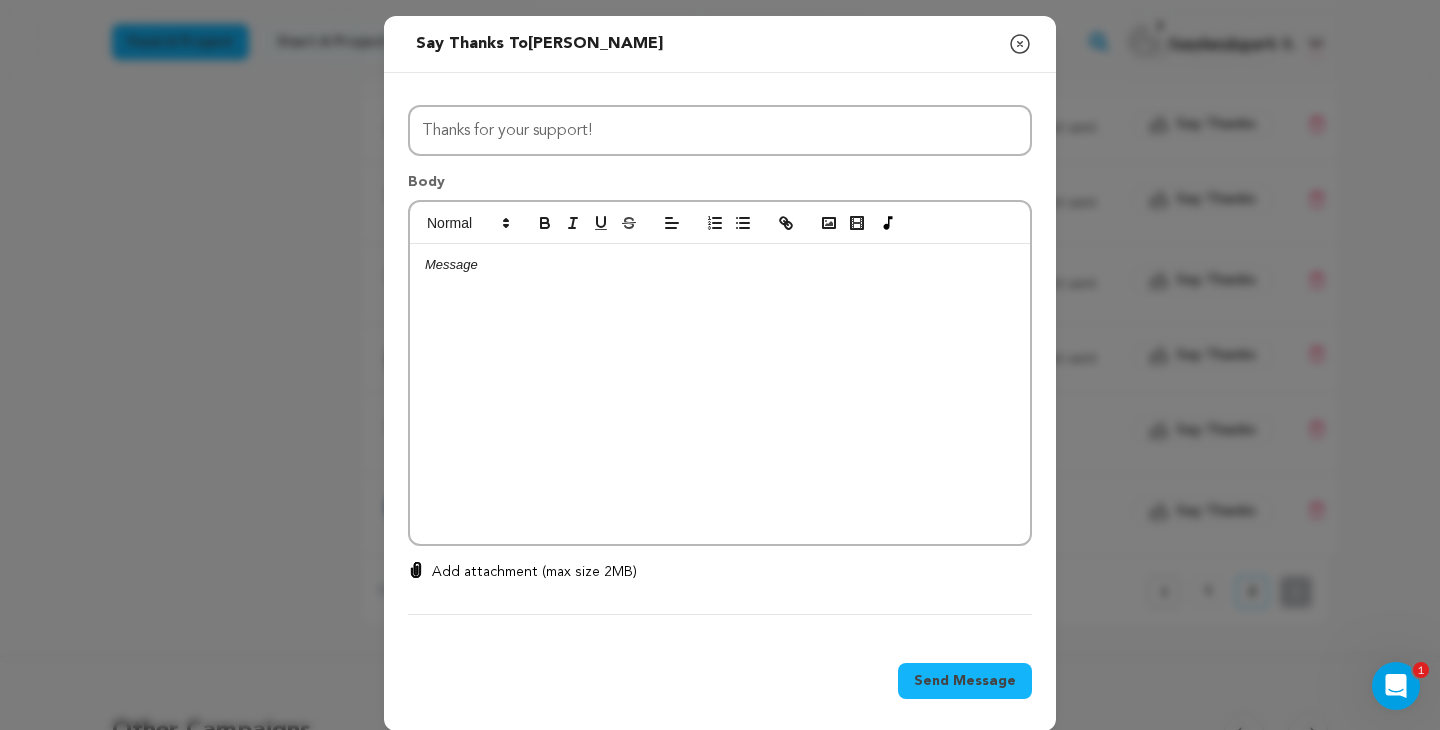 click at bounding box center (720, 394) 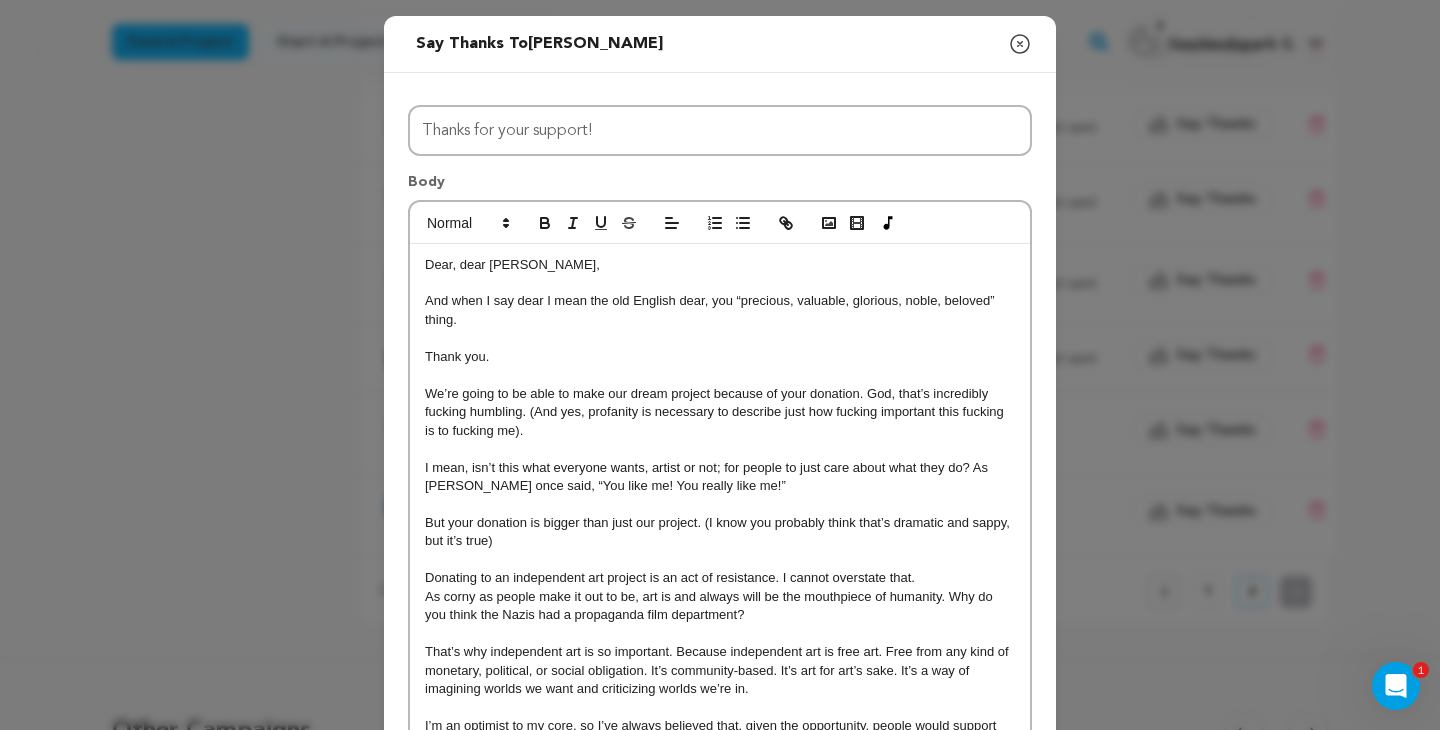 scroll, scrollTop: 0, scrollLeft: 0, axis: both 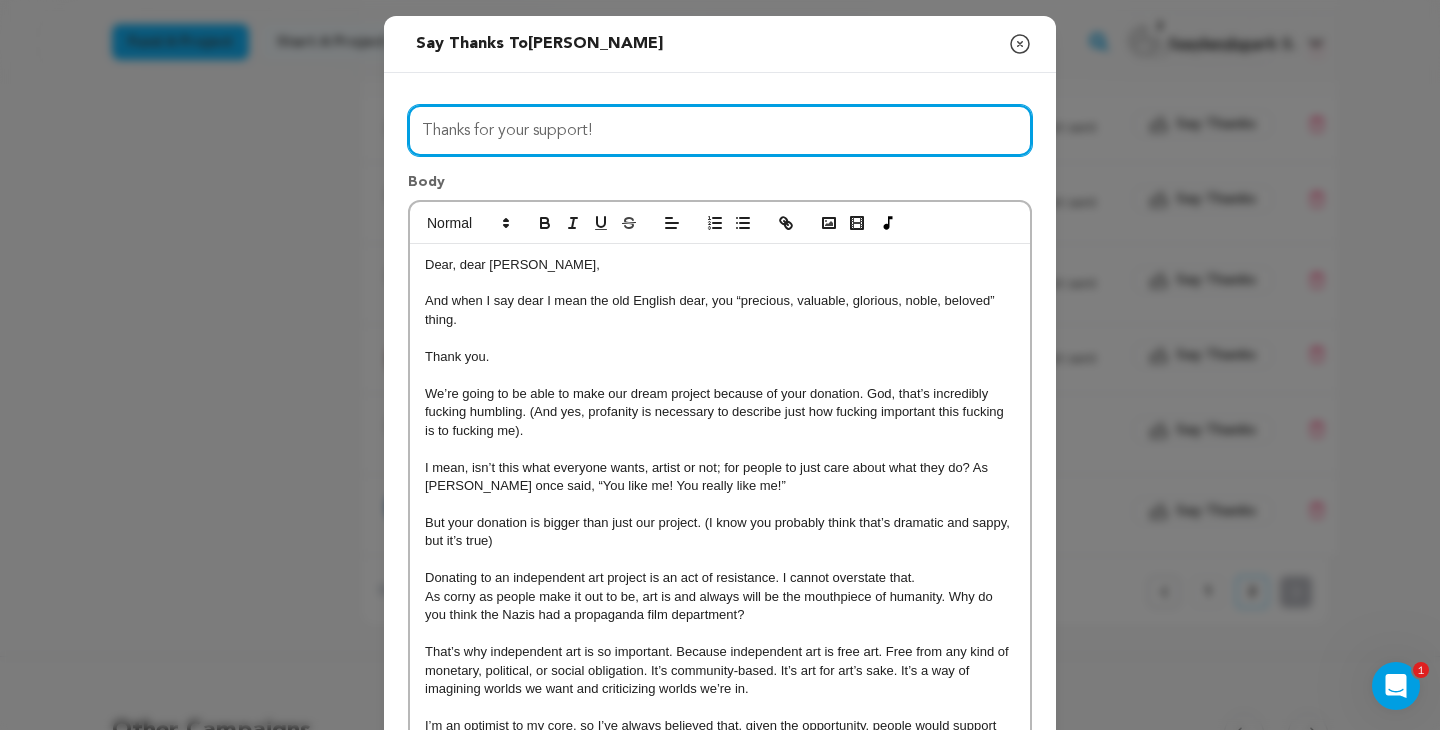 click on "Thanks for your support!" at bounding box center [720, 130] 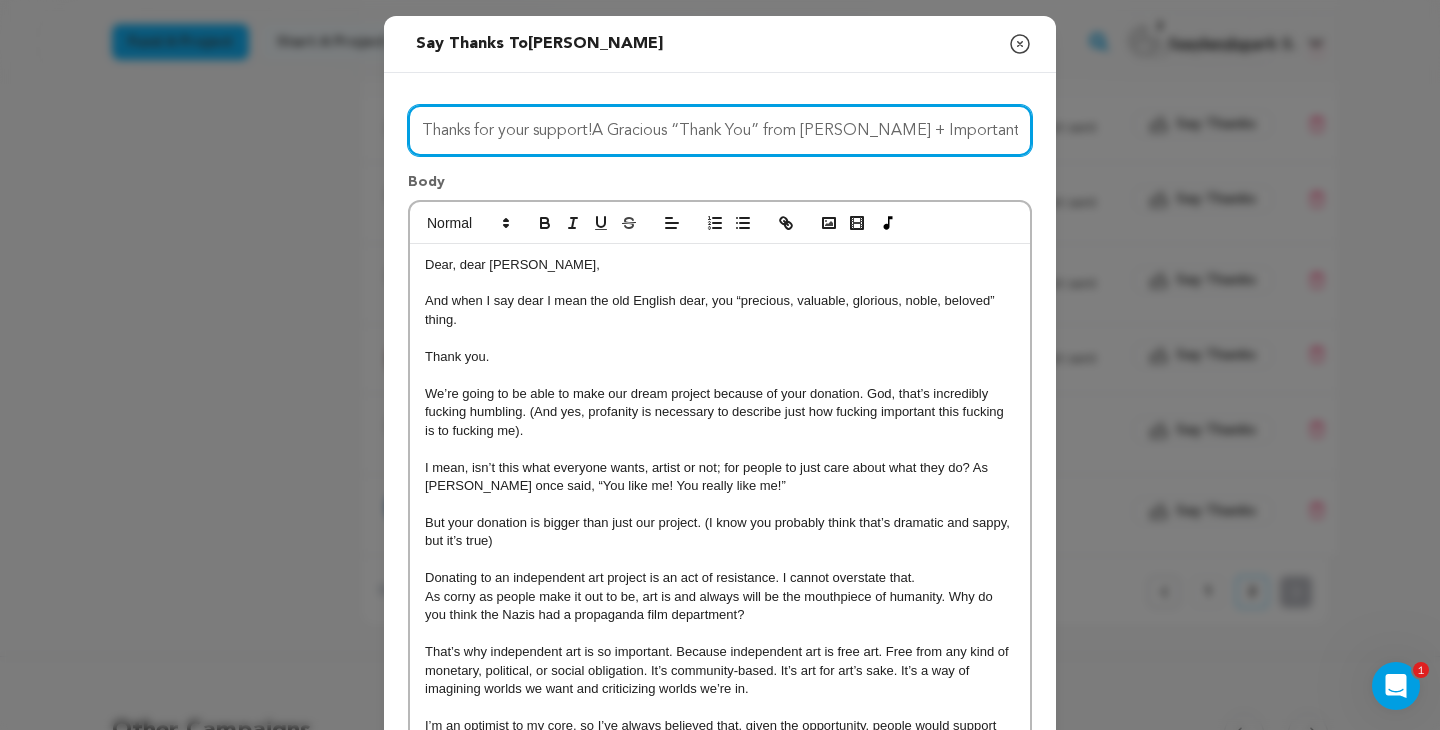 scroll, scrollTop: 0, scrollLeft: 87, axis: horizontal 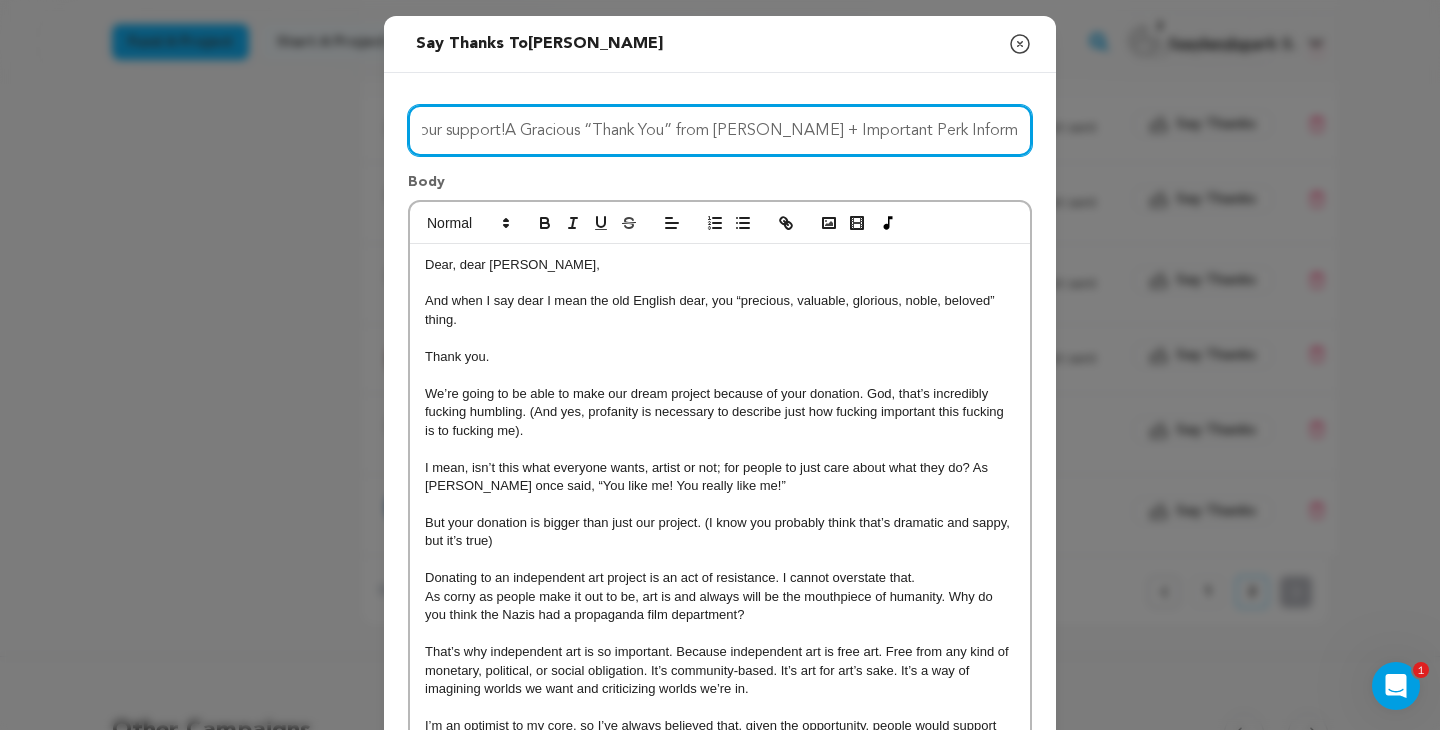 click on "Thanks for your support!A Gracious “Thank You” from Ava Kramer + Important Perk Information" at bounding box center [720, 130] 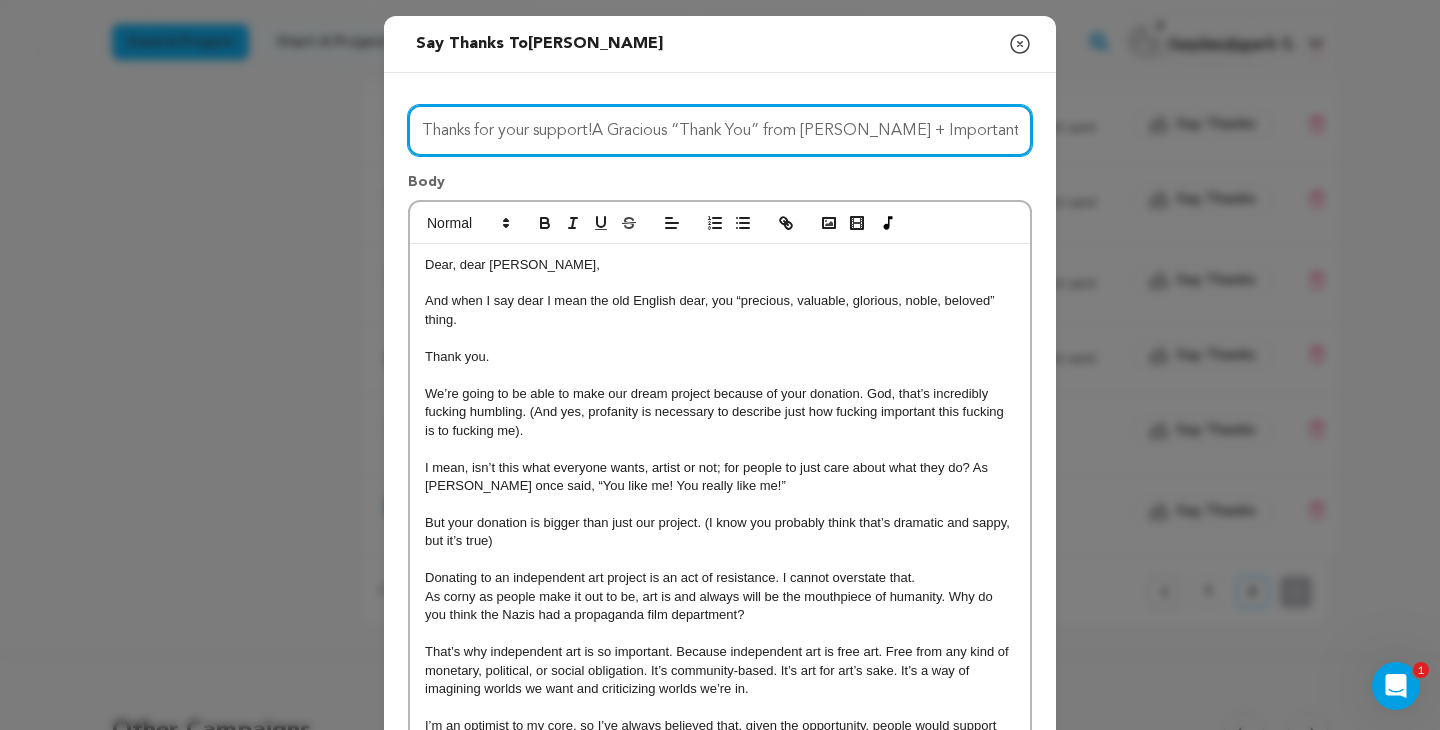 drag, startPoint x: 511, startPoint y: 122, endPoint x: 234, endPoint y: 117, distance: 277.04514 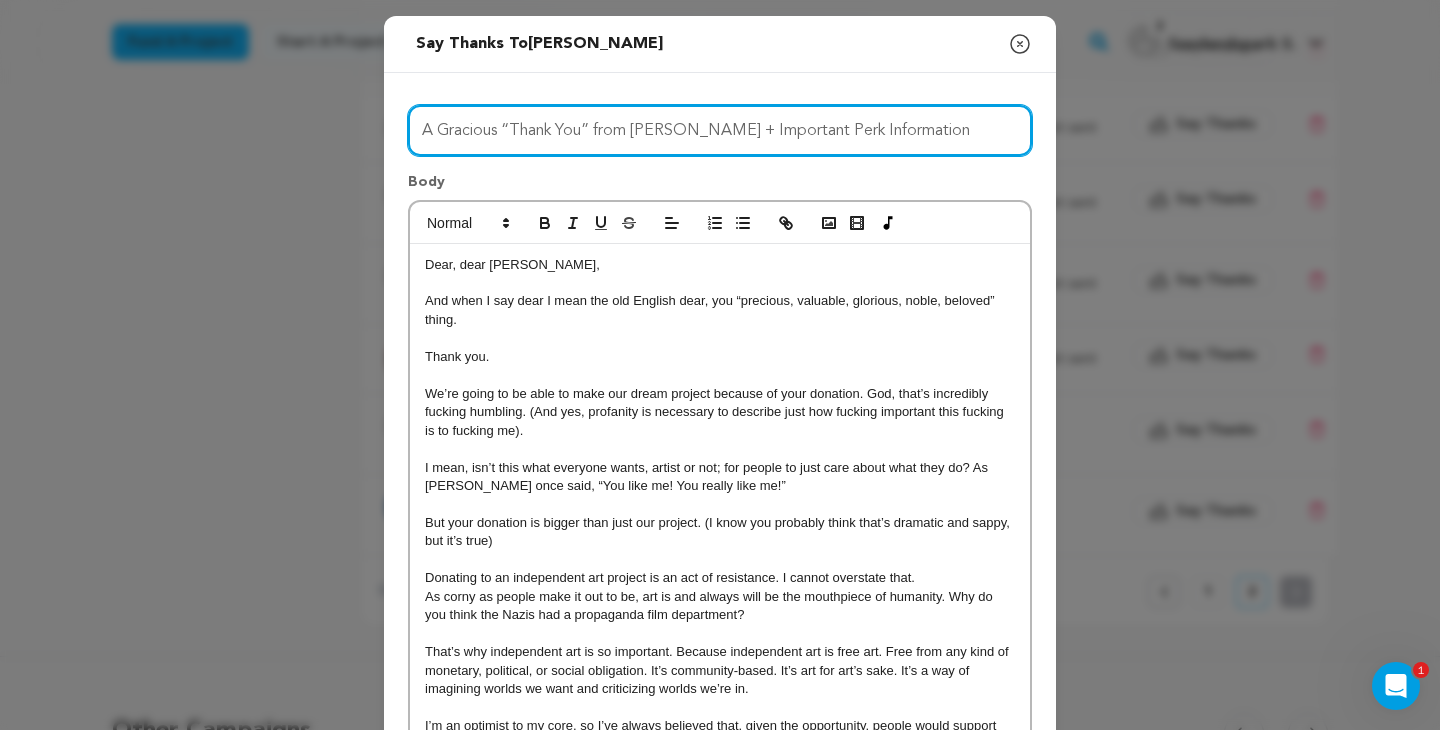 type on "A Gracious “Thank You” from [PERSON_NAME] + Important Perk Information" 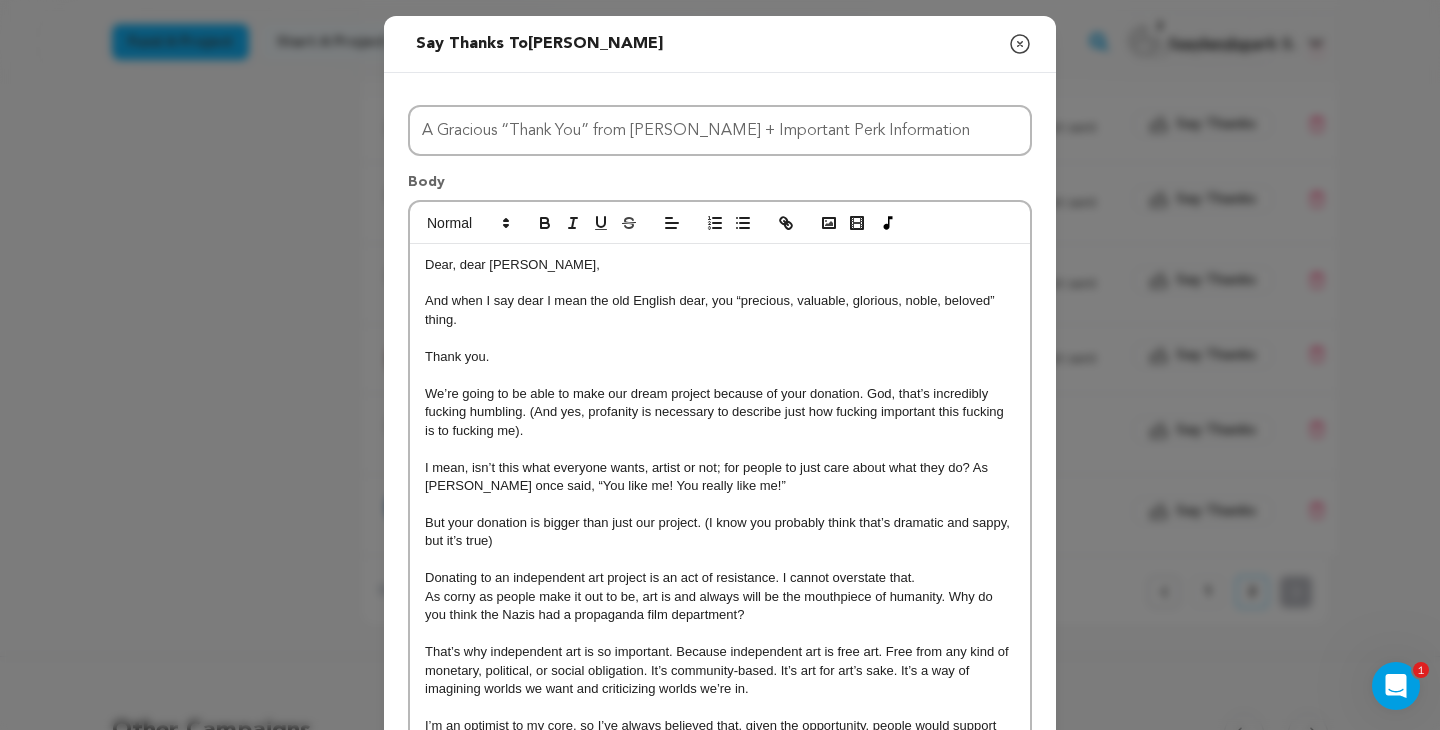 click at bounding box center [720, 375] 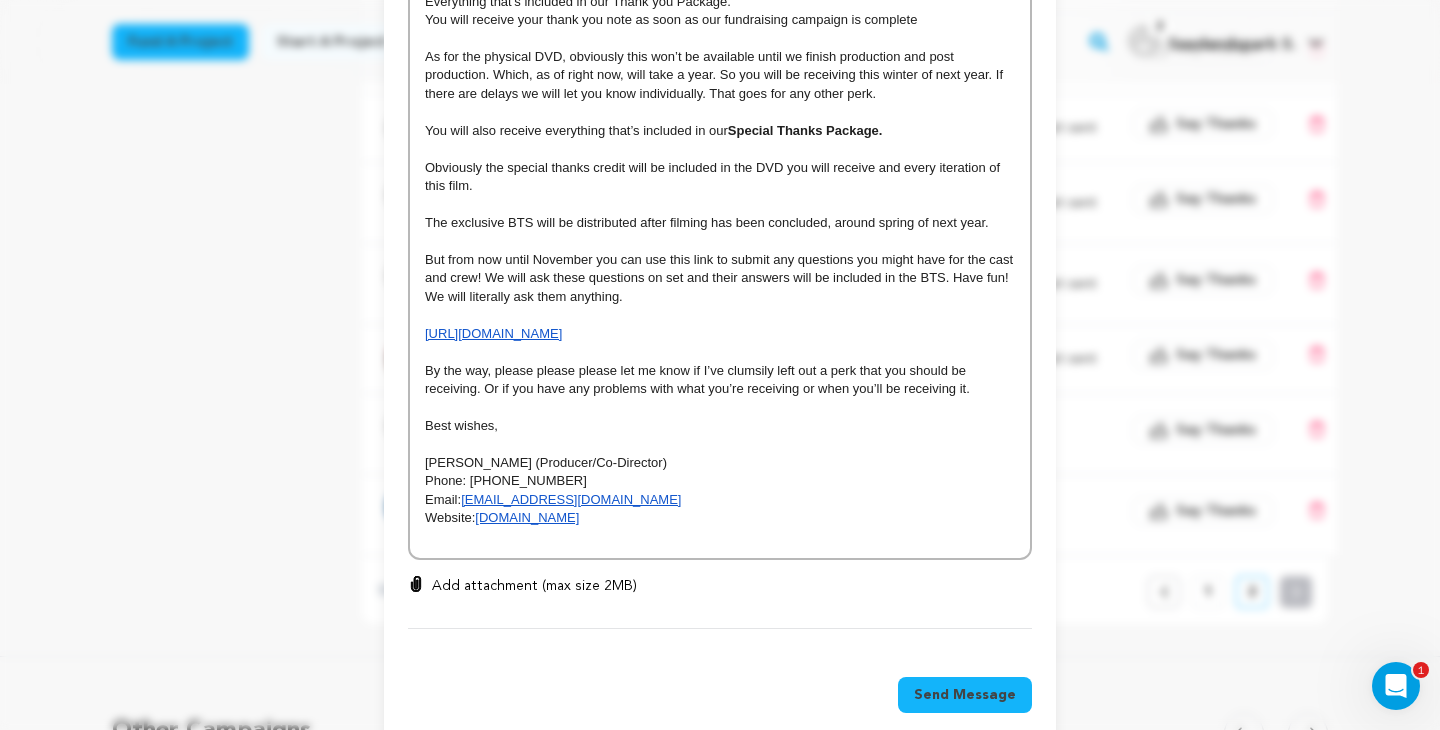 scroll, scrollTop: 1106, scrollLeft: 0, axis: vertical 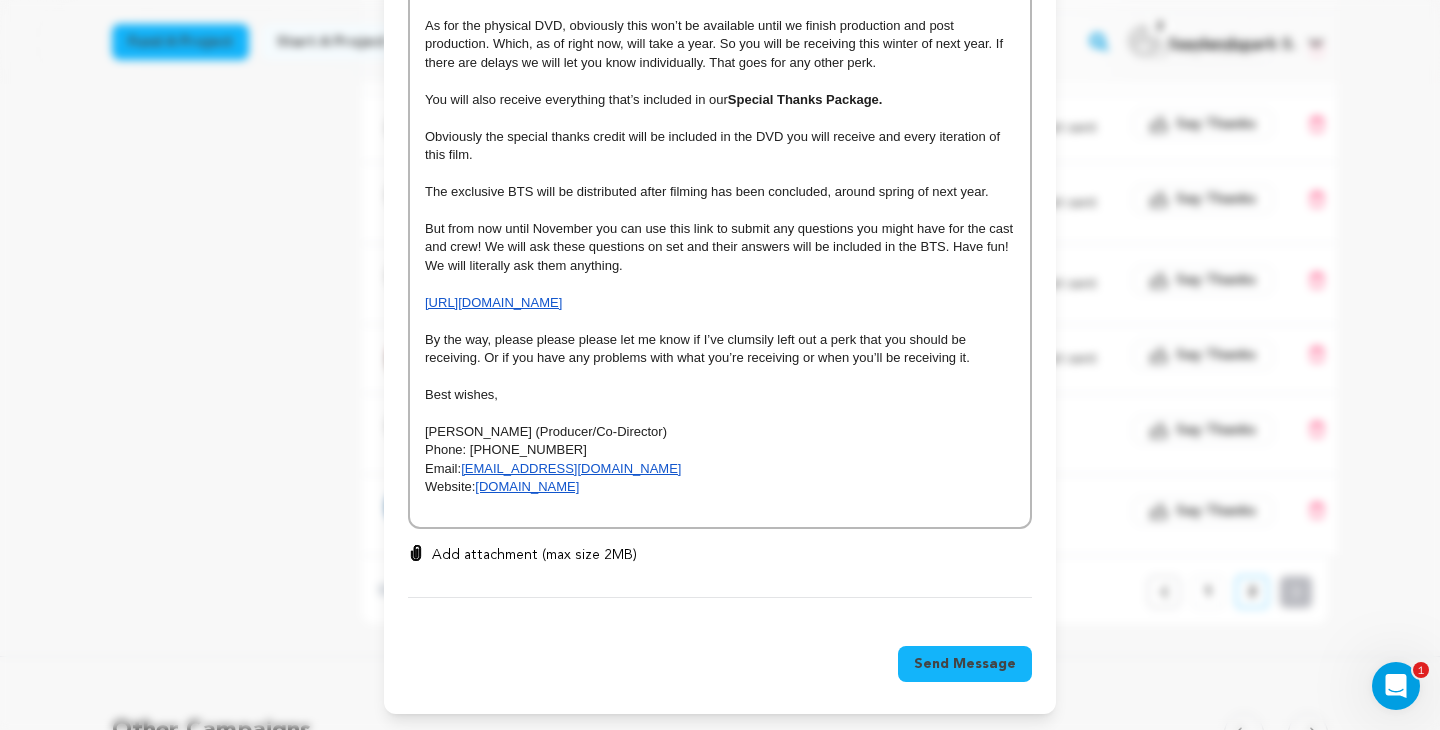 click on "Dear, dear Shelly Kramer, And when I say dear I mean the old English dear, you “precious, valuable, glorious, noble, beloved” thing.  Thank you. We’re going to be able to make our dream project because of your donation. God, that’s incredibly fucking humbling. (And yes, profanity is necessary to describe just how fucking important this fucking is to fucking me).  I mean, isn’t this what everyone wants, artist or not; for people to just care about what they do? As Sally Fields once said, “You like me! You really like me!” But your donation is bigger than just our project. (I know you probably think that’s dramatic and sappy, but it’s true) Donating to an independent art project is an act of resistance. I cannot overstate that.  As corny as people make it out to be, art is and always will be the mouthpiece of humanity. Why do you think the Nazis had a propaganda film department?  Thank you dear.  Okay onto the perks!!!!! You’ve donated  $125 . That means you get… Best wishes, Email:" at bounding box center [720, -167] 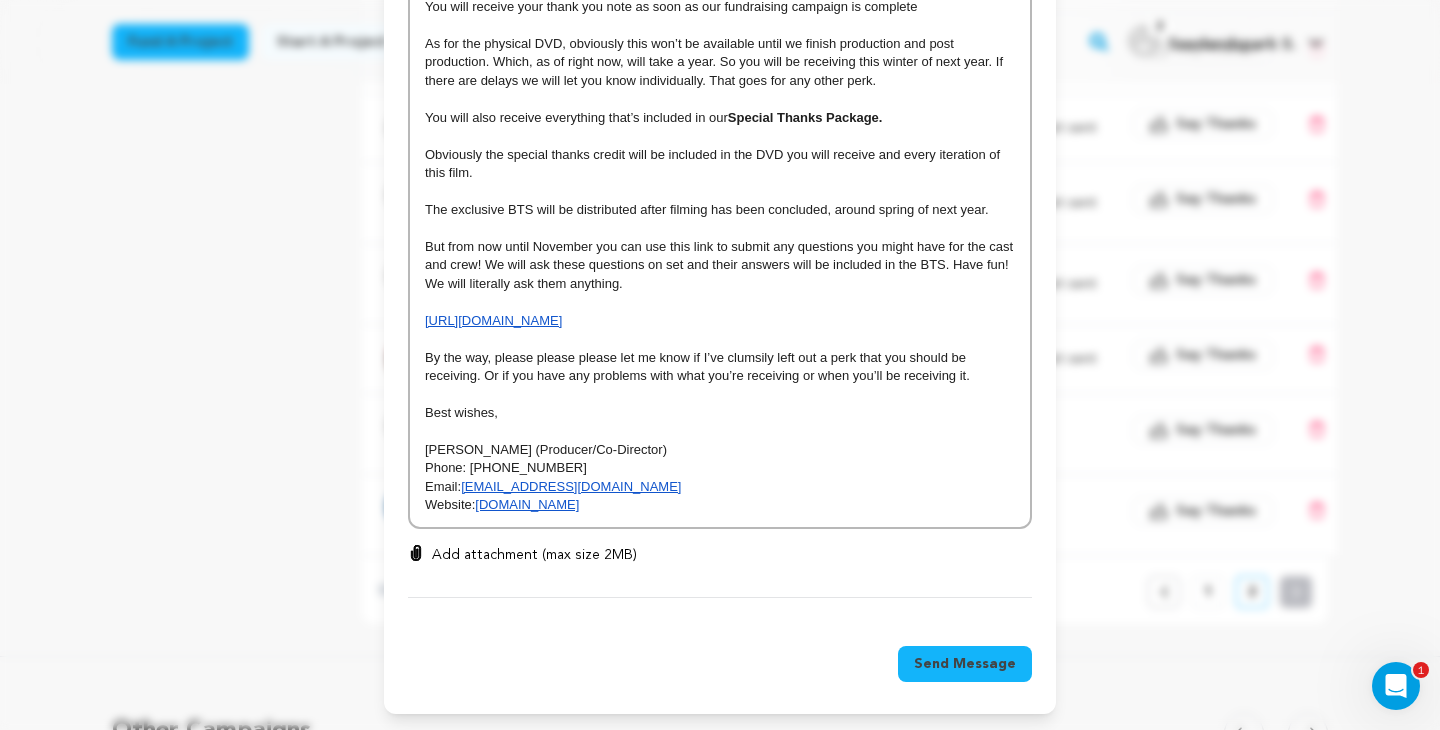 click at bounding box center (720, 394) 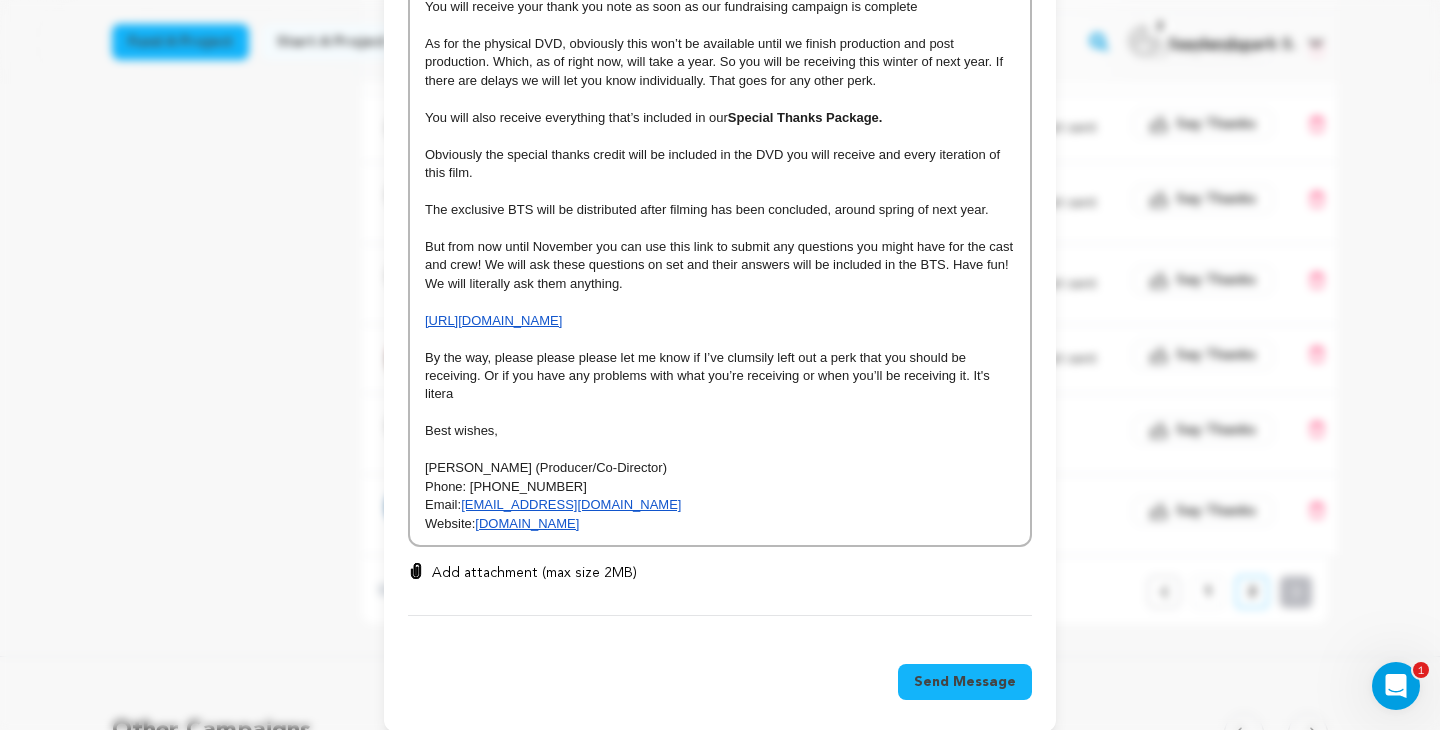 scroll, scrollTop: 1106, scrollLeft: 0, axis: vertical 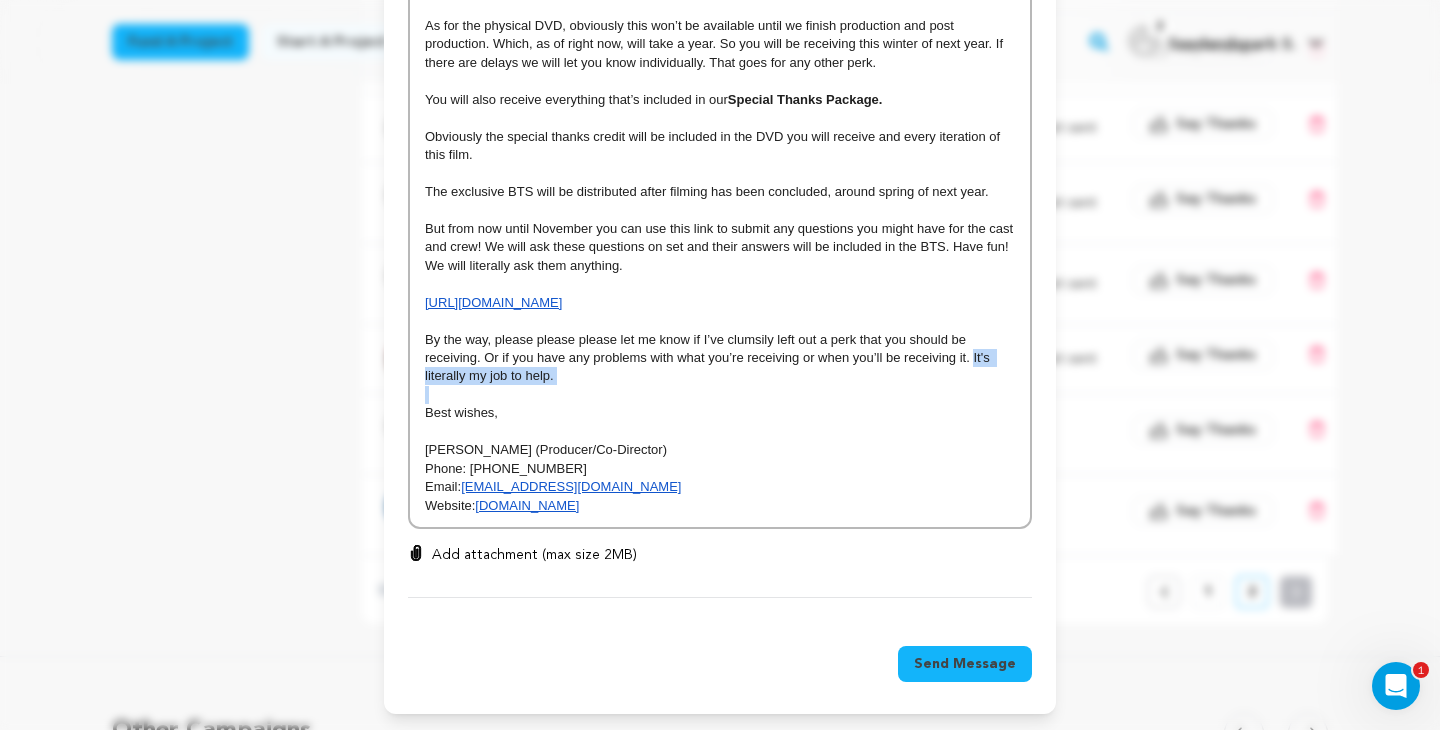 drag, startPoint x: 862, startPoint y: 397, endPoint x: 973, endPoint y: 358, distance: 117.65203 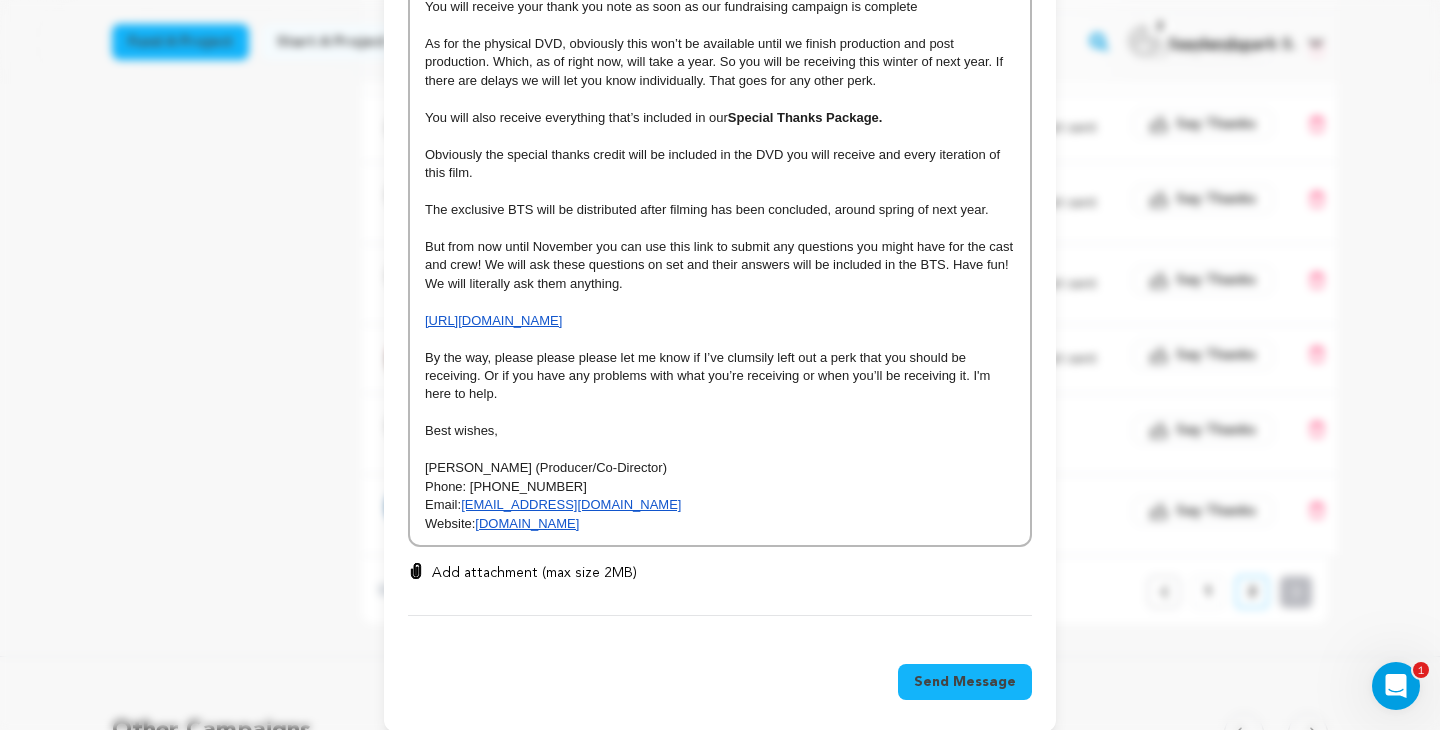 scroll, scrollTop: 1106, scrollLeft: 0, axis: vertical 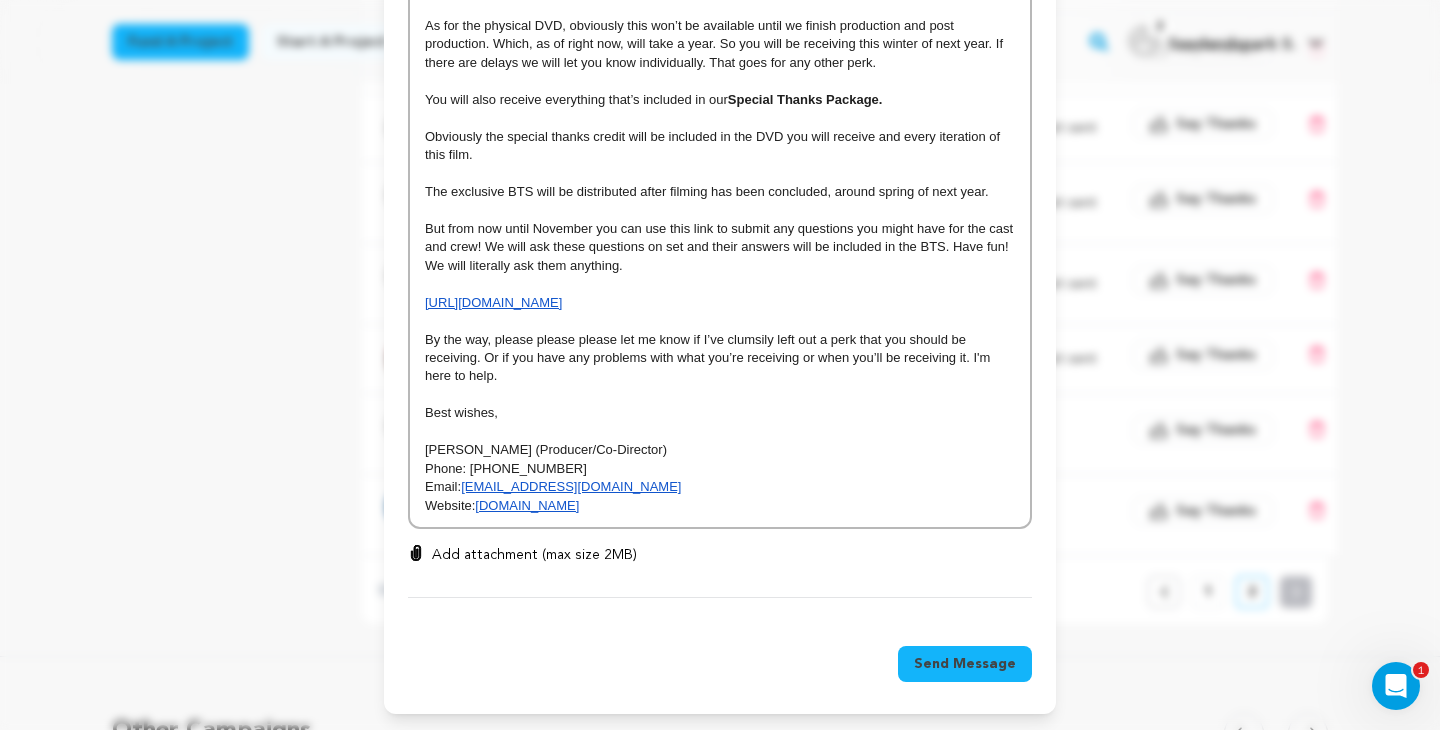 click on "By the way, please please please let me know if I’ve clumsily left out a perk that you should be receiving. Or if you have any problems with what you’re receiving or when you’ll be receiving it. I'm here to help." at bounding box center [720, 358] 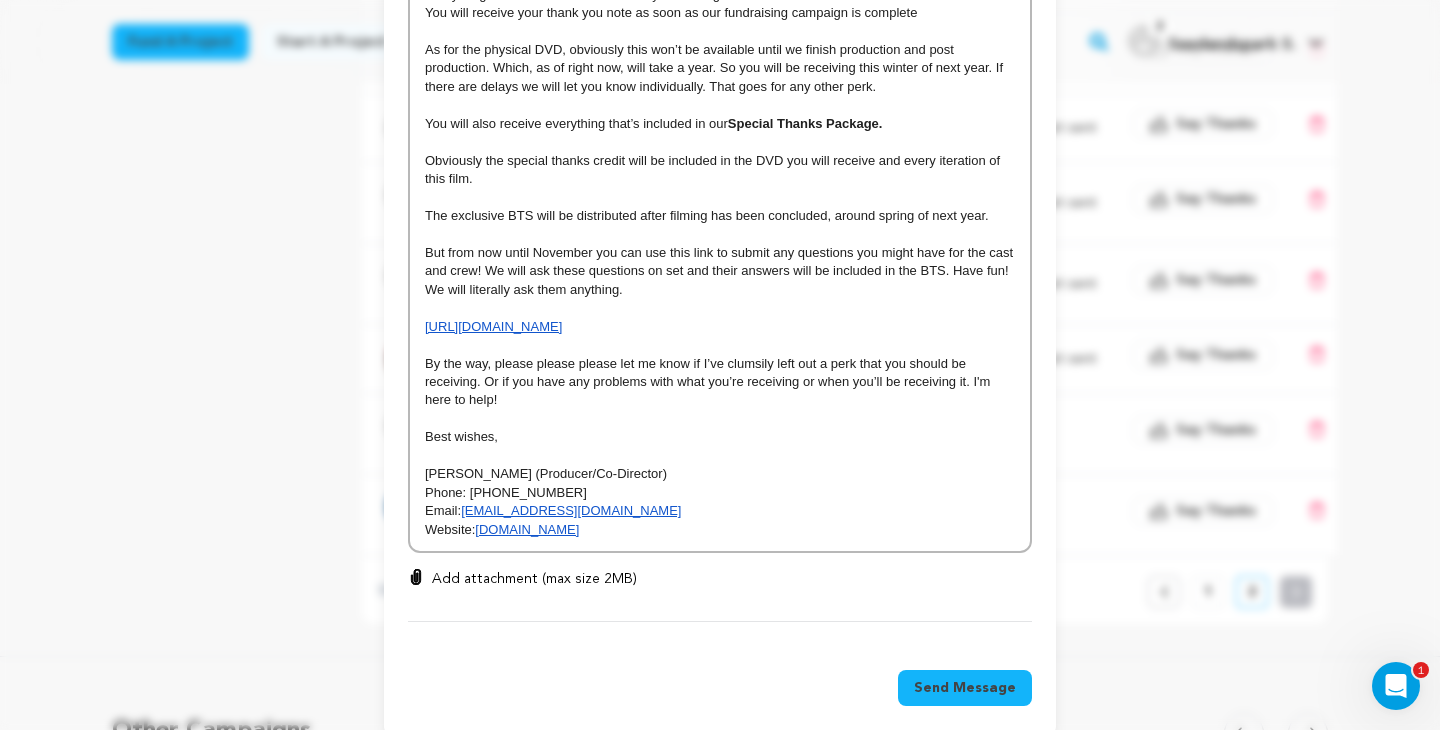 scroll, scrollTop: 1077, scrollLeft: 0, axis: vertical 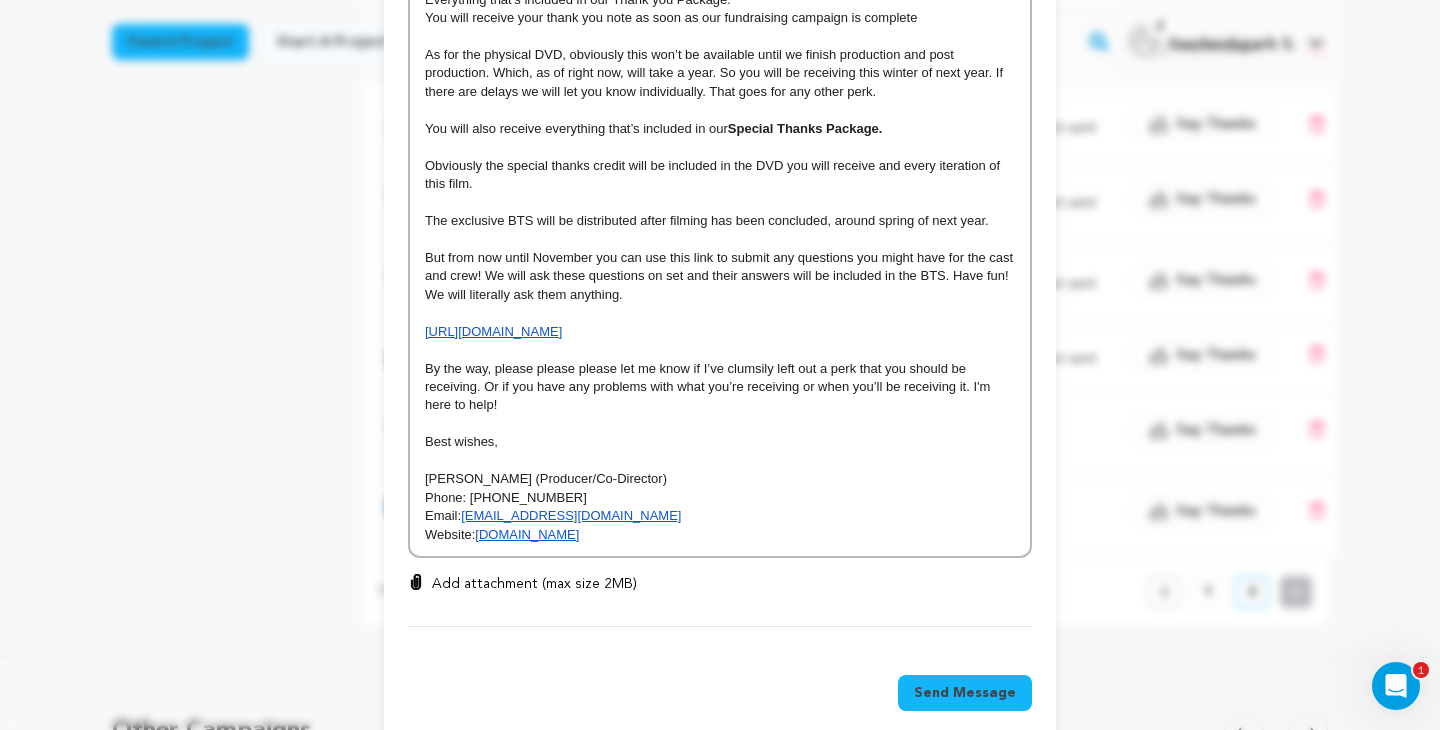 click on "But from now until November you can use this link to submit any questions you might have for the cast and crew! We will ask these questions on set and their answers will be included in the BTS. Have fun! We will literally ask them anything." at bounding box center [721, 276] 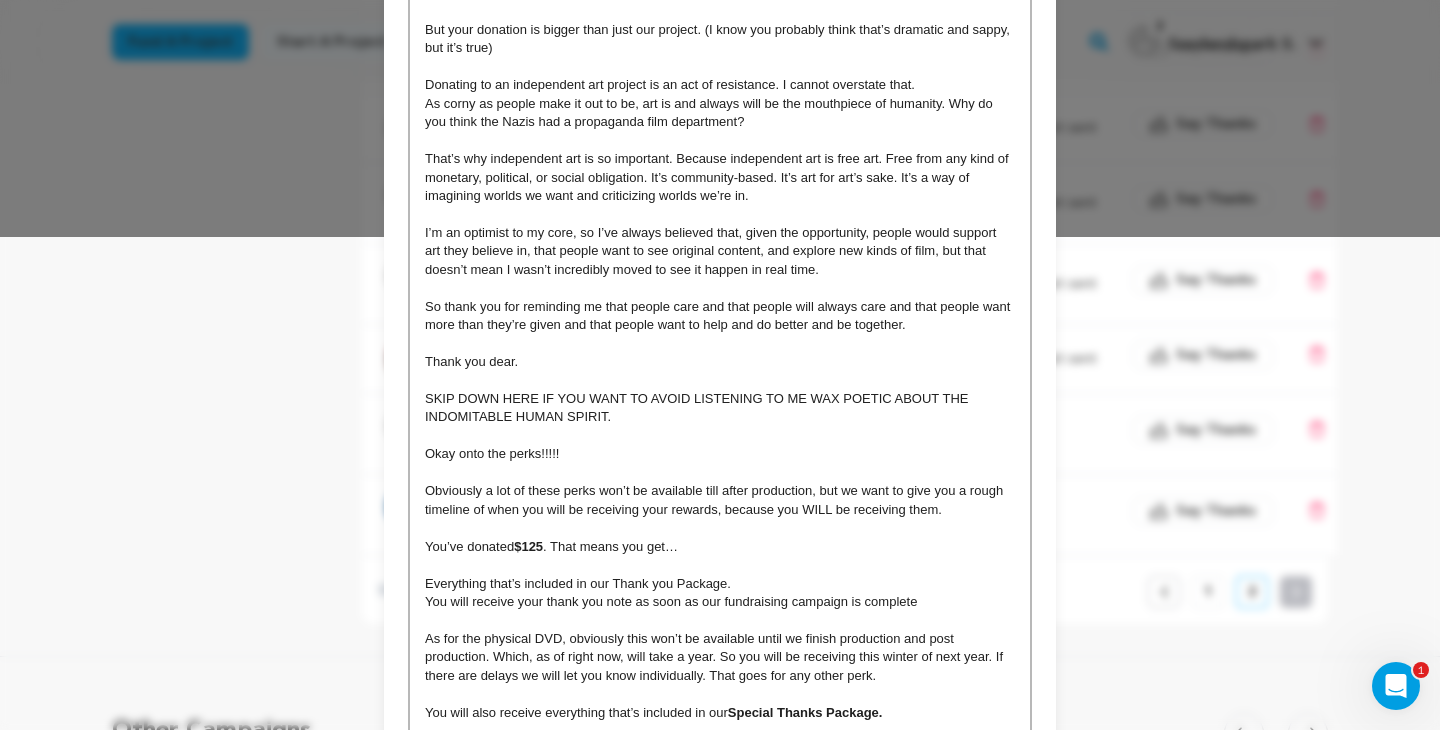 scroll, scrollTop: 549, scrollLeft: 0, axis: vertical 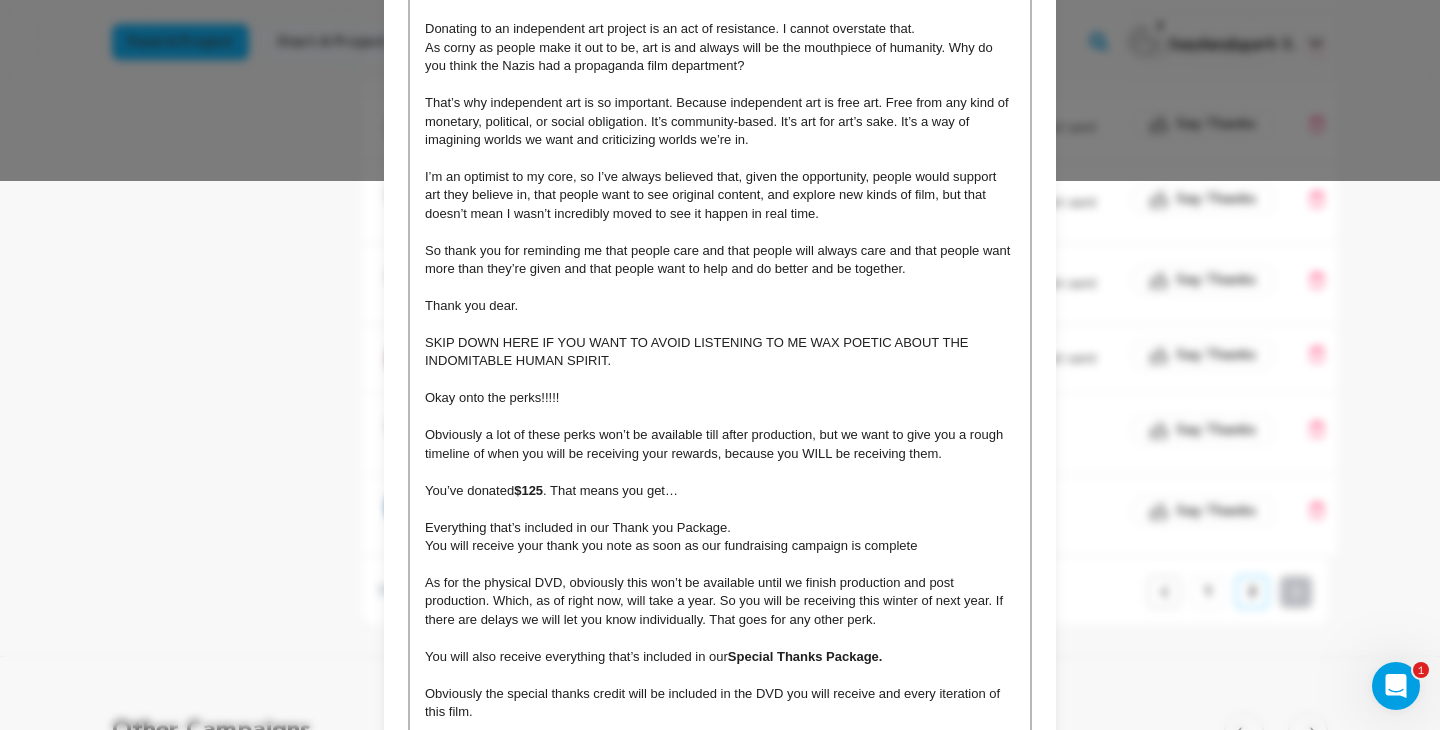 click on ". That means you get…" at bounding box center (610, 490) 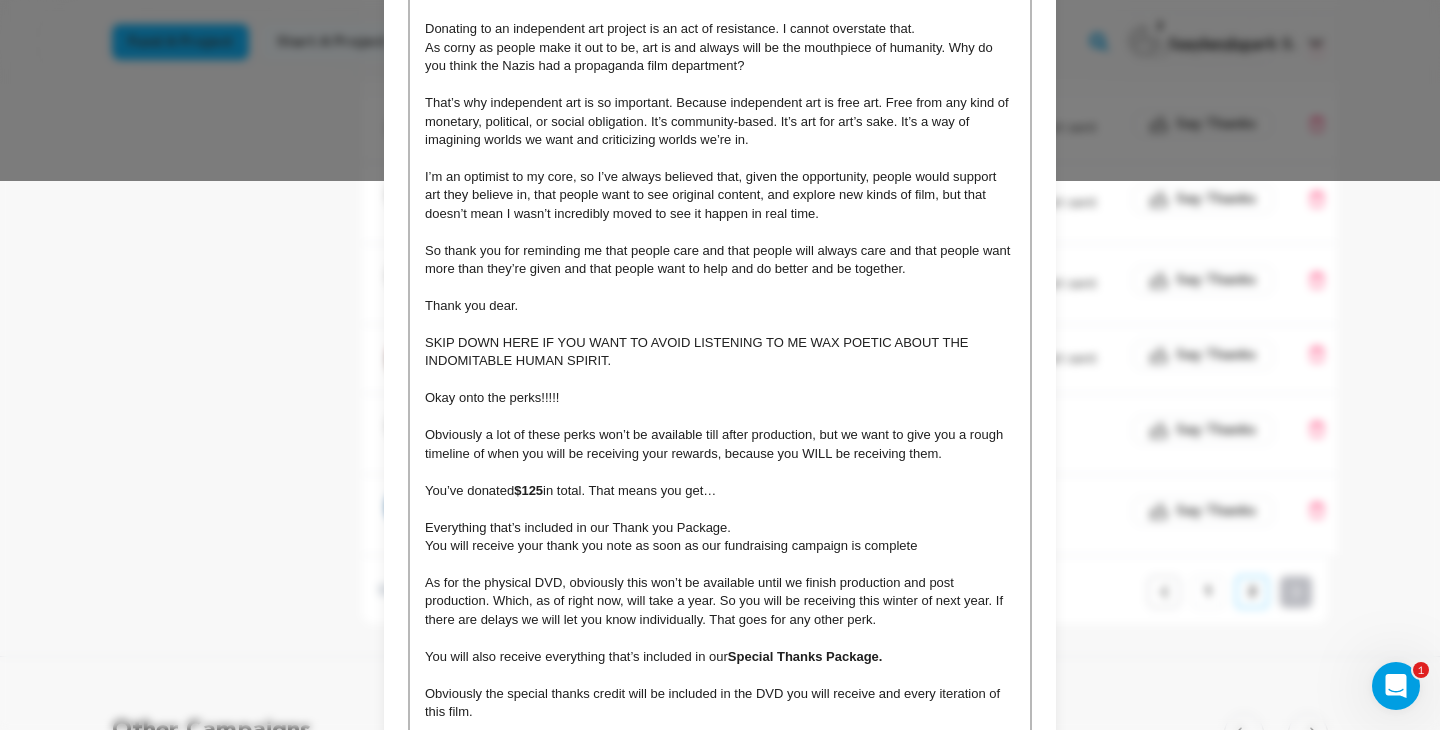 click at bounding box center [720, 509] 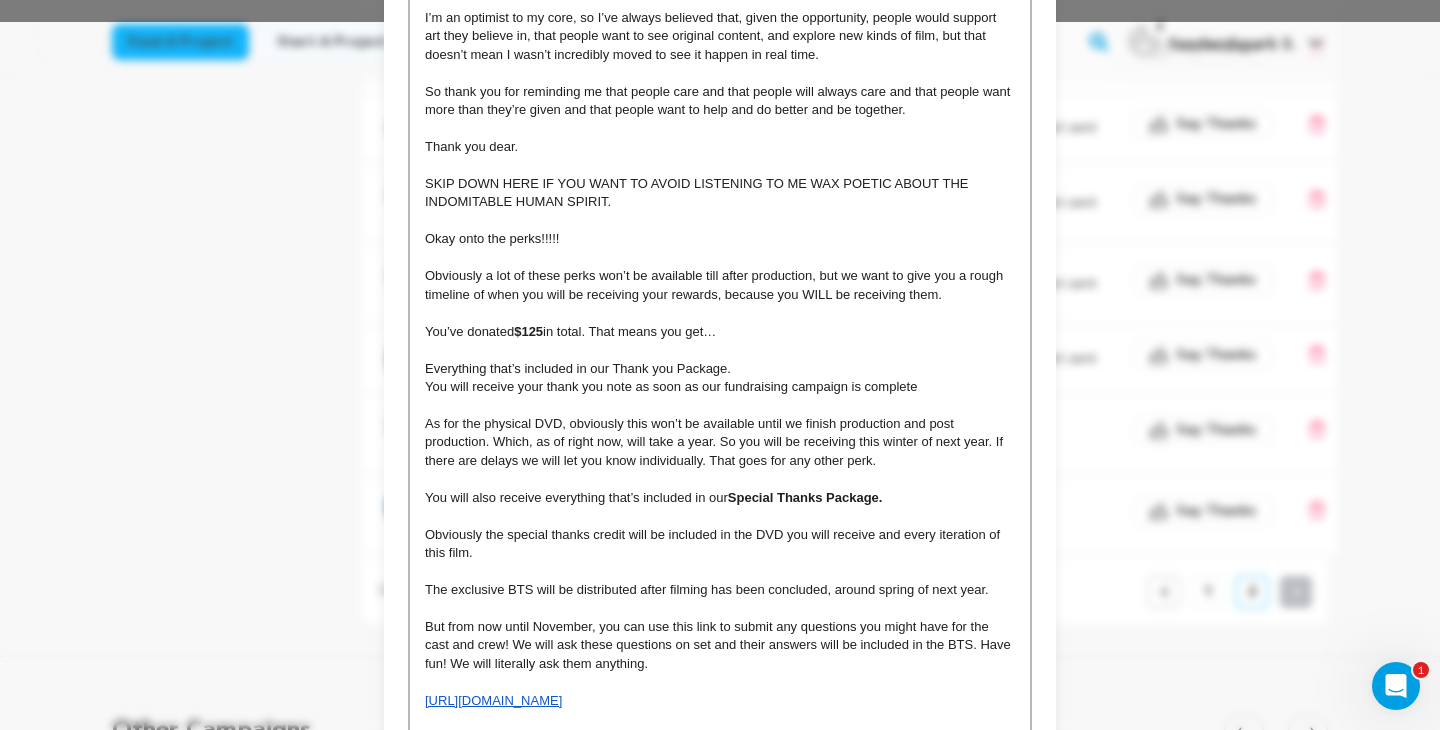 scroll, scrollTop: 724, scrollLeft: 0, axis: vertical 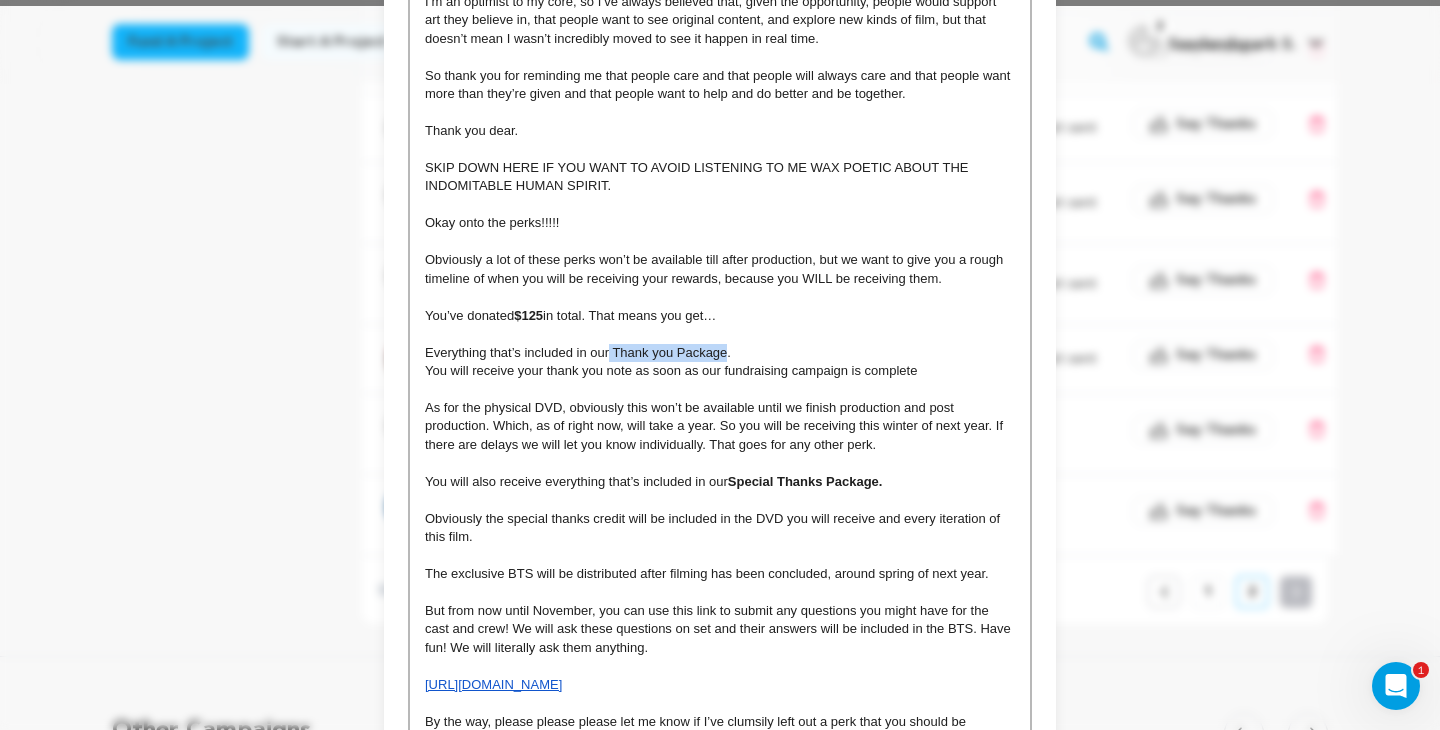 drag, startPoint x: 608, startPoint y: 350, endPoint x: 728, endPoint y: 351, distance: 120.004166 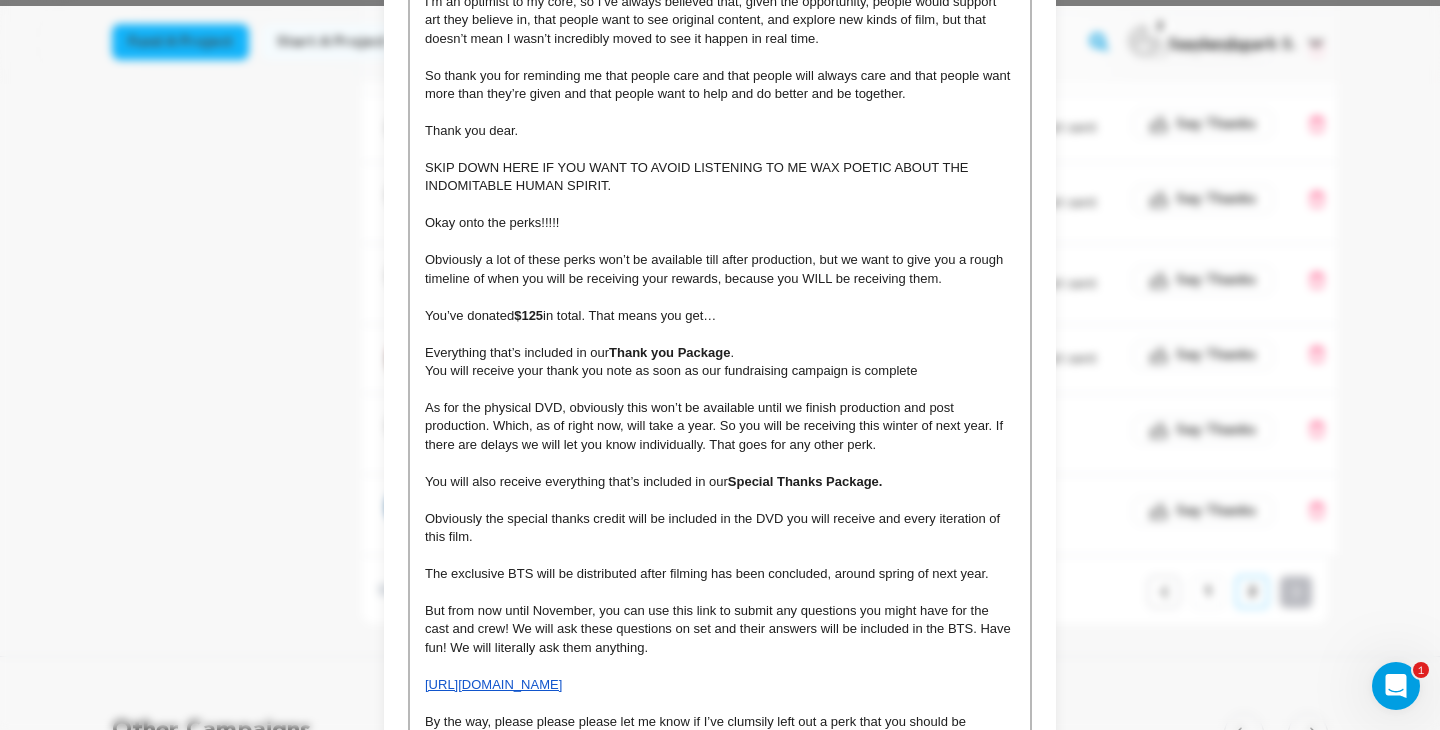 click on "As for the physical DVD, obviously this won’t be available until we finish production and post production. Which, as of right now, will take a year. So you will be receiving this winter of next year. If there are delays we will let you know individually. That goes for any other perk." at bounding box center [716, 426] 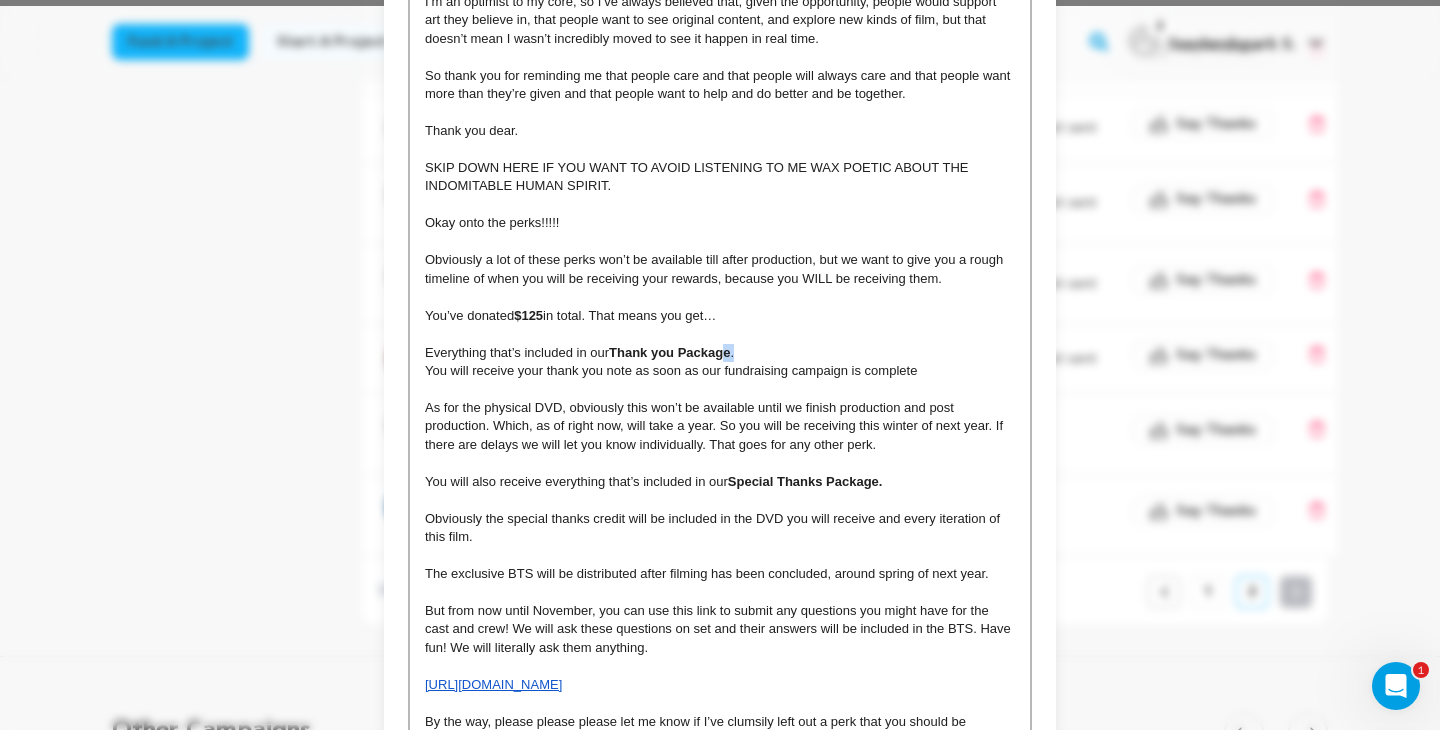 drag, startPoint x: 721, startPoint y: 354, endPoint x: 743, endPoint y: 354, distance: 22 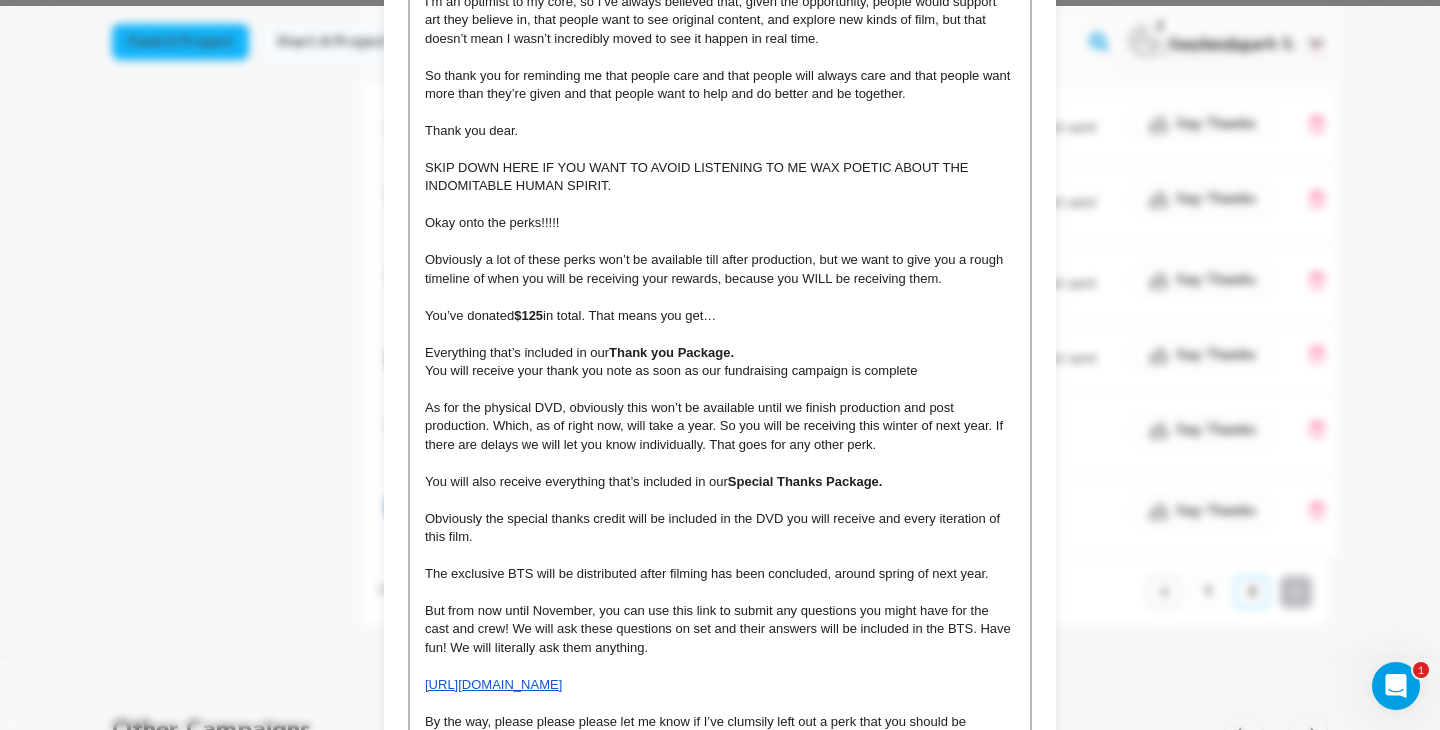 click on "As for the physical DVD, obviously this won’t be available until we finish production and post production. Which, as of right now, will take a year. So you will be receiving this winter of next year. If there are delays we will let you know individually. That goes for any other perk." at bounding box center (716, 426) 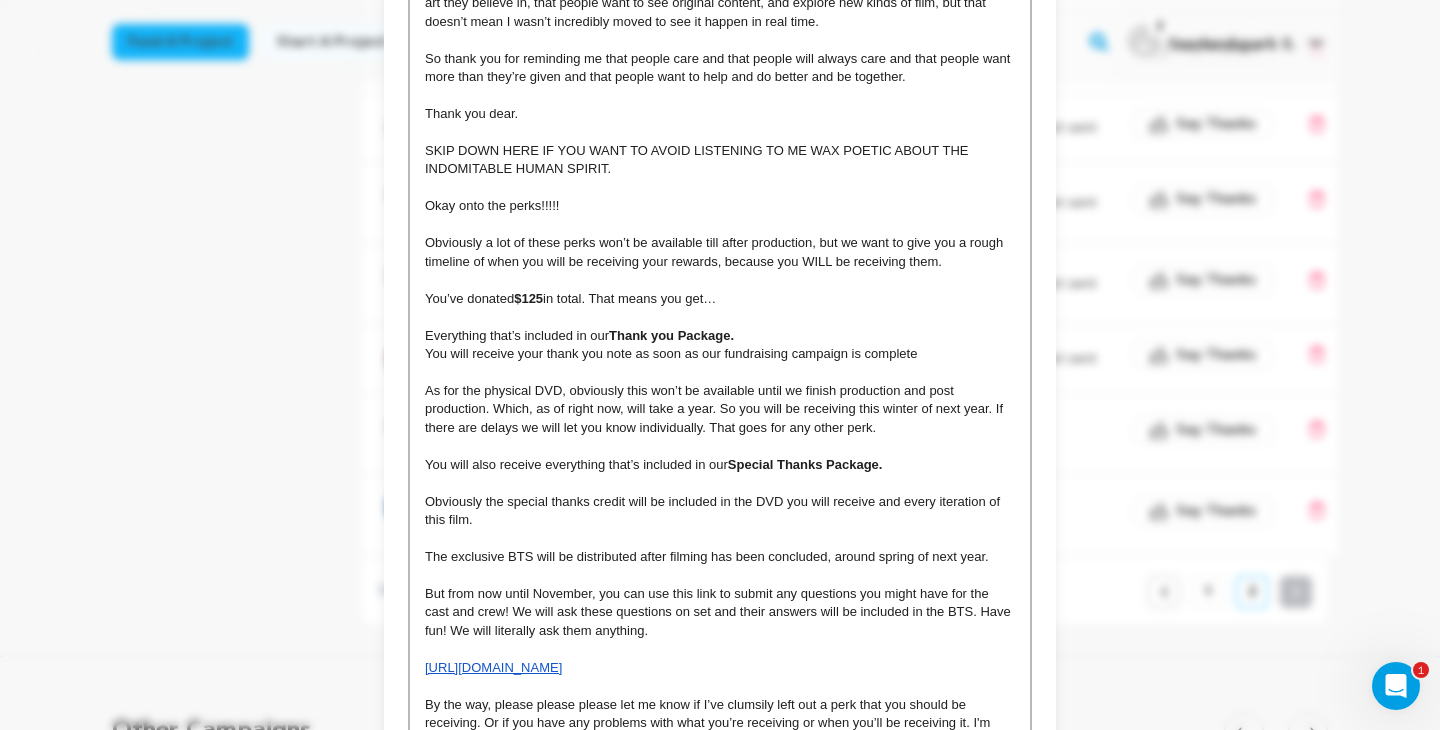 scroll, scrollTop: 745, scrollLeft: 0, axis: vertical 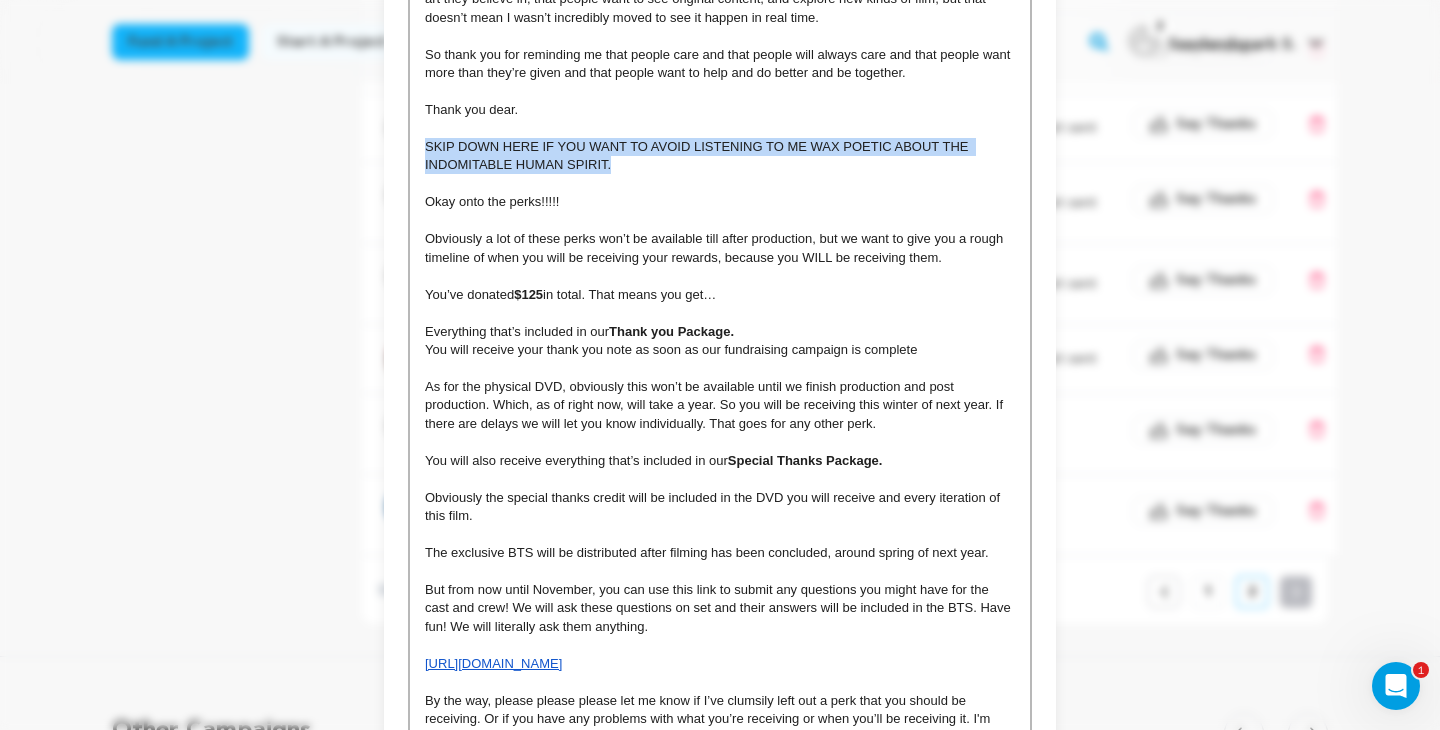 drag, startPoint x: 426, startPoint y: 142, endPoint x: 643, endPoint y: 170, distance: 218.799 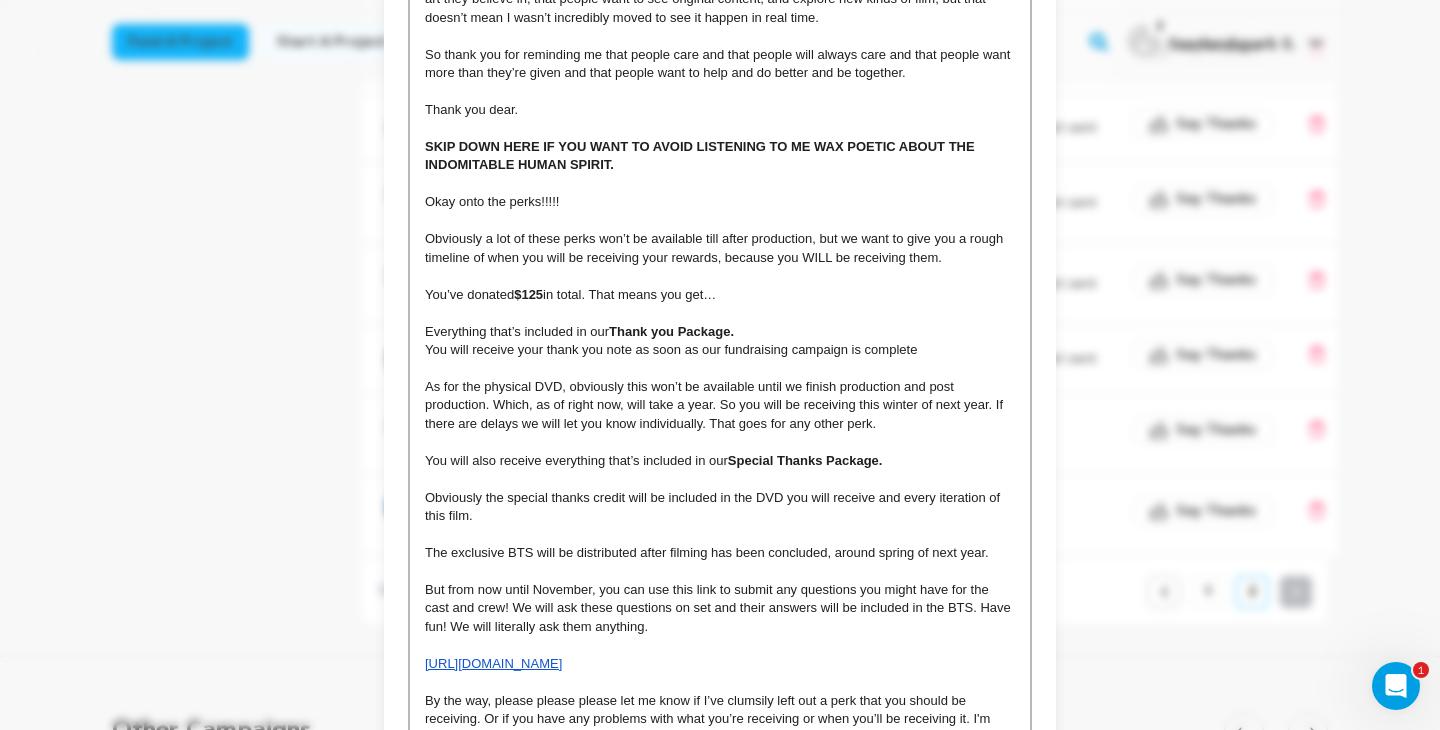 click on "Obviously a lot of these perks won’t be available till after production, but we want to give you a rough timeline of when you will be receiving your rewards, because you WILL be receiving them." at bounding box center [716, 247] 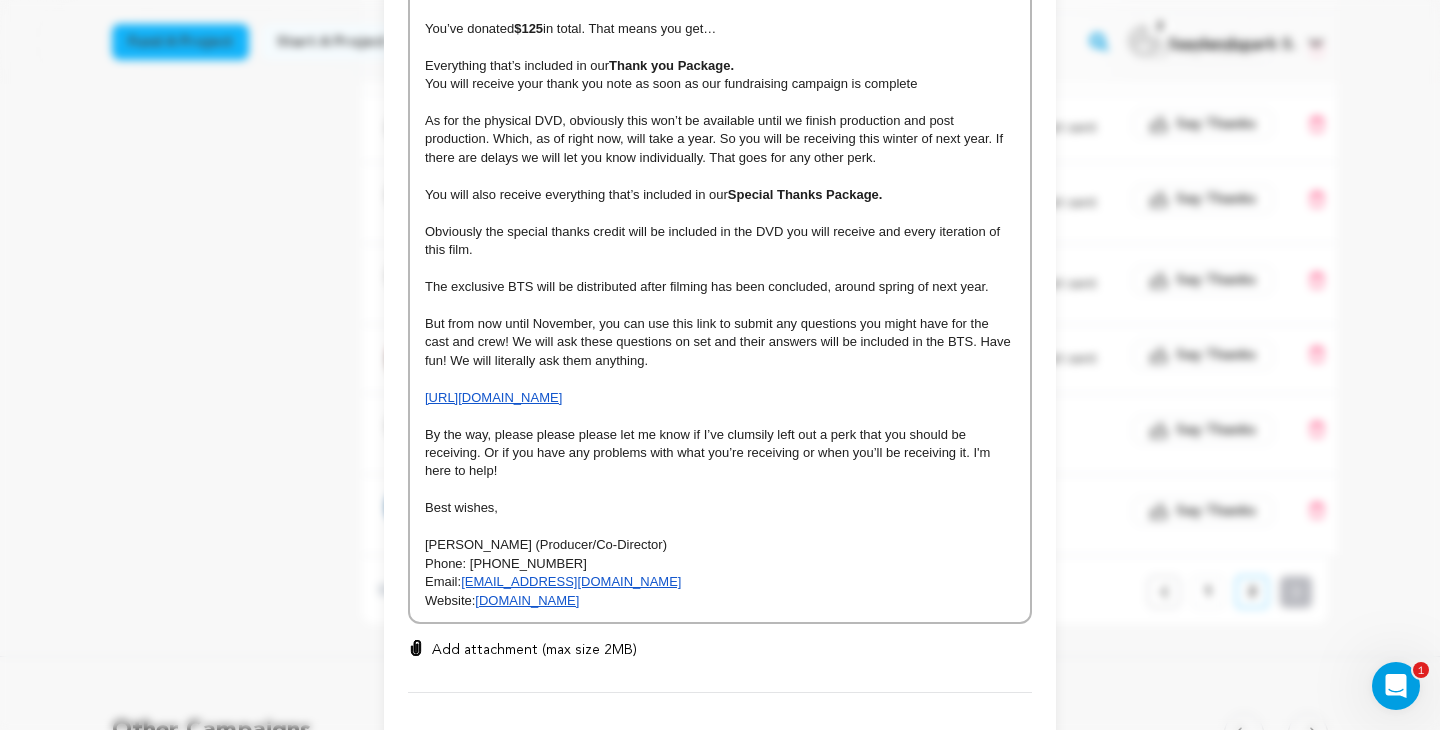 scroll, scrollTop: 1024, scrollLeft: 0, axis: vertical 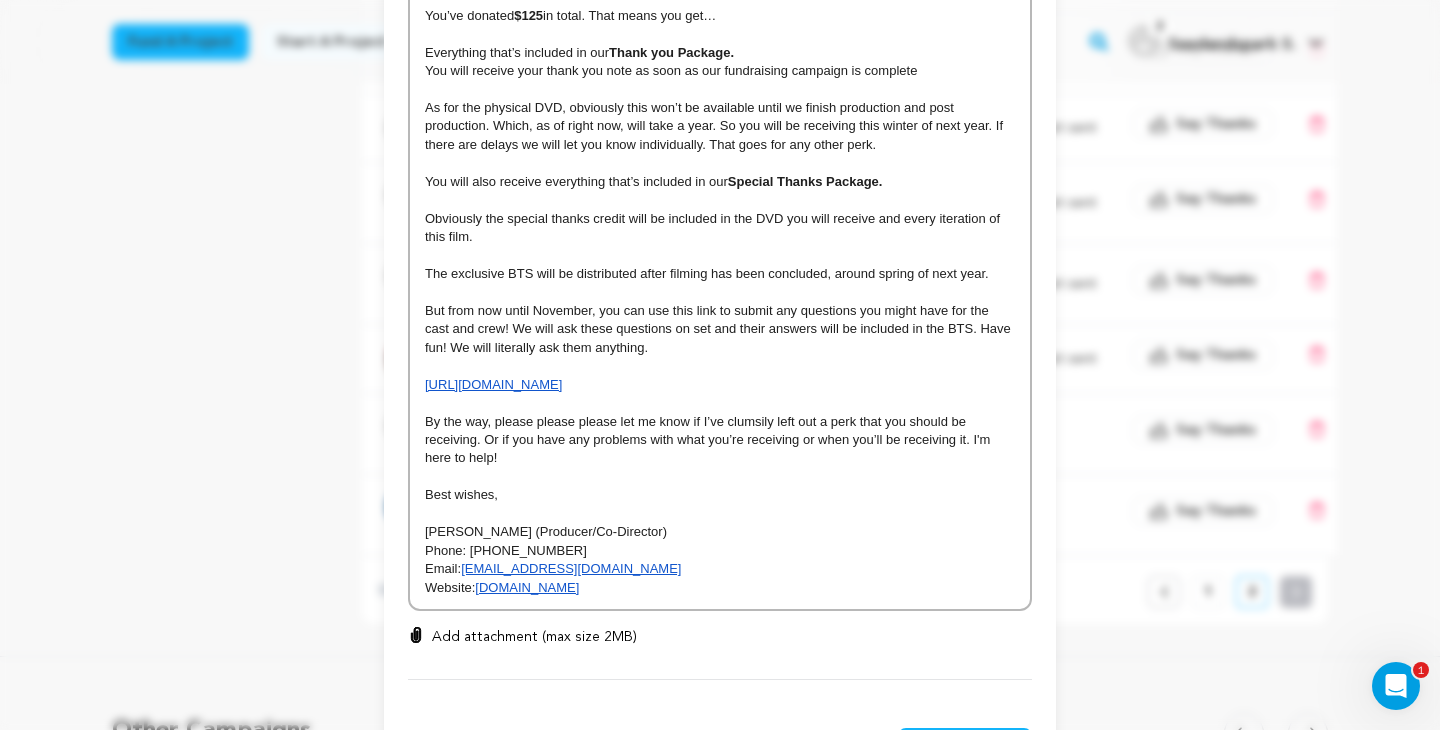 click on "As for the physical DVD, obviously this won’t be available until we finish production and post production. Which, as of right now, will take a year. So you will be receiving this winter of next year. If there are delays we will let you know individually. That goes for any other perk." at bounding box center [716, 126] 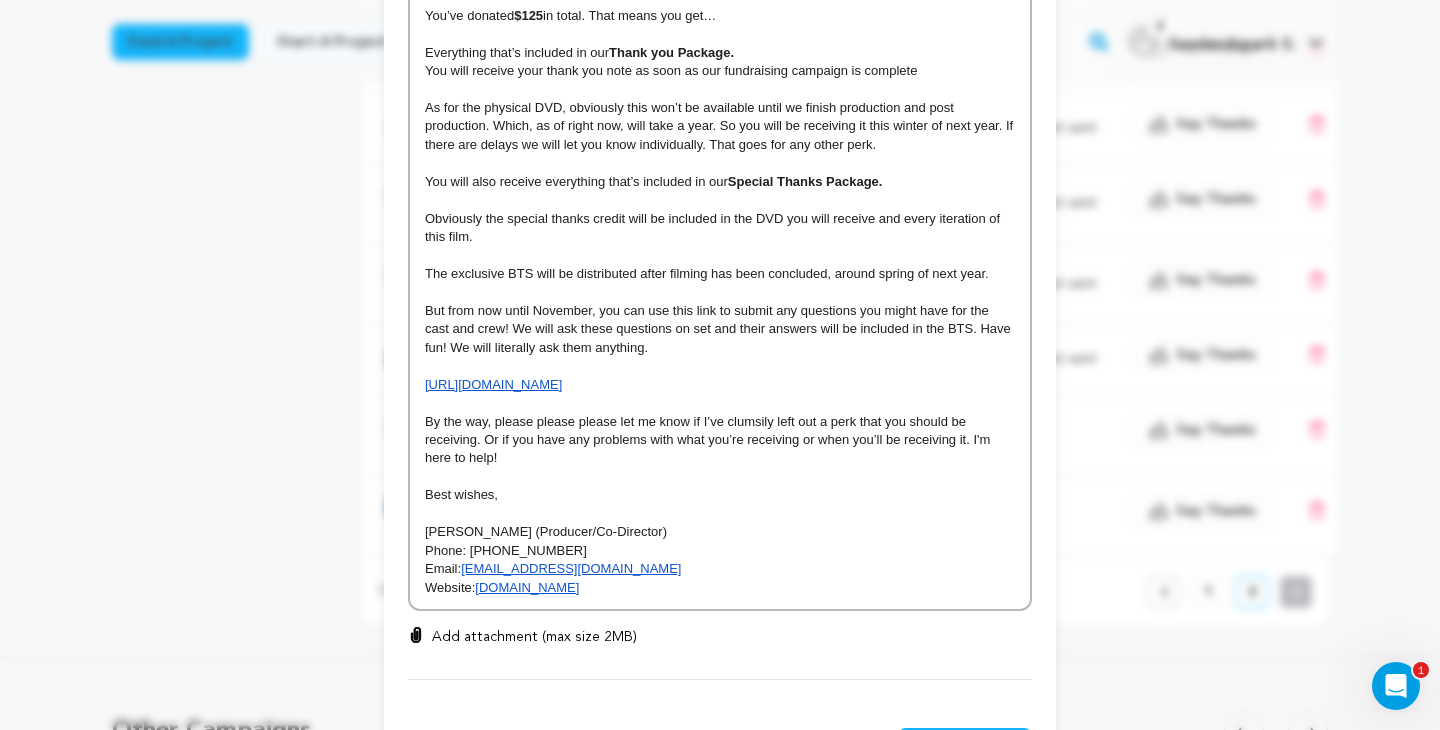 click on "As for the physical DVD, obviously this won’t be available until we finish production and post production. Which, as of right now, will take a year. So you will be receiving it this winter of next year. If there are delays we will let you know individually. That goes for any other perk." at bounding box center (721, 126) 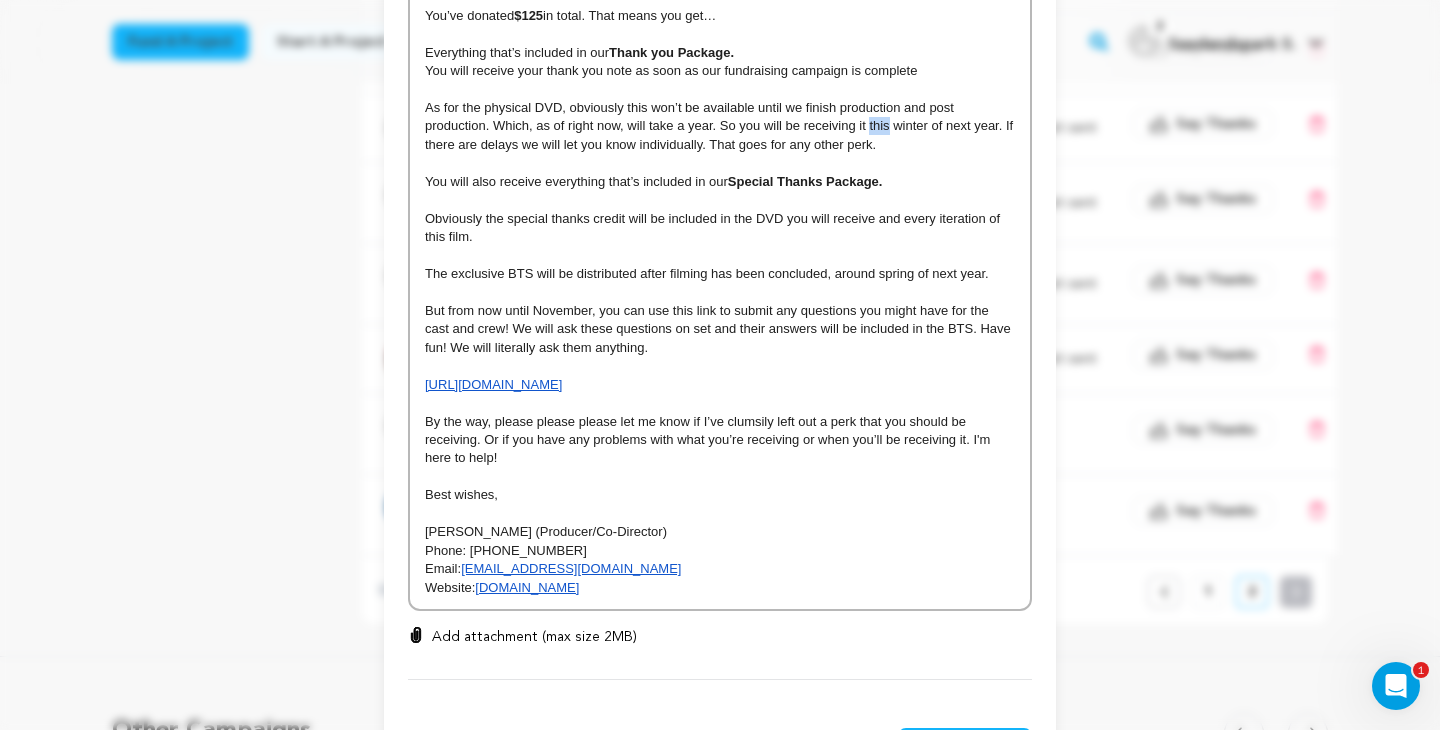 click on "As for the physical DVD, obviously this won’t be available until we finish production and post production. Which, as of right now, will take a year. So you will be receiving it this winter of next year. If there are delays we will let you know individually. That goes for any other perk." at bounding box center (721, 126) 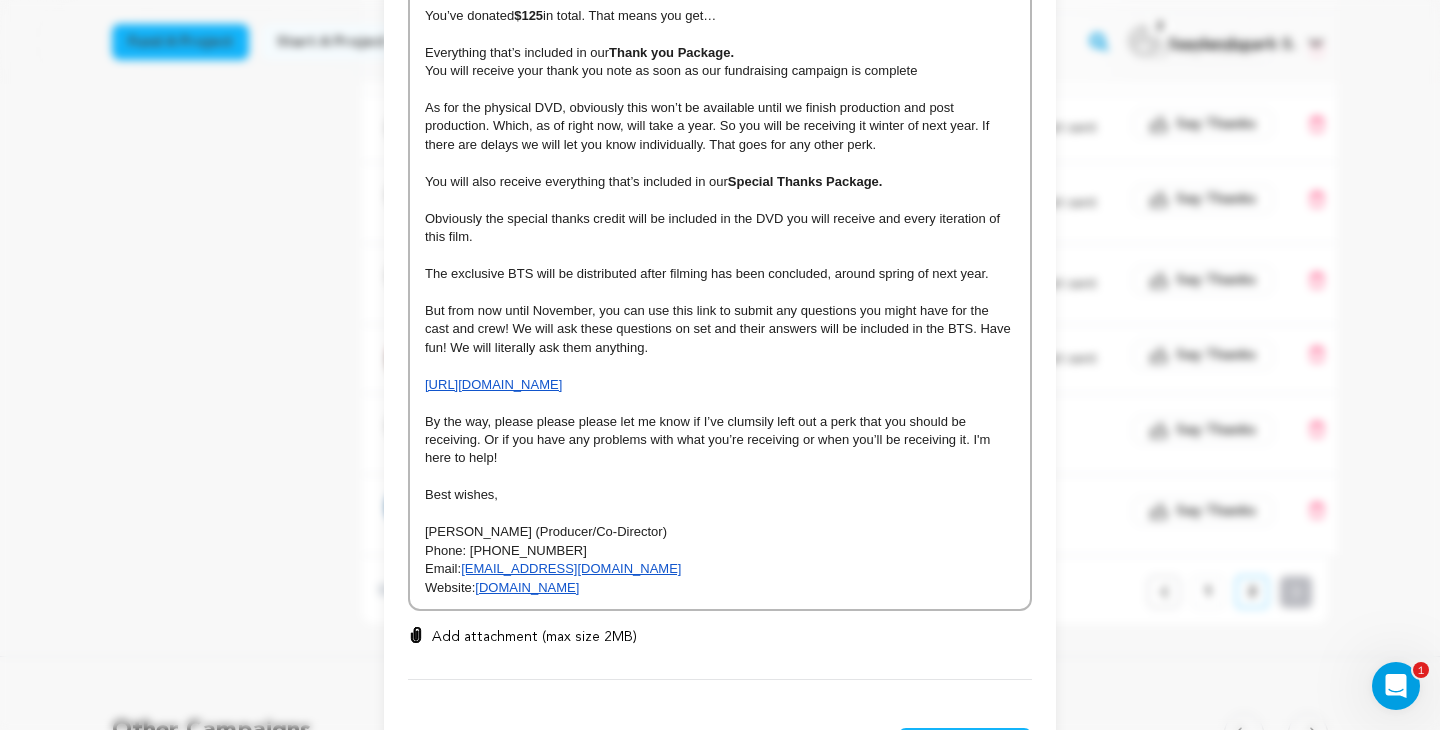 scroll, scrollTop: 1106, scrollLeft: 0, axis: vertical 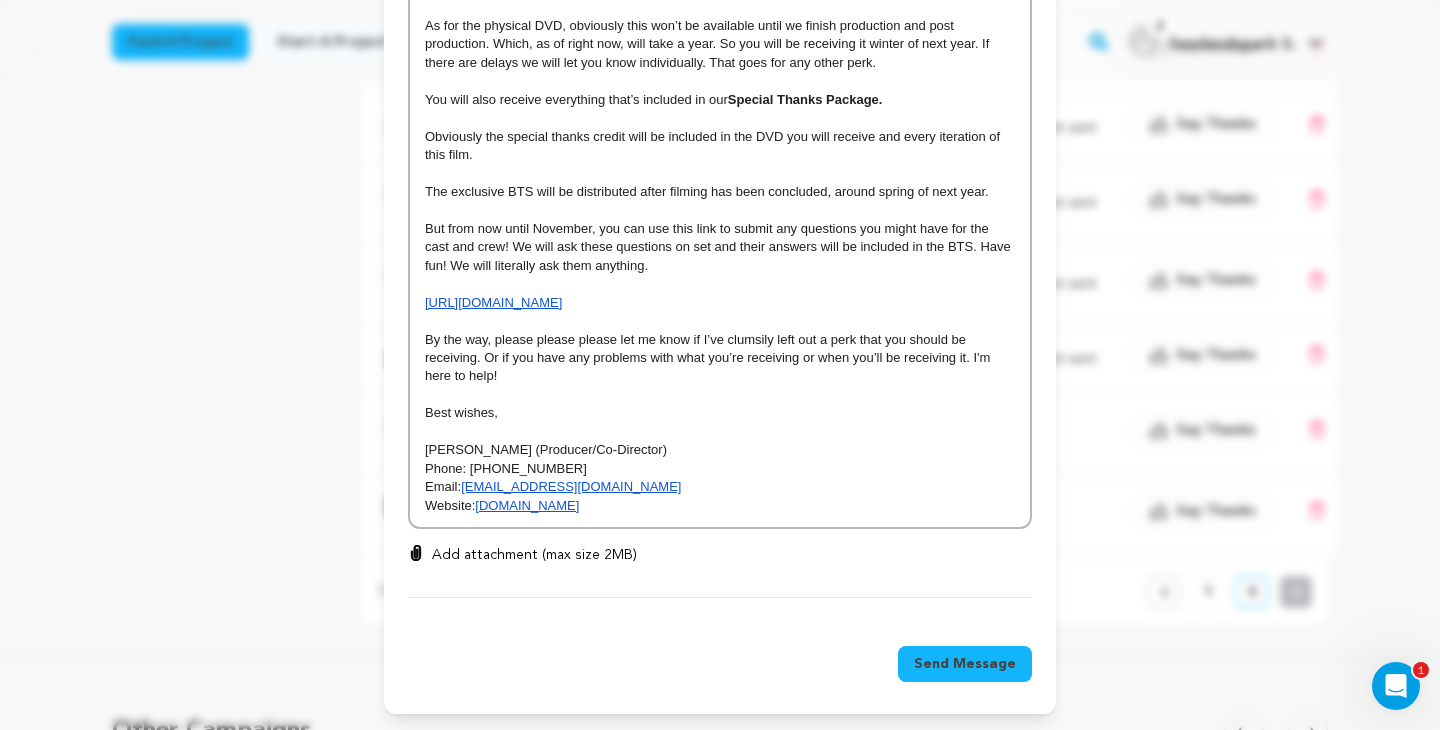 click on "By the way, please please please let me know if I’ve clumsily left out a perk that you should be receiving. Or if you have any problems with what you’re receiving or when you’ll be receiving it. I'm here to help!" at bounding box center [709, 358] 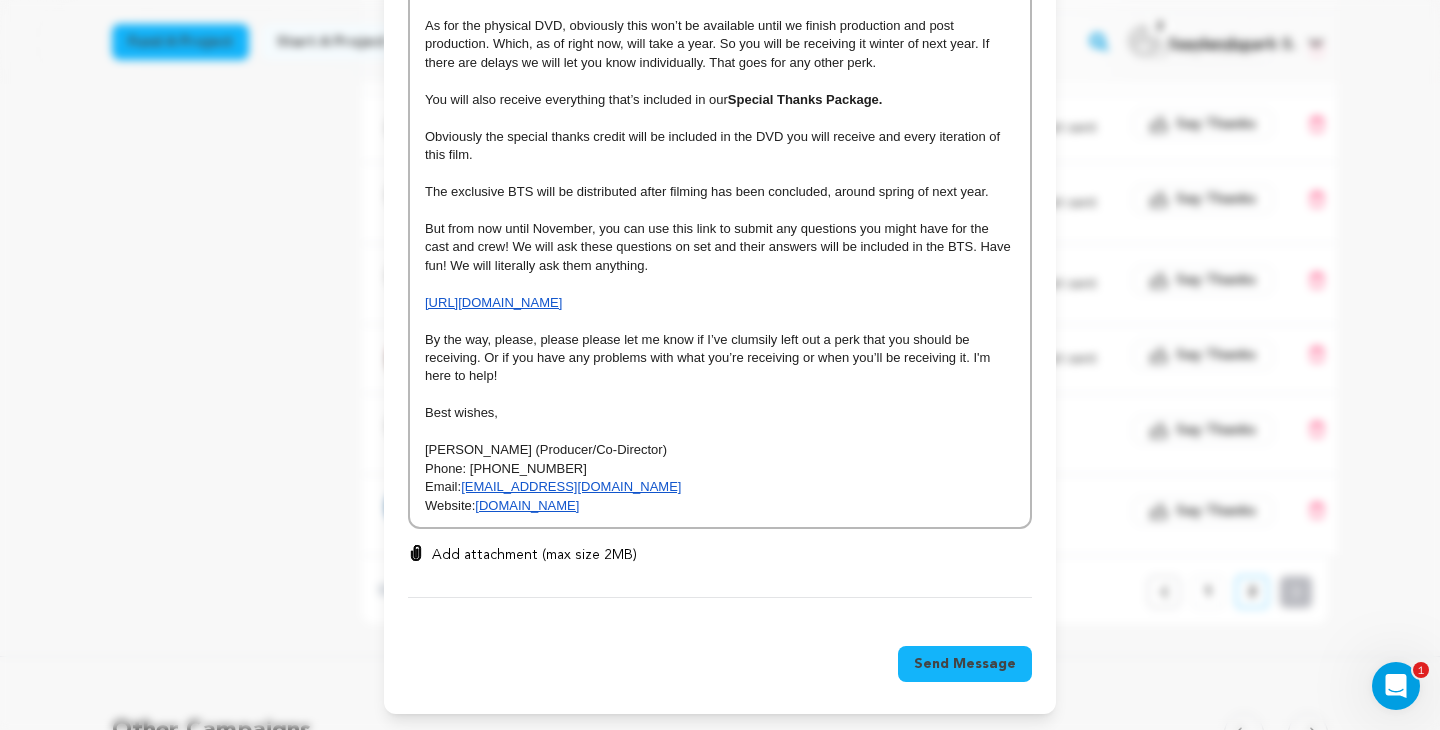 click on "By the way, please, please please let me know if I’ve clumsily left out a perk that you should be receiving. Or if you have any problems with what you’re receiving or when you’ll be receiving it. I'm here to help!" at bounding box center (709, 358) 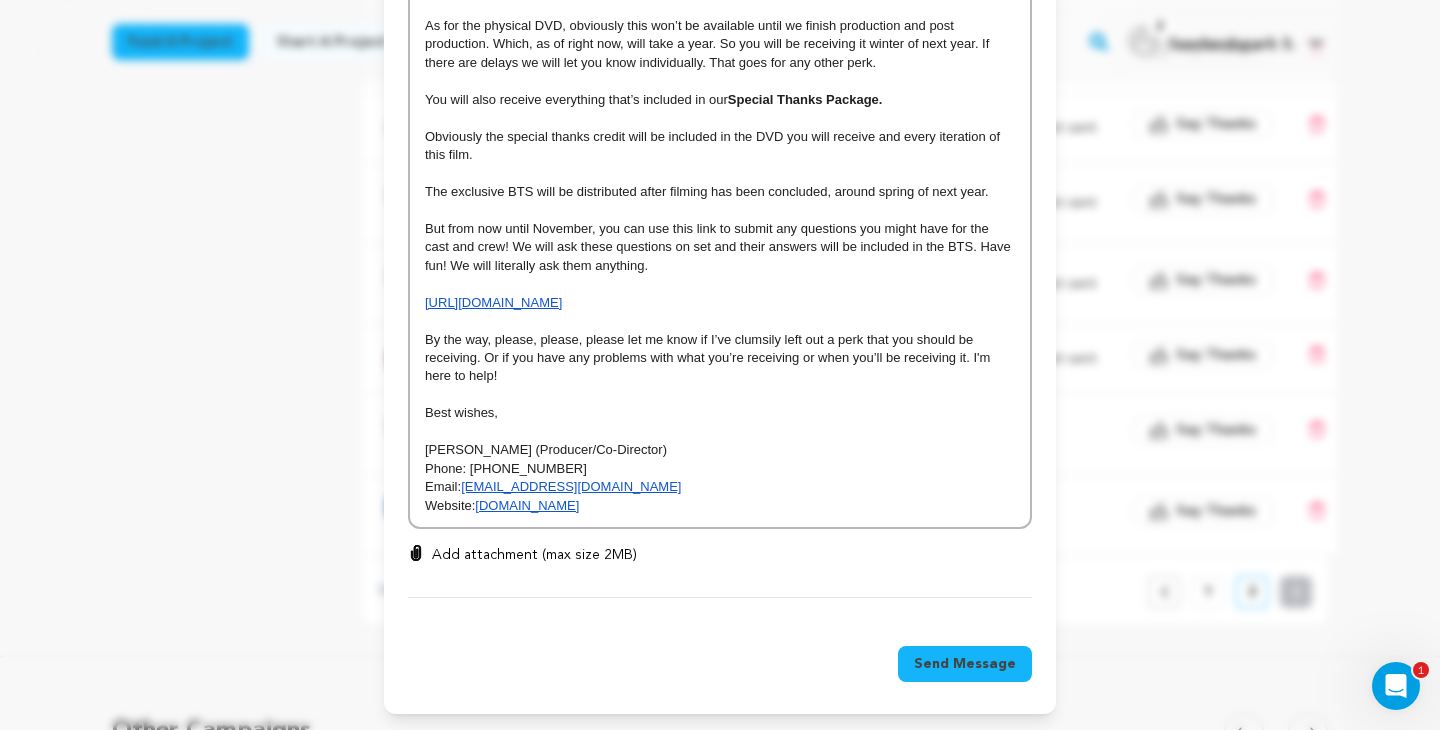click on "By the way, please, please, please let me know if I’ve clumsily left out a perk that you should be receiving. Or if you have any problems with what you’re receiving or when you’ll be receiving it. I'm here to help!" at bounding box center [720, 358] 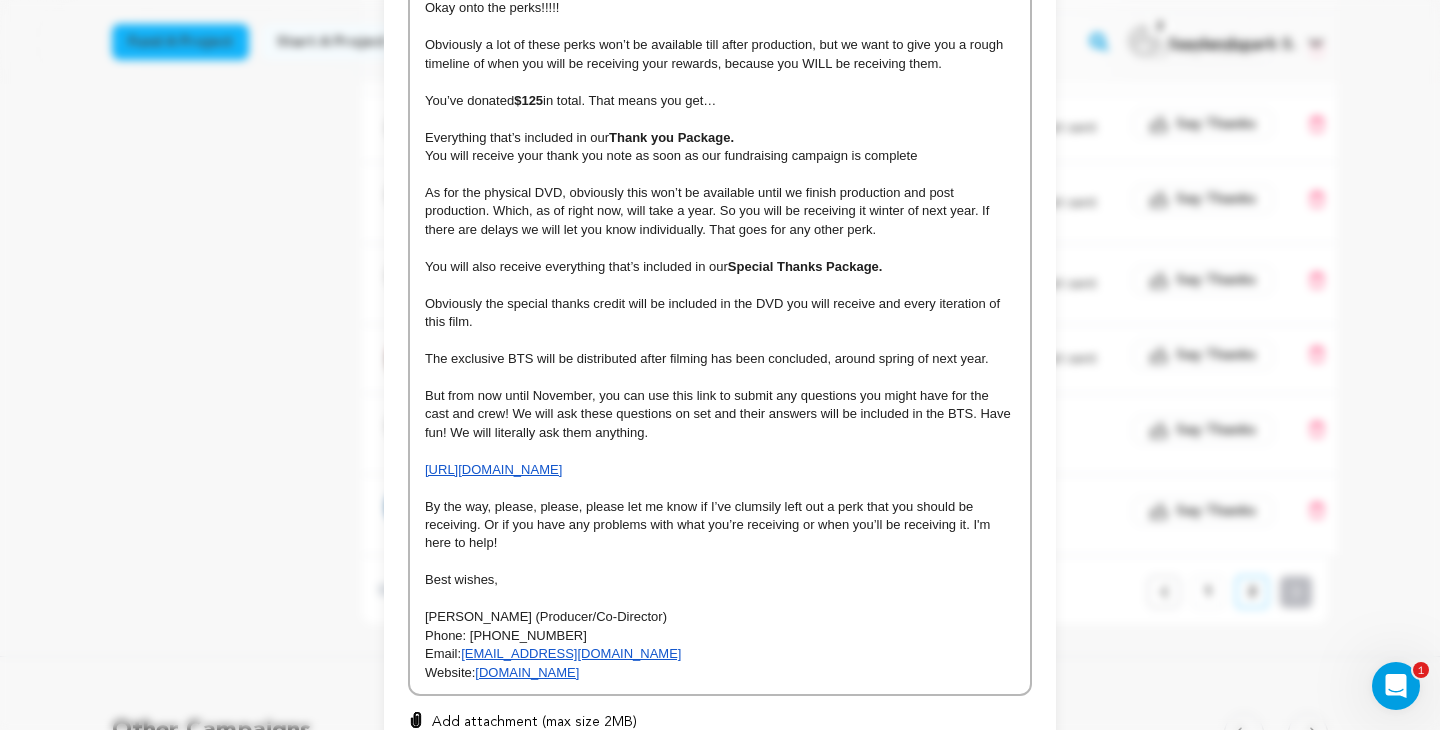 scroll, scrollTop: 935, scrollLeft: 0, axis: vertical 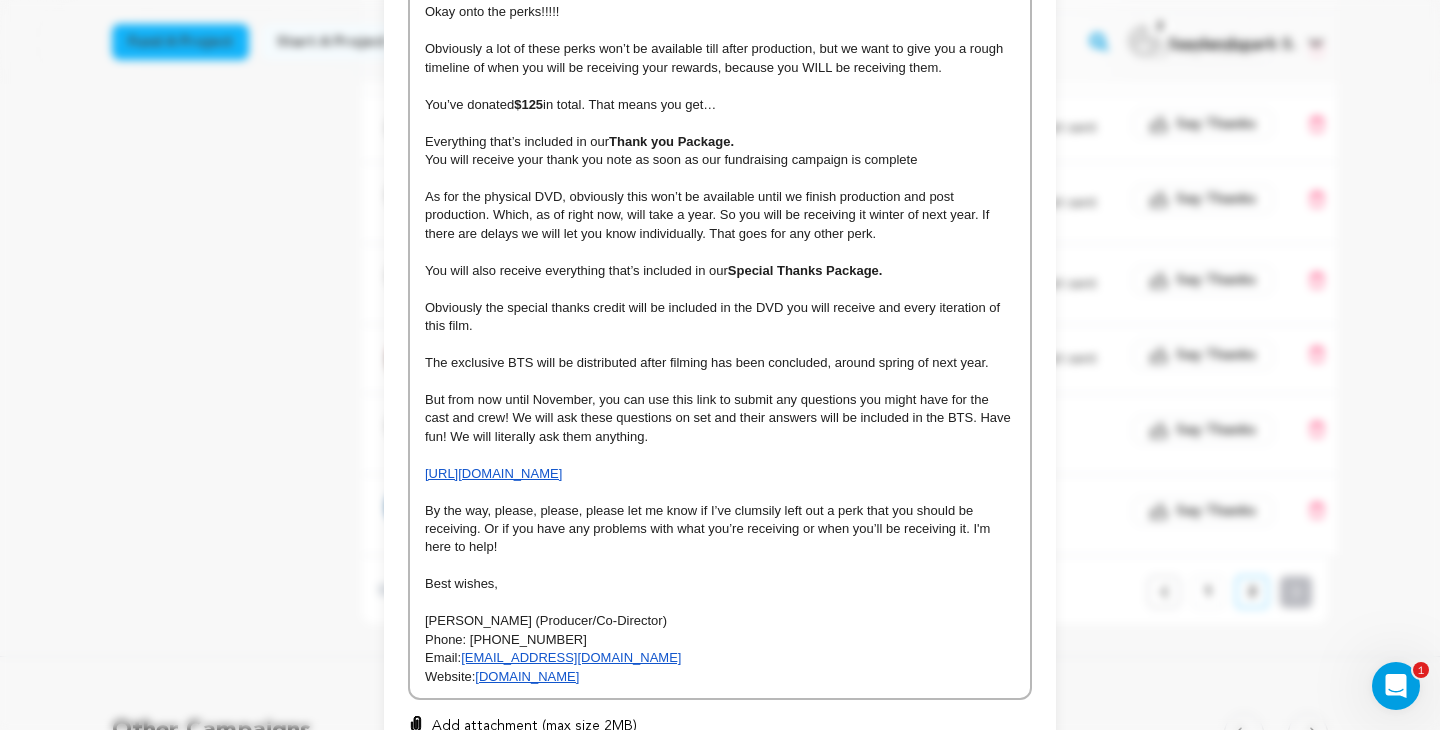 click on "As for the physical DVD, obviously this won’t be available until we finish production and post production. Which, as of right now, will take a year. So you will be receiving it winter of next year. If there are delays we will let you know individually. That goes for any other perk." at bounding box center (709, 215) 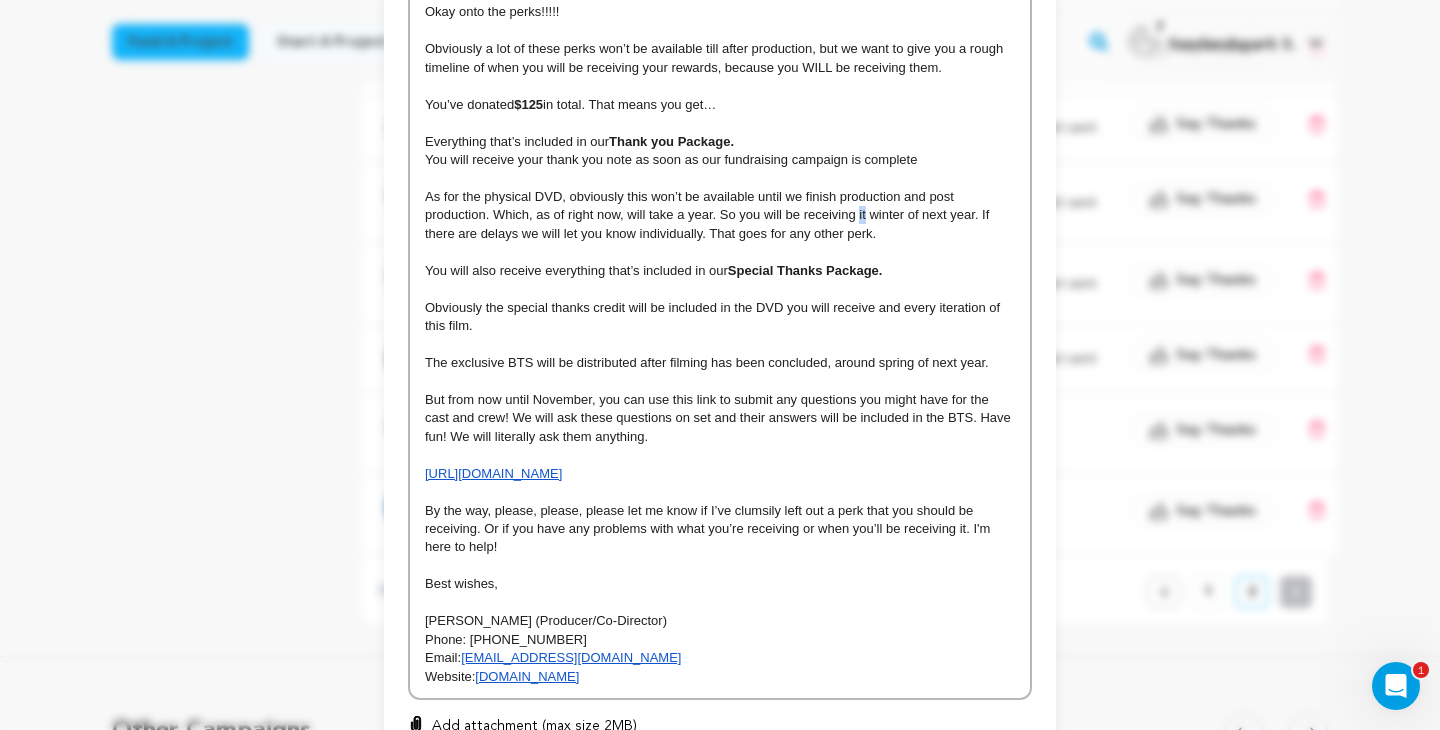 click on "As for the physical DVD, obviously this won’t be available until we finish production and post production. Which, as of right now, will take a year. So you will be receiving it winter of next year. If there are delays we will let you know individually. That goes for any other perk." at bounding box center (709, 215) 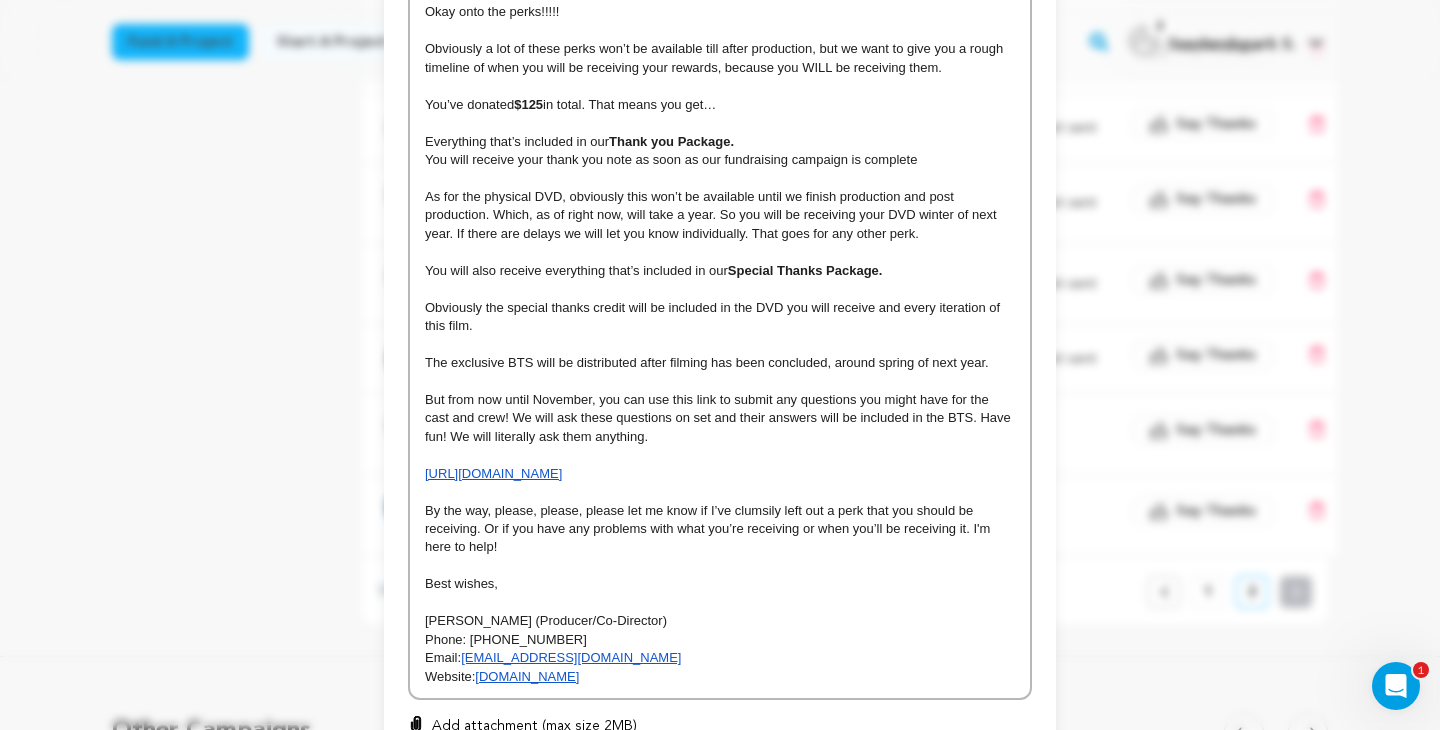 click at bounding box center (720, 289) 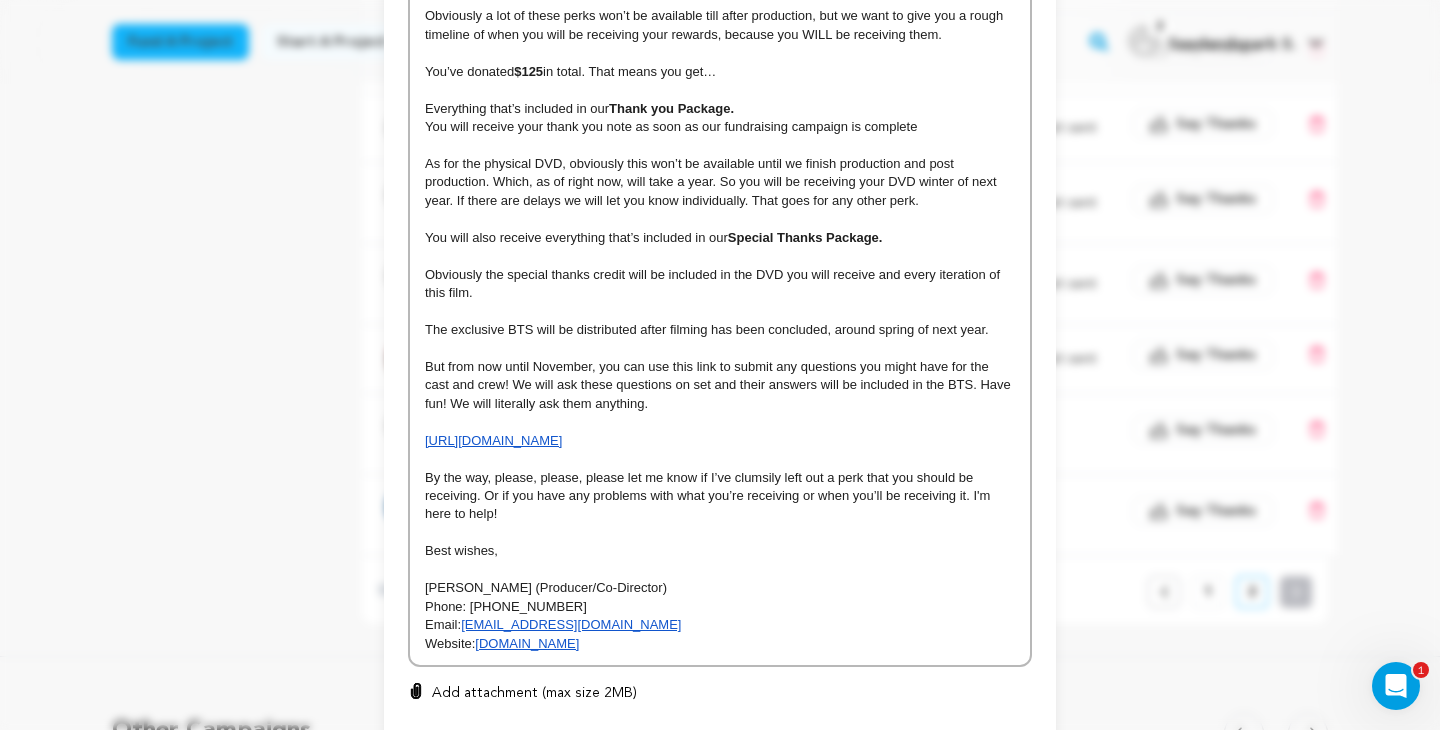 scroll, scrollTop: 973, scrollLeft: 0, axis: vertical 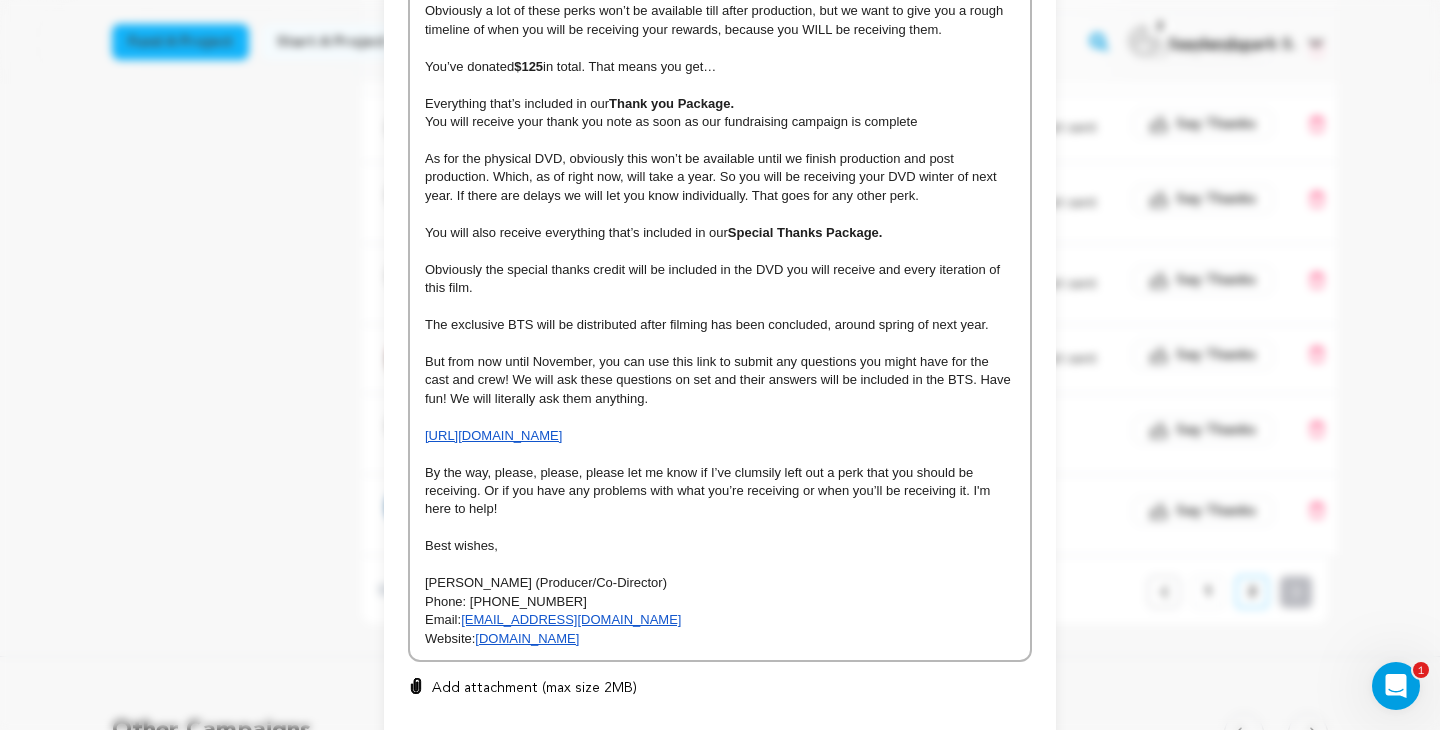 click on "As for the physical DVD, obviously this won’t be available until we finish production and post production. Which, as of right now, will take a year. So you will be receiving your DVD winter of next year. If there are delays we will let you know individually. That goes for any other perk." at bounding box center [712, 177] 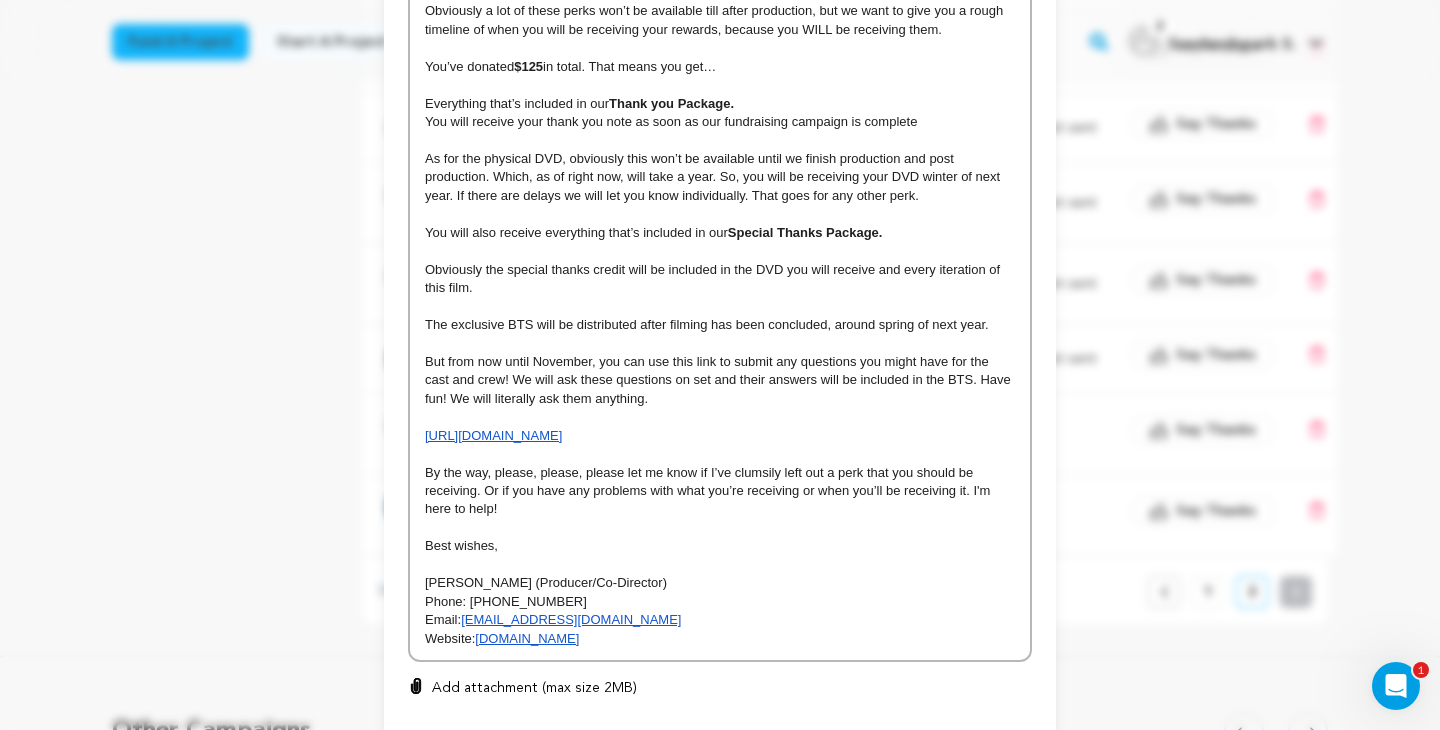 click on "Special Thanks Package." at bounding box center (805, 232) 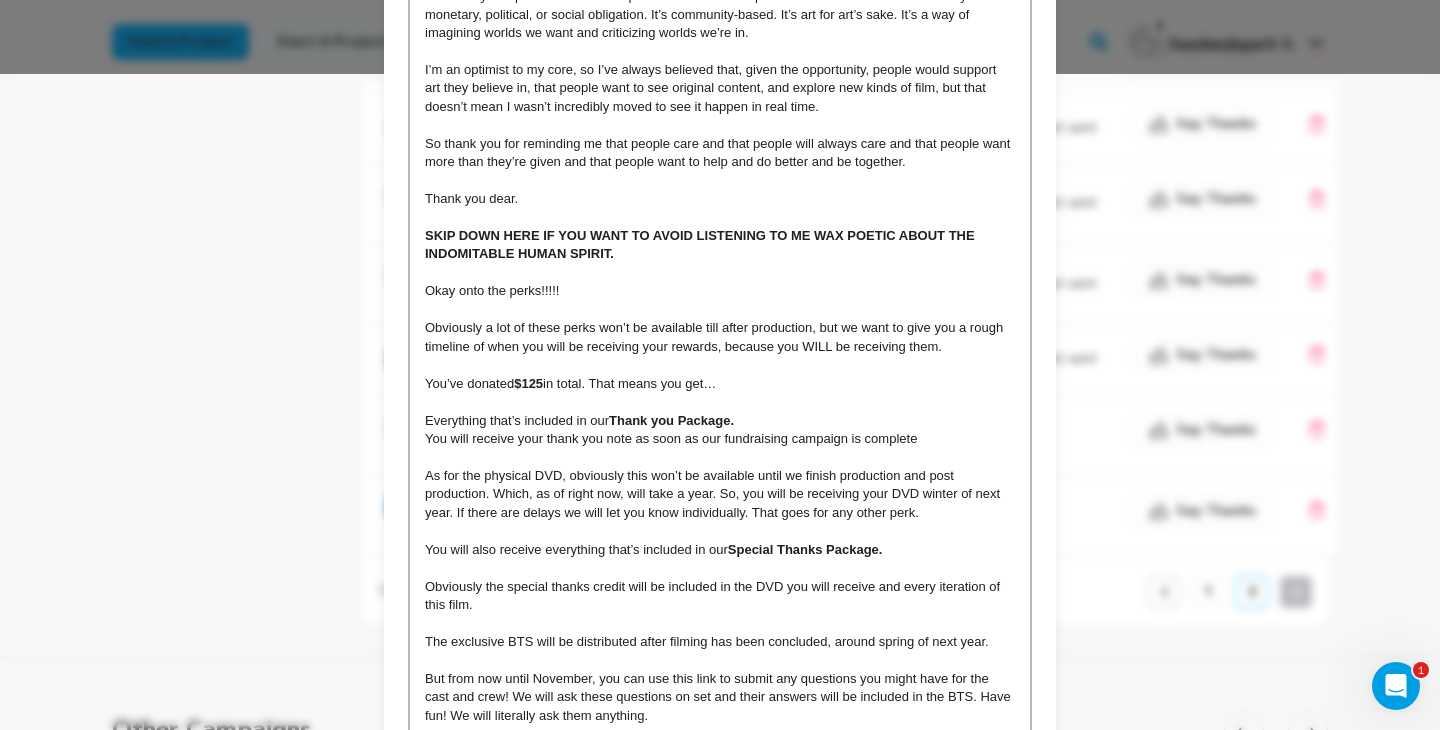 scroll, scrollTop: 1106, scrollLeft: 0, axis: vertical 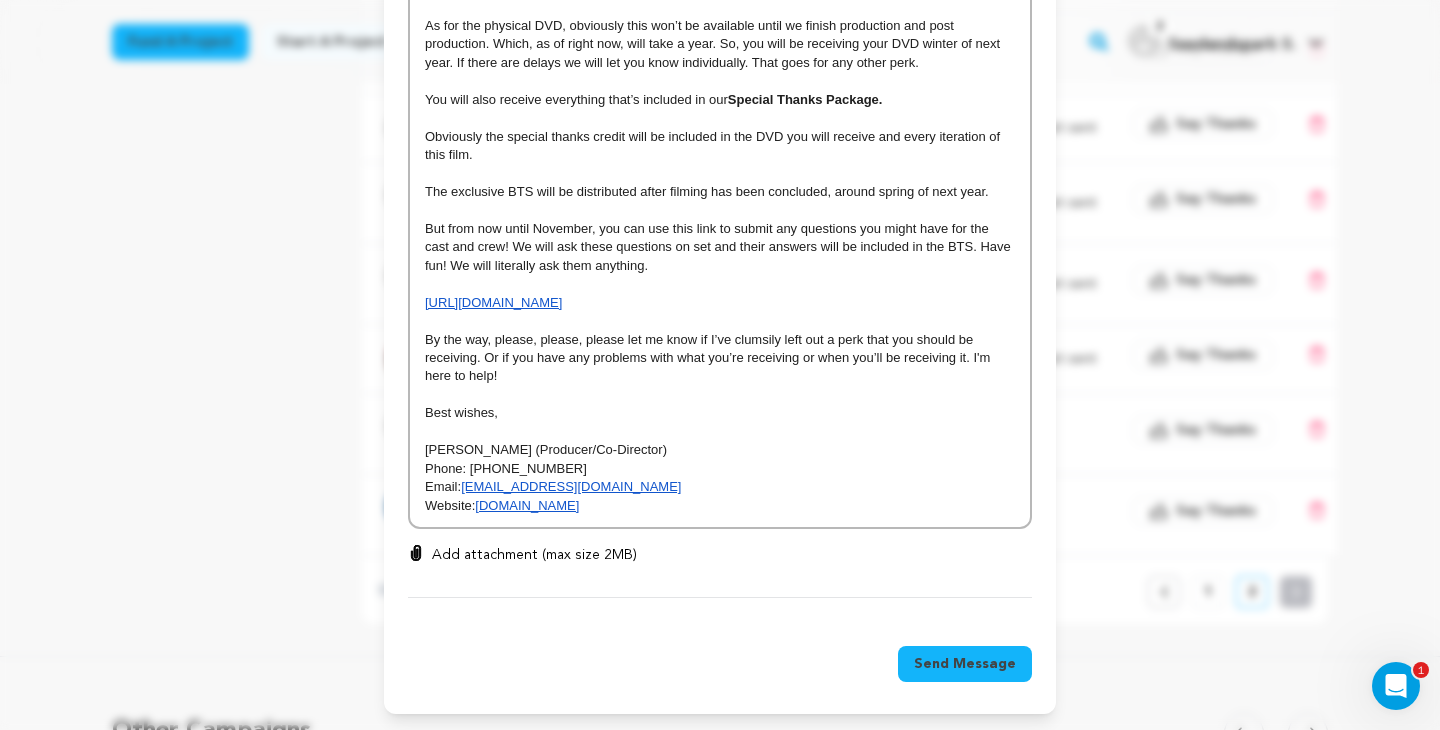 click on "Send Message" at bounding box center (965, 664) 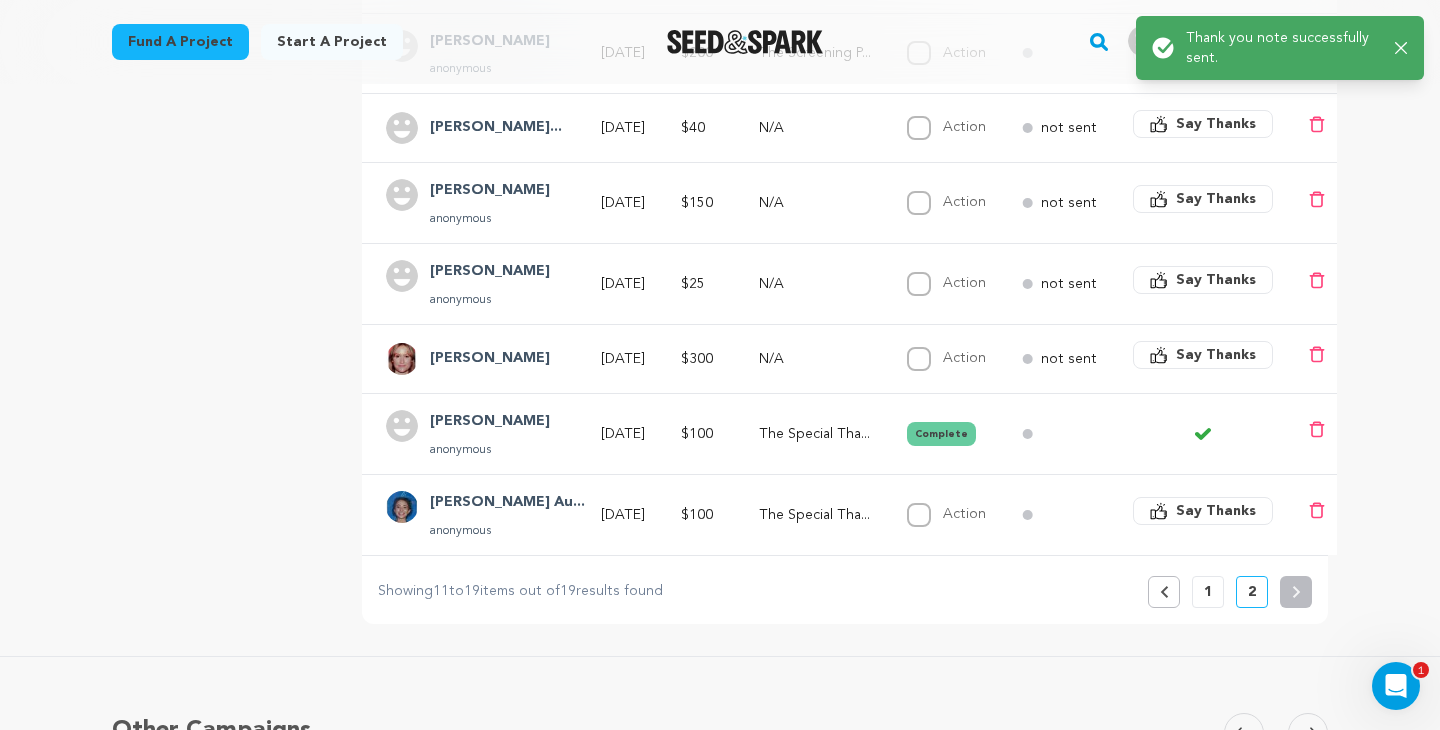 click 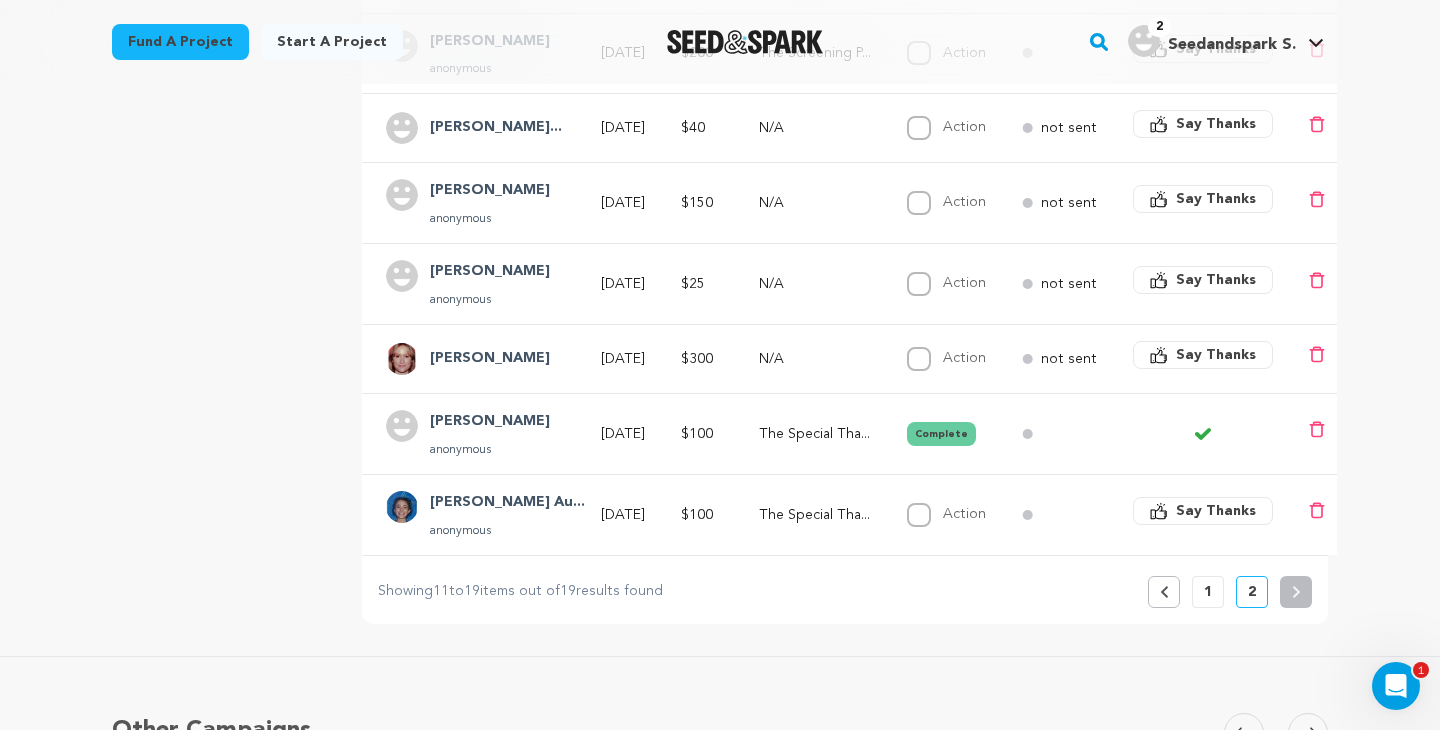 click 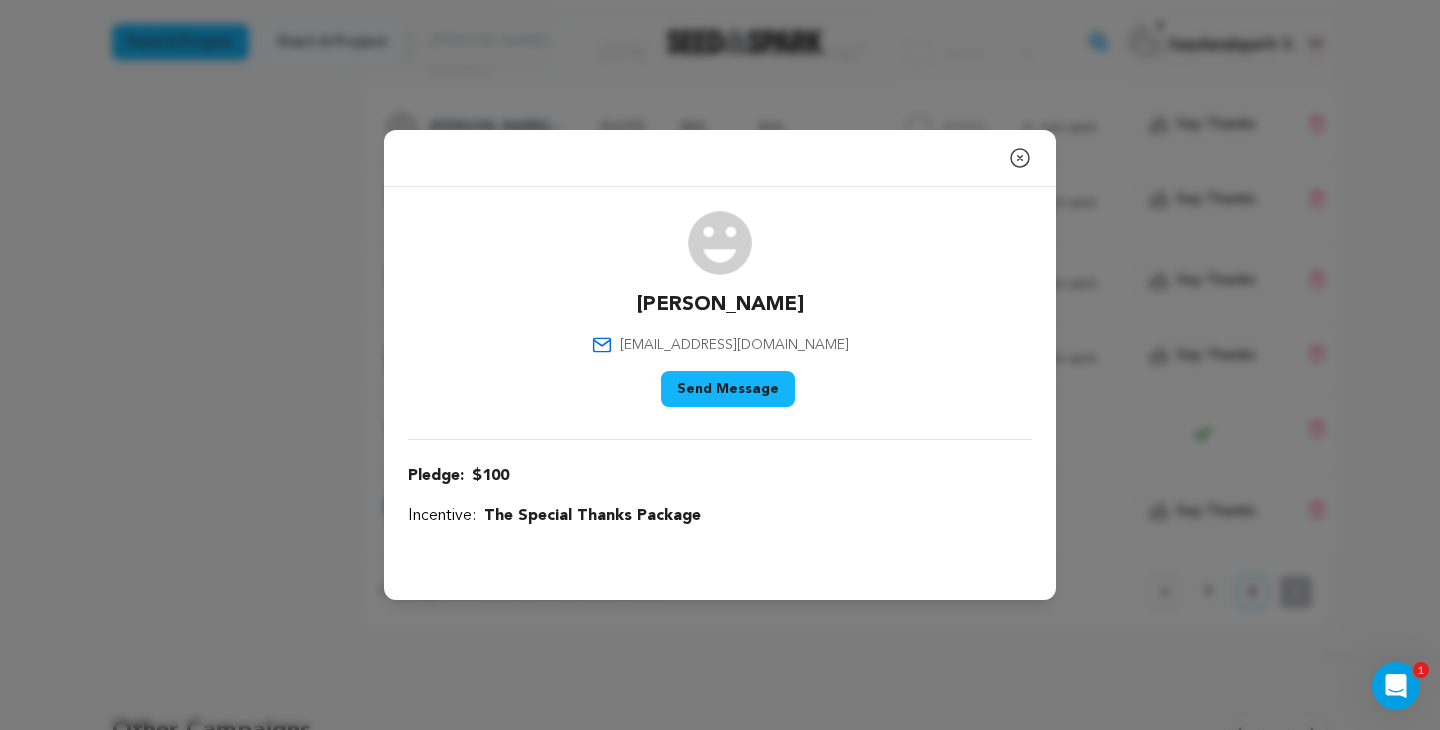 click on "Send Message" at bounding box center [728, 389] 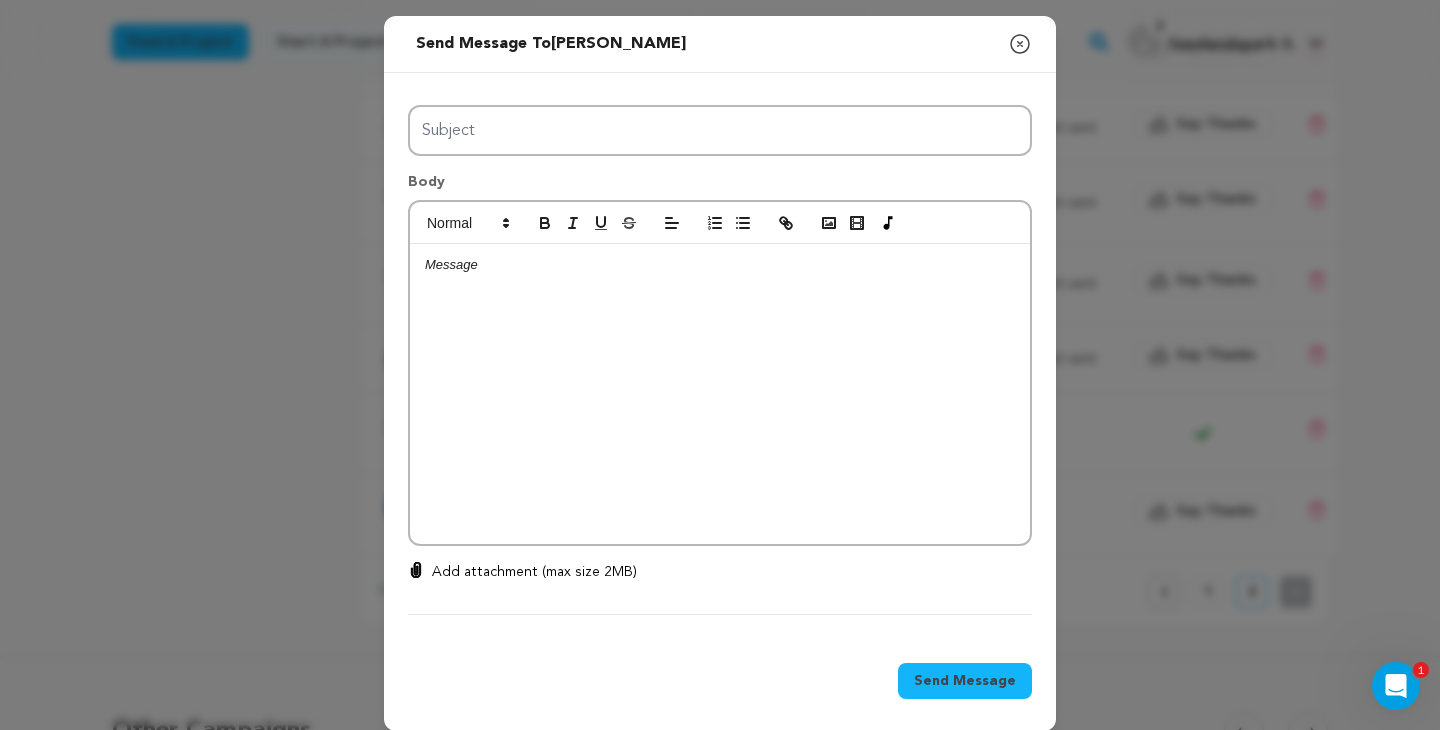 click 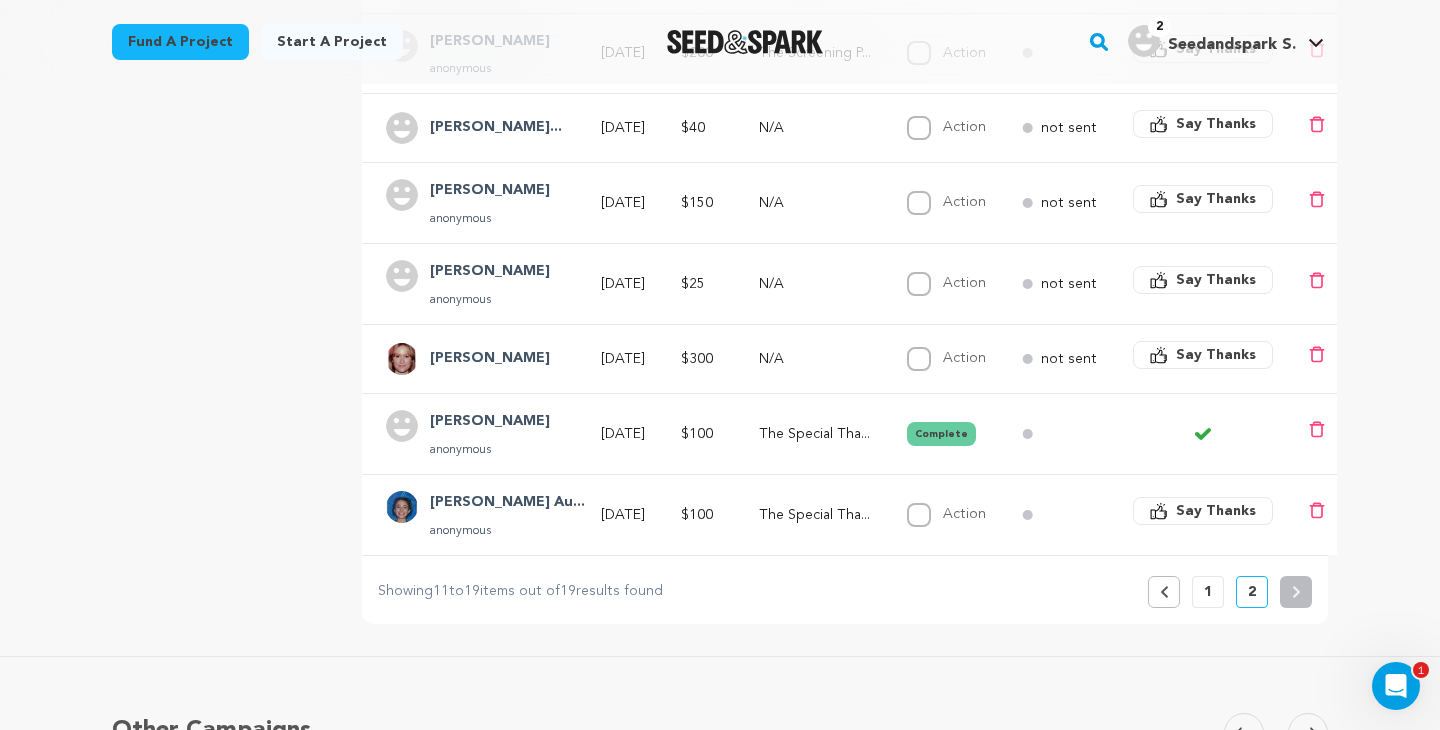click on "Boys Fight Wars
Copy public preview link
View project
Edit Project
View more option
View more option" at bounding box center (720, 147) 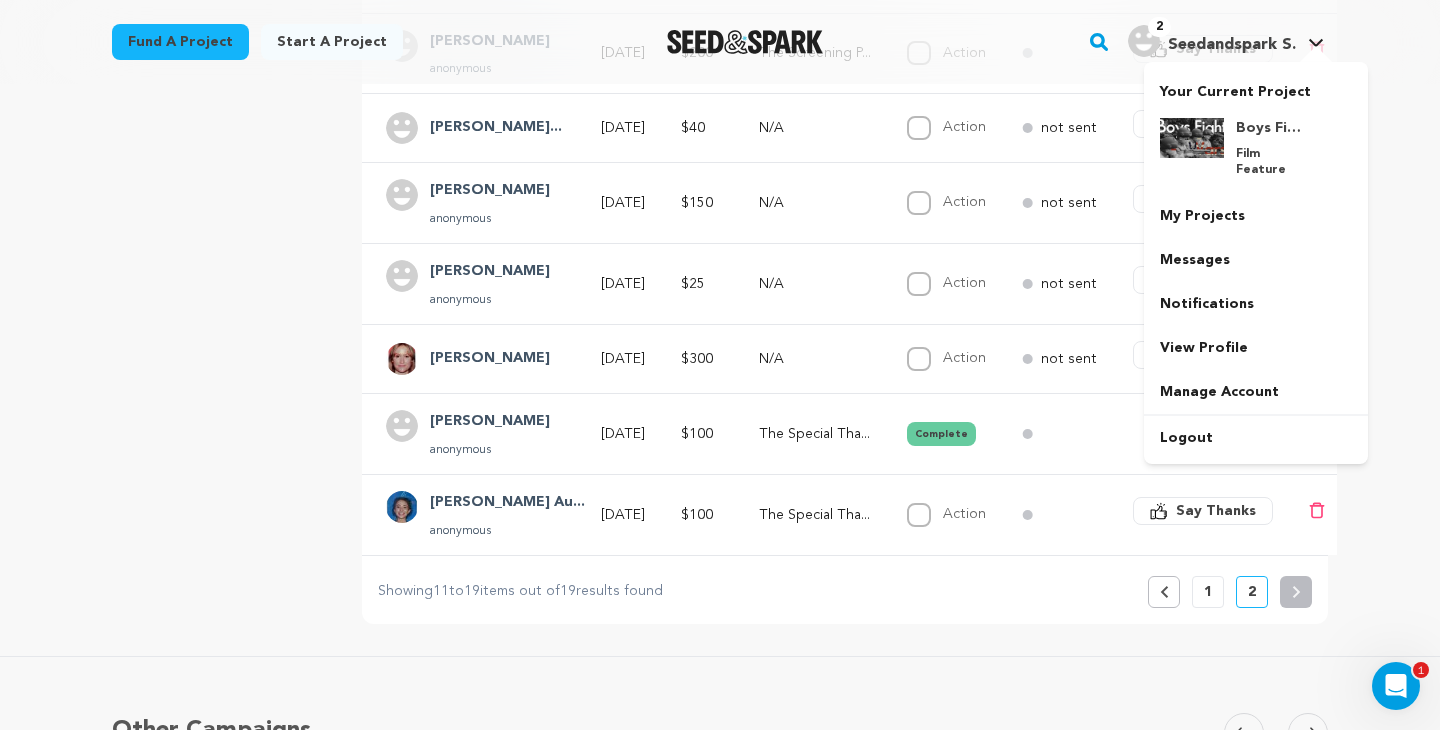 click on "Seedandspark S." at bounding box center (1232, 45) 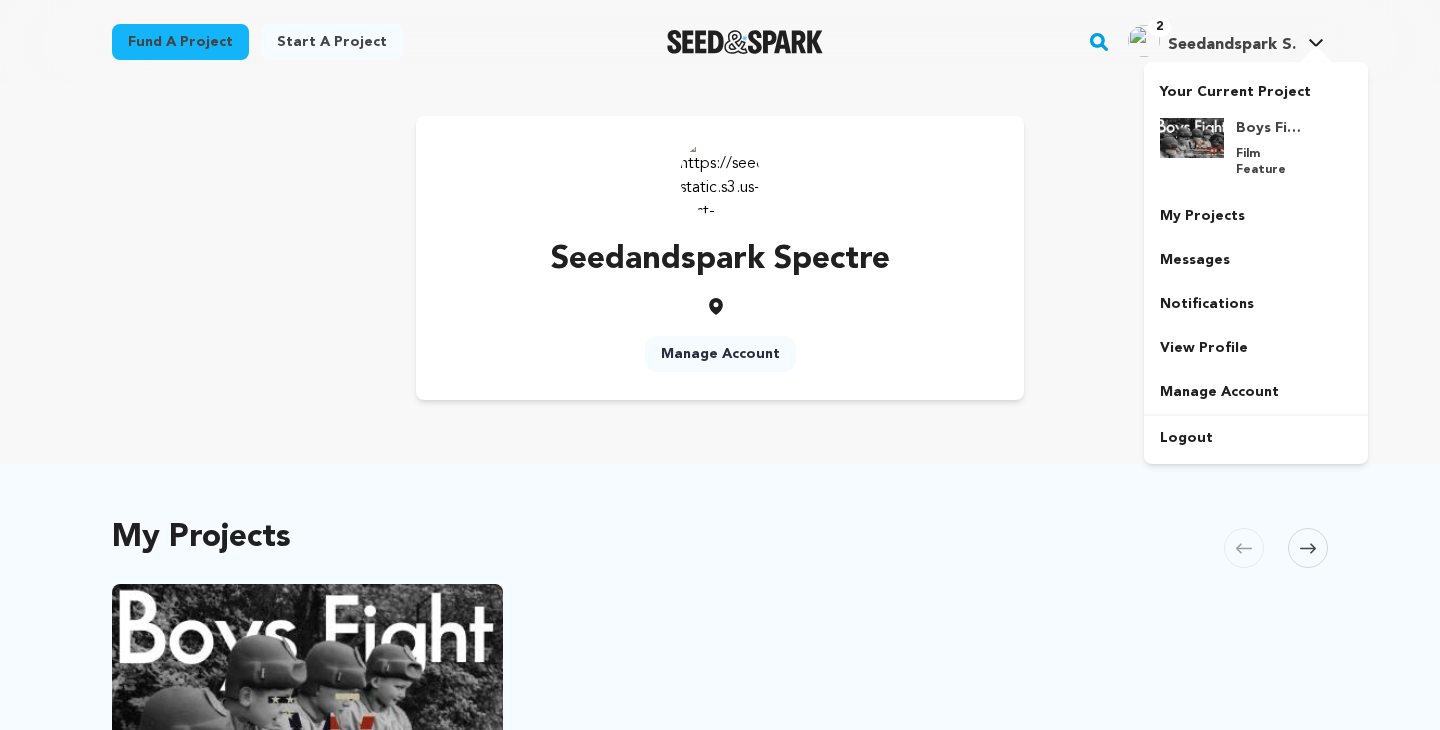 scroll, scrollTop: 0, scrollLeft: 0, axis: both 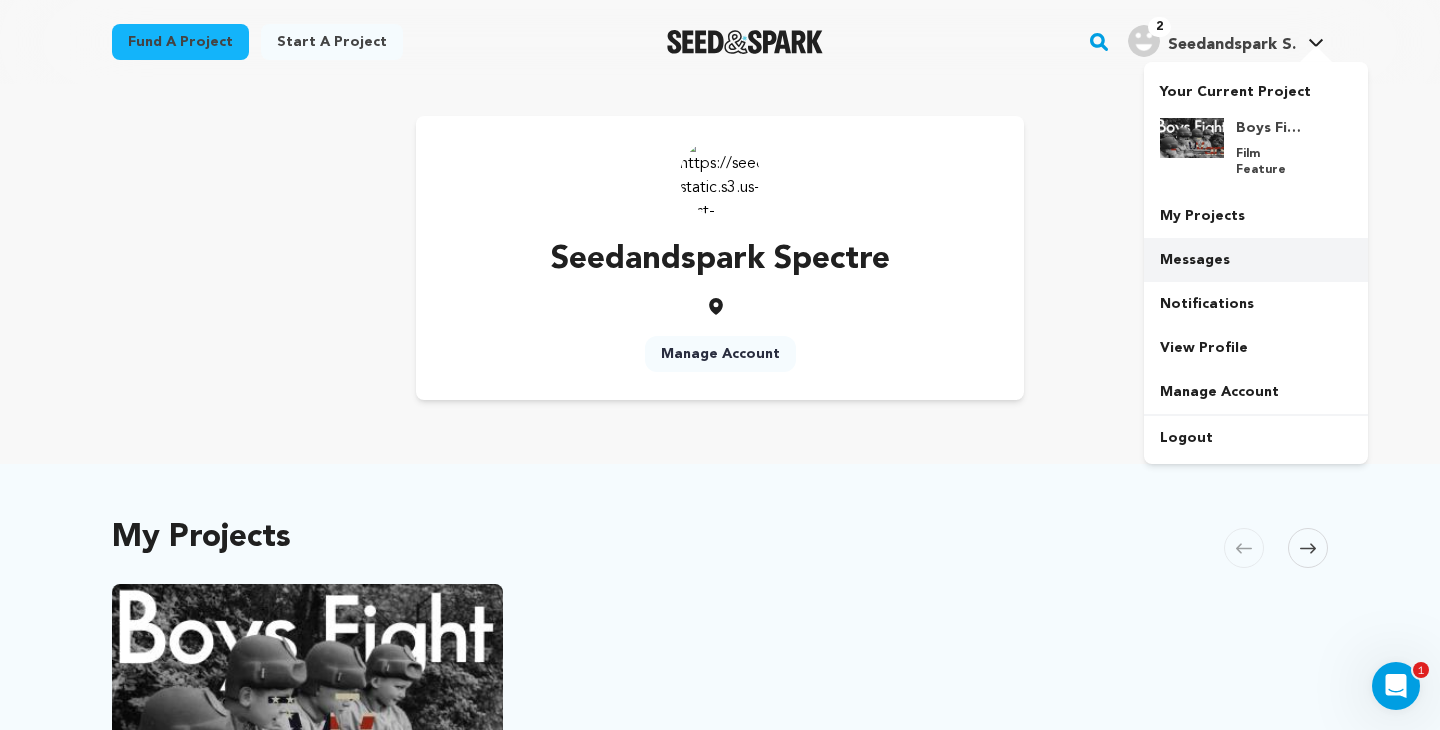 click on "Messages" at bounding box center (1256, 260) 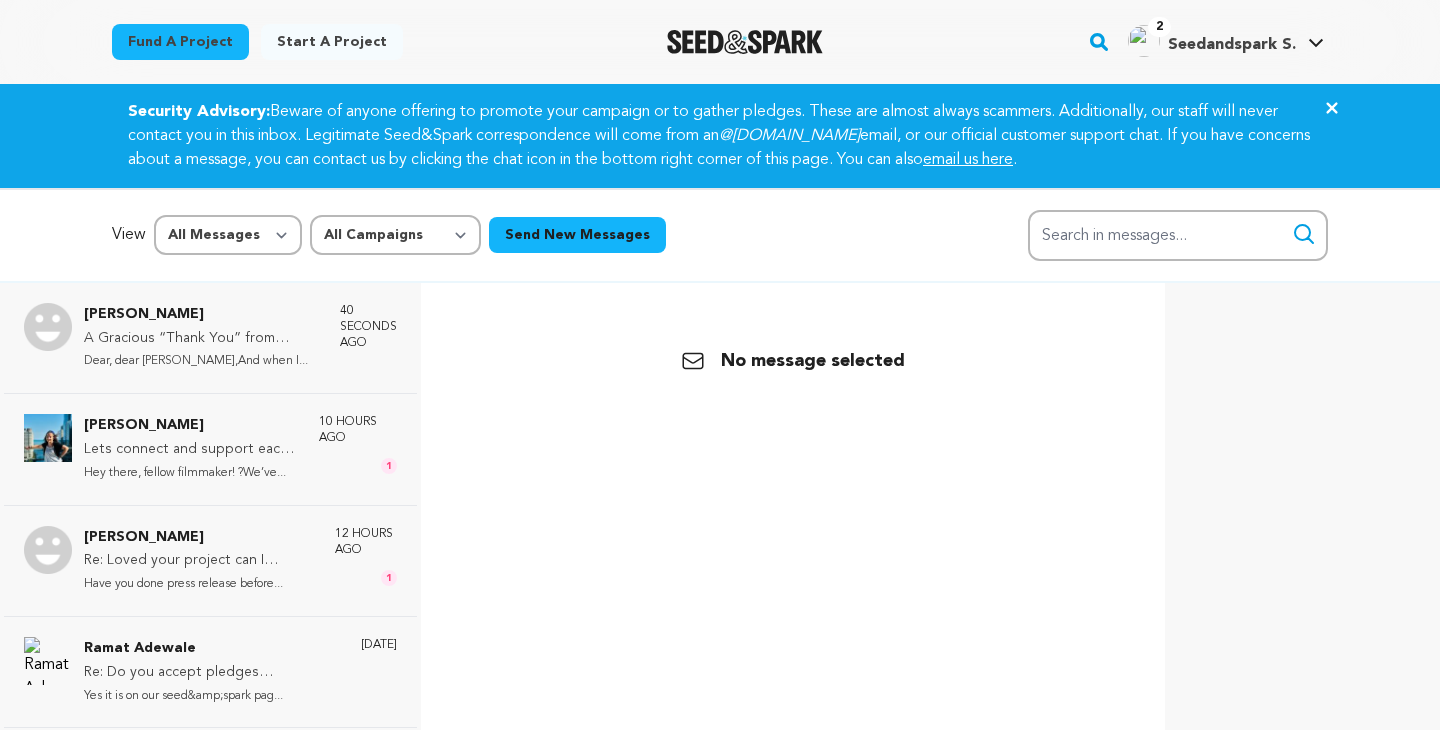 scroll, scrollTop: 0, scrollLeft: 0, axis: both 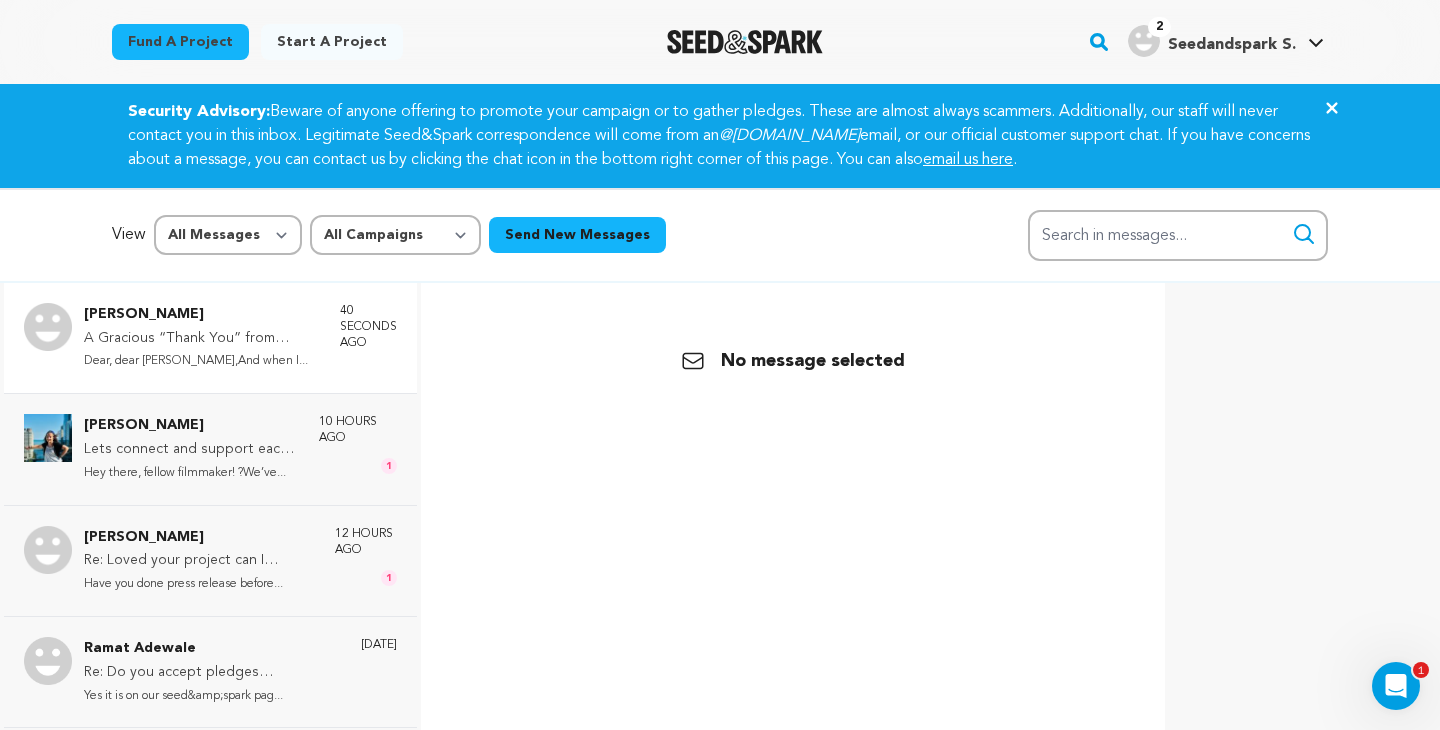 click on "40 seconds ago" at bounding box center [368, 327] 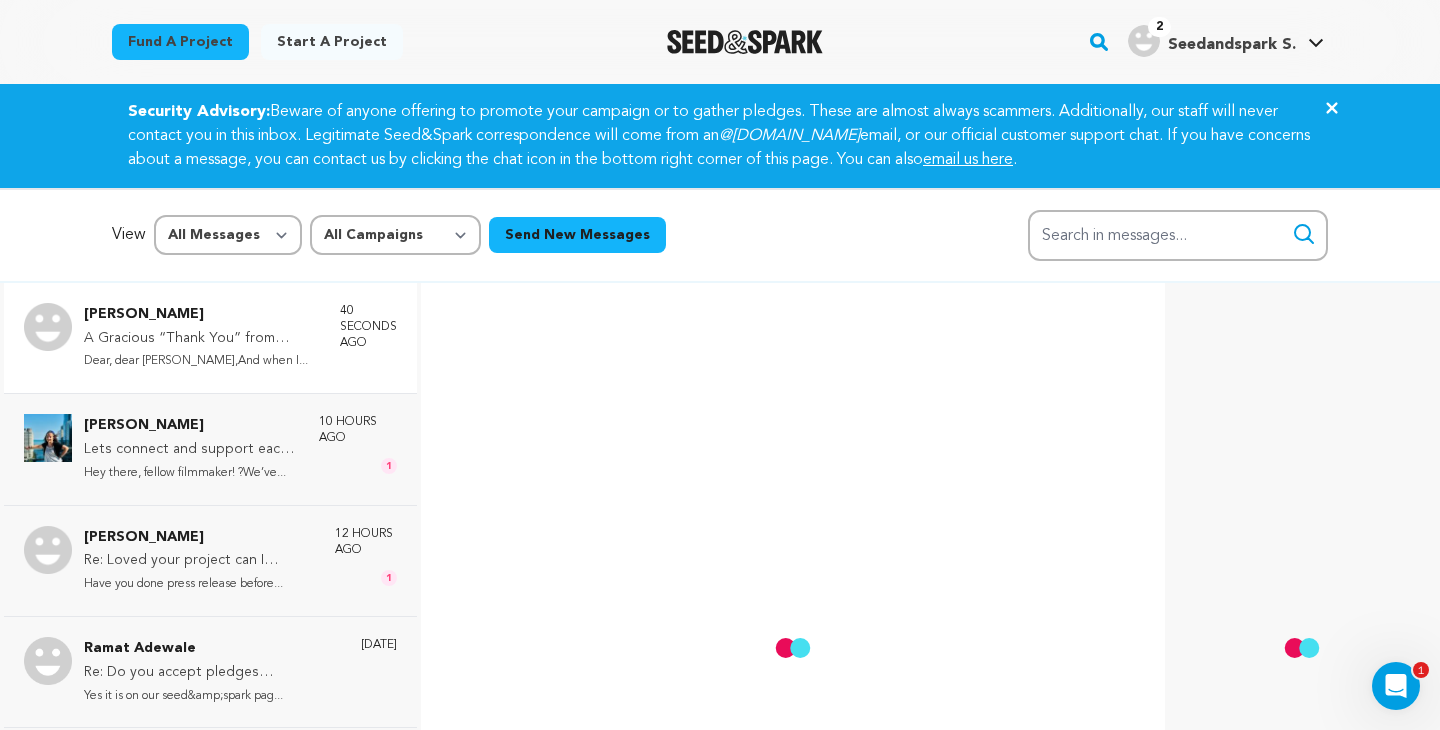scroll, scrollTop: 51, scrollLeft: 0, axis: vertical 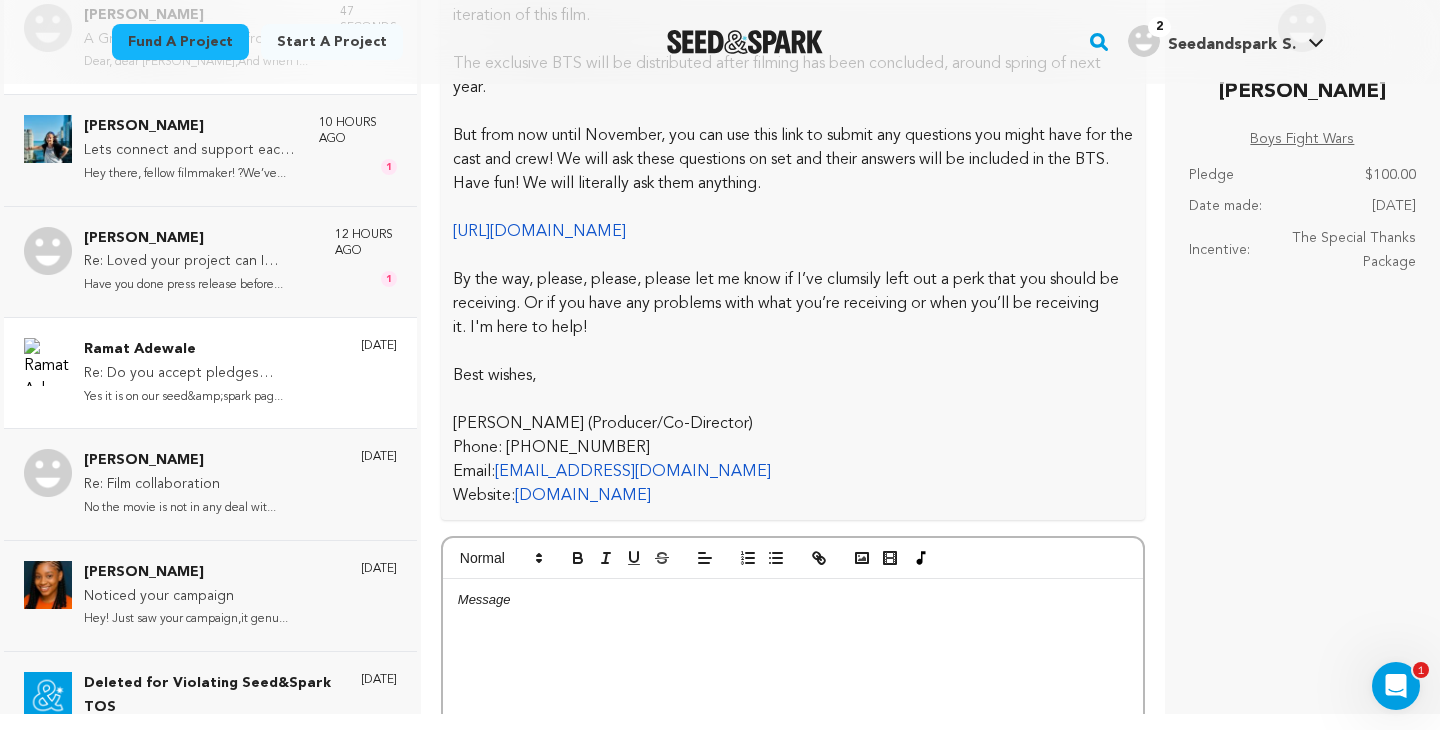 click on "Re: Do you accept pledges anonymously" at bounding box center [212, 374] 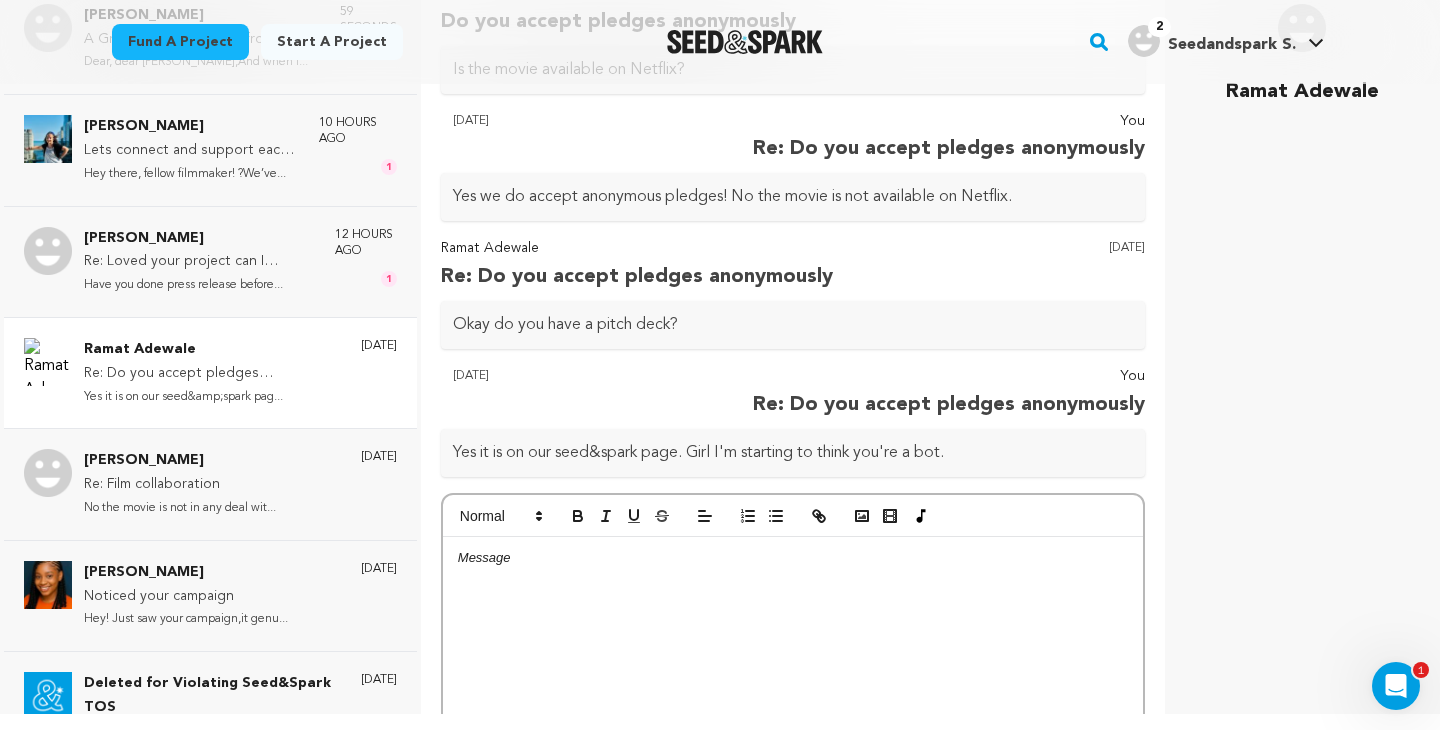 scroll, scrollTop: 81, scrollLeft: 0, axis: vertical 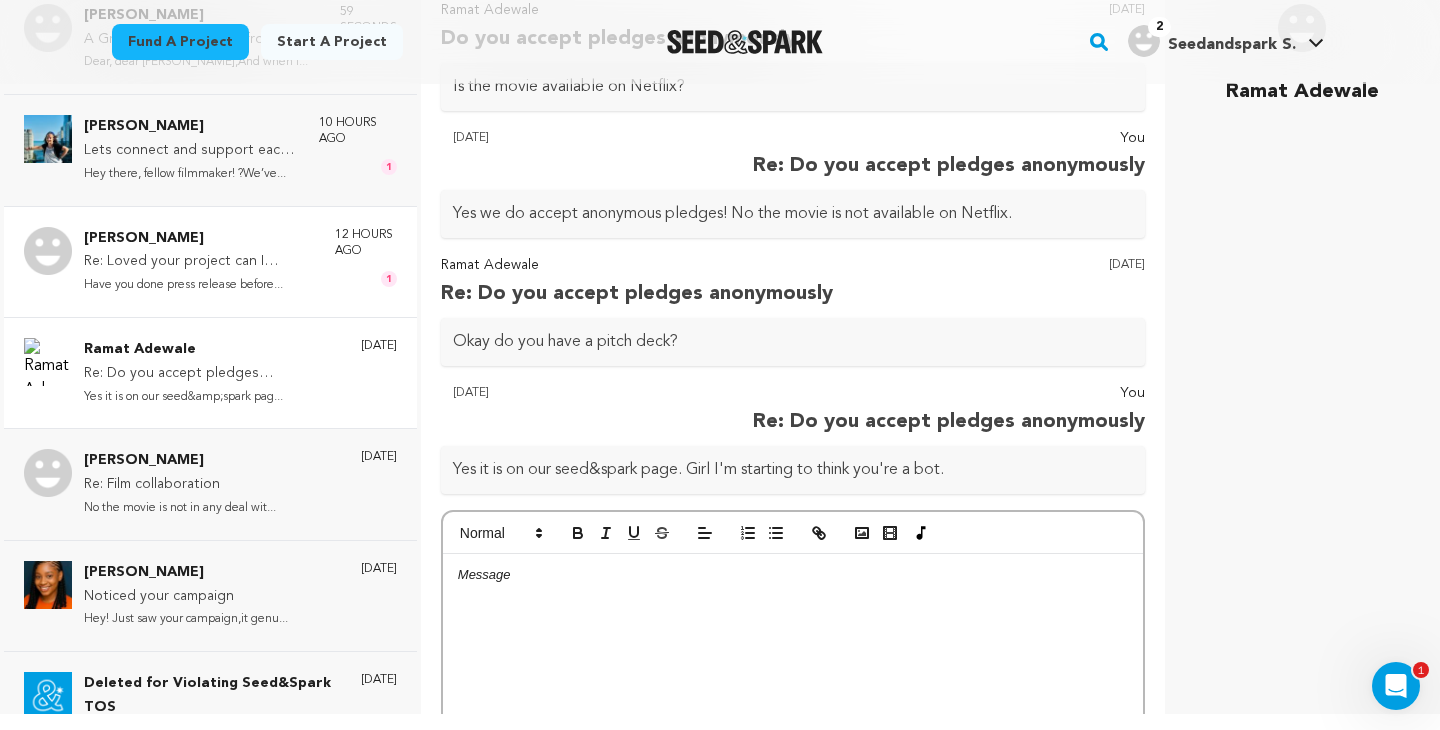 click on "Re: Loved your project can I support your journey?" at bounding box center [199, 262] 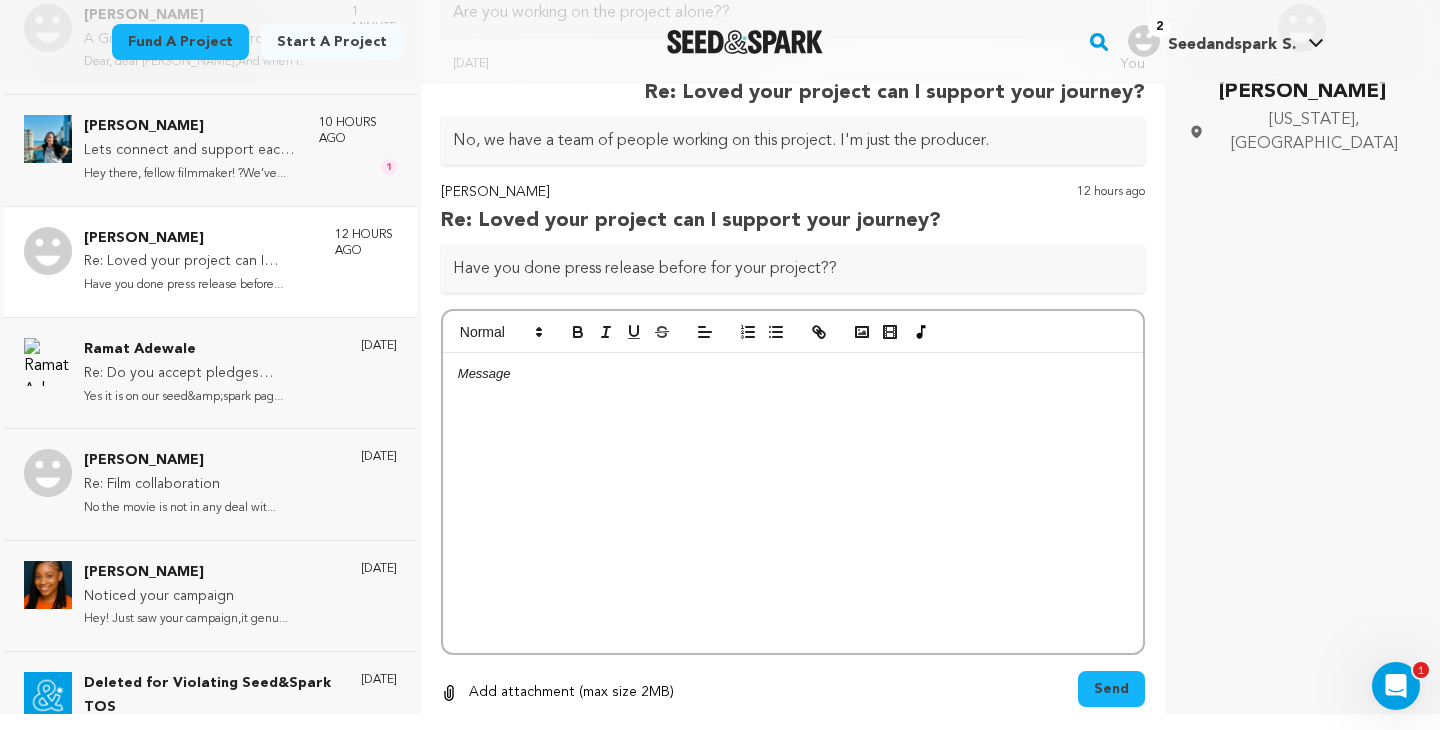 scroll, scrollTop: 461, scrollLeft: 0, axis: vertical 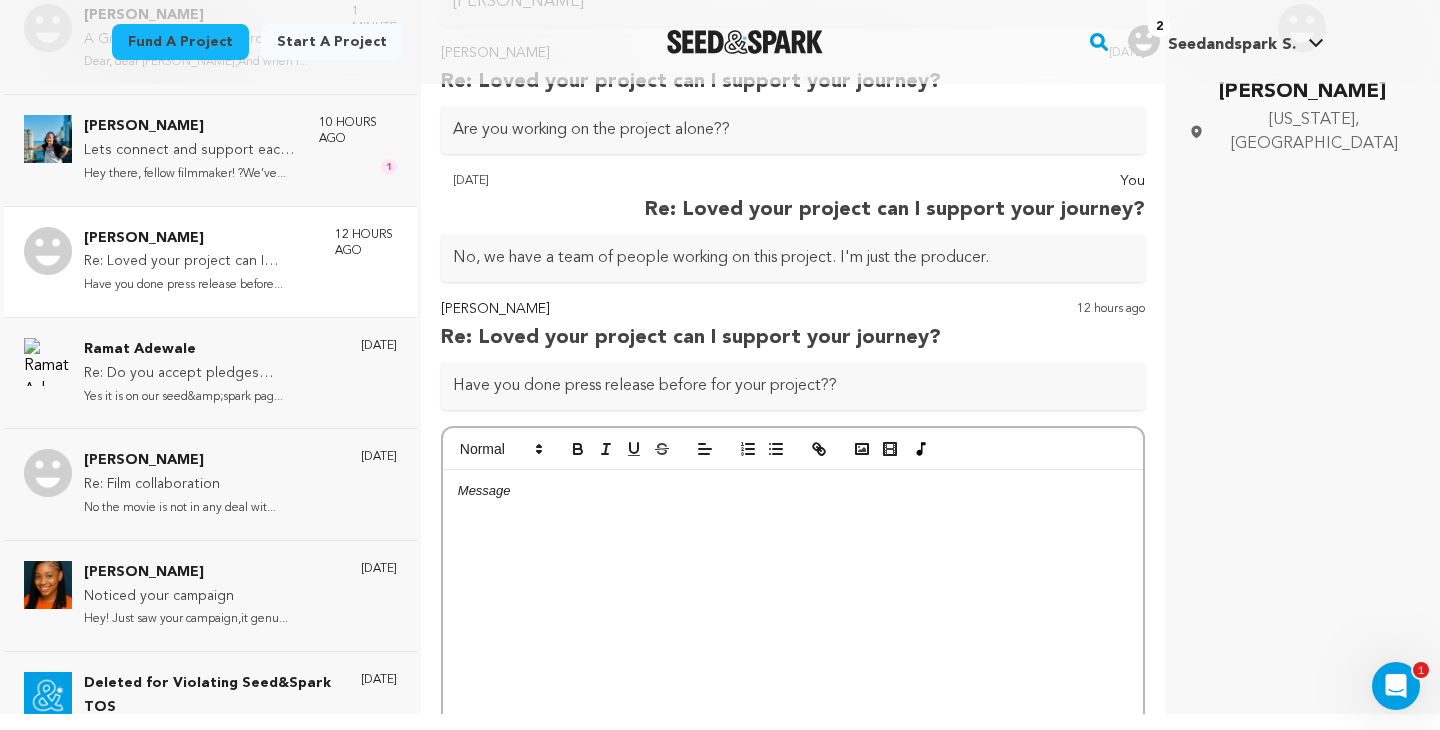 click on "John Samuel" at bounding box center (691, 310) 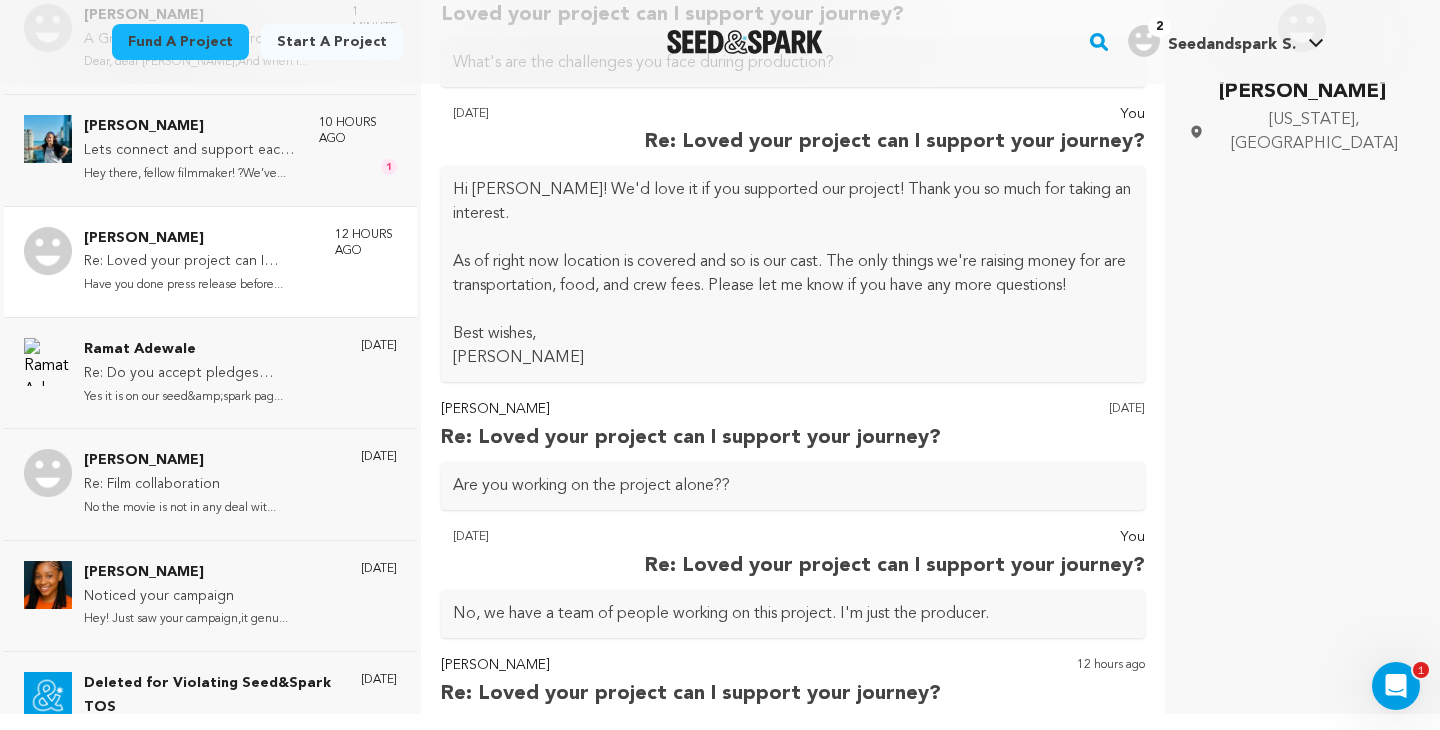 scroll, scrollTop: 0, scrollLeft: 0, axis: both 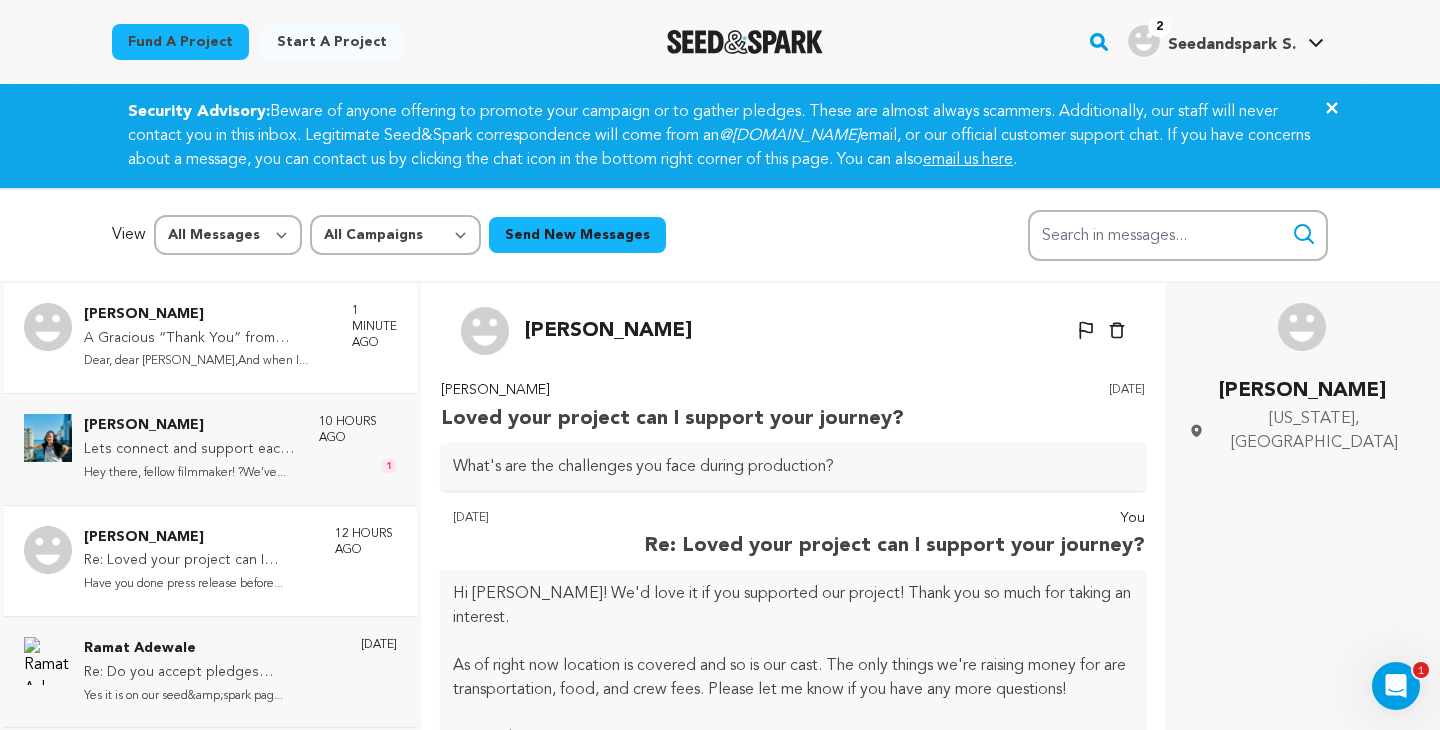 click on "A Gracious “Thank You” from [PERSON_NAME] + Important Perk Information" at bounding box center (208, 339) 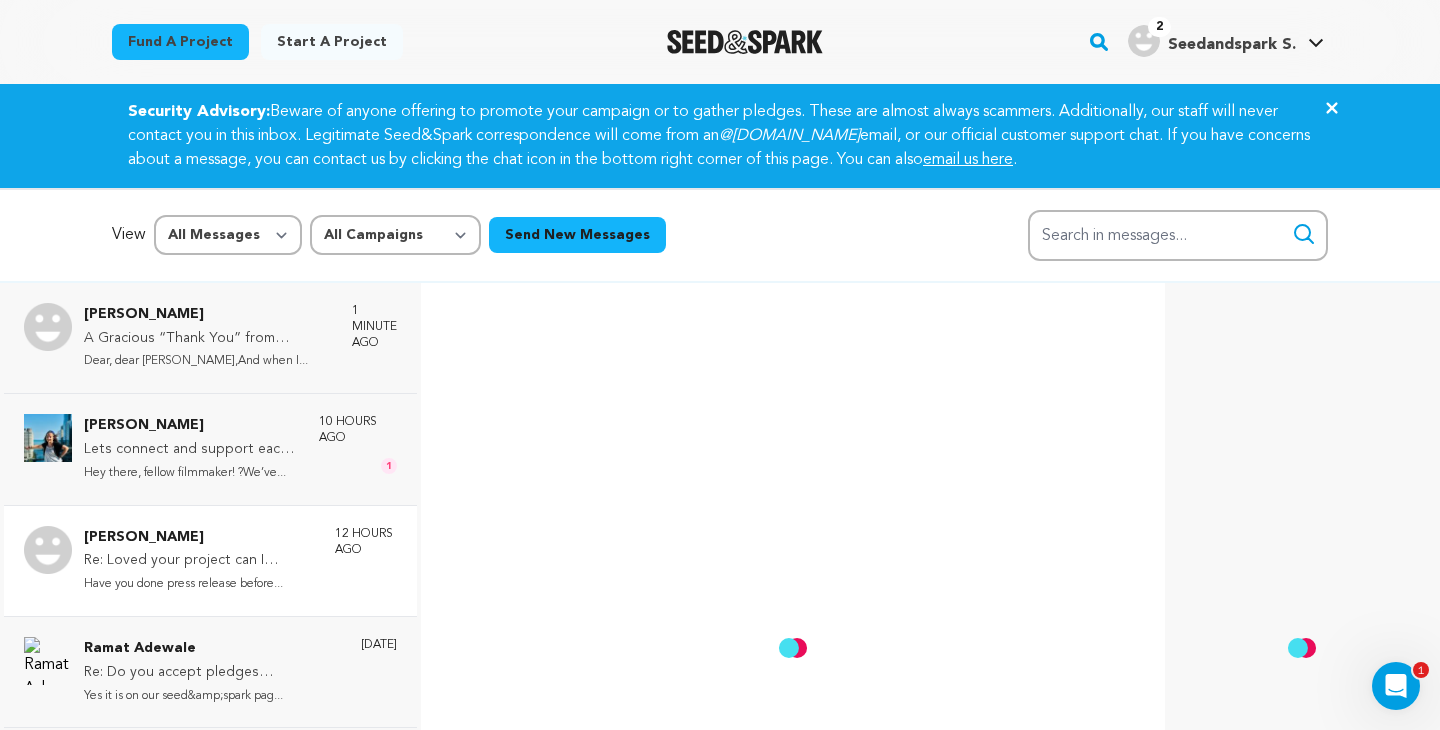 scroll, scrollTop: 51, scrollLeft: 0, axis: vertical 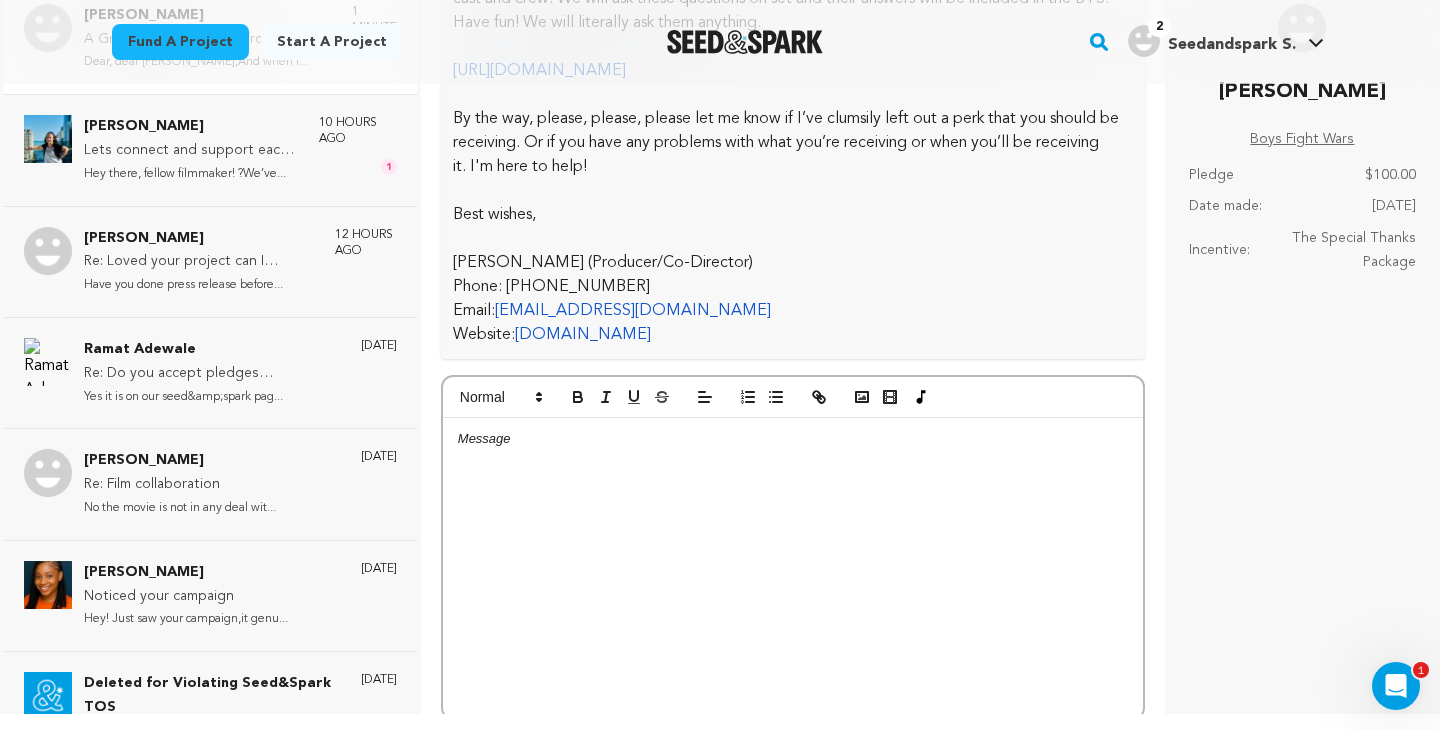 click on "Phone: [PHONE_NUMBER]" at bounding box center [793, 287] 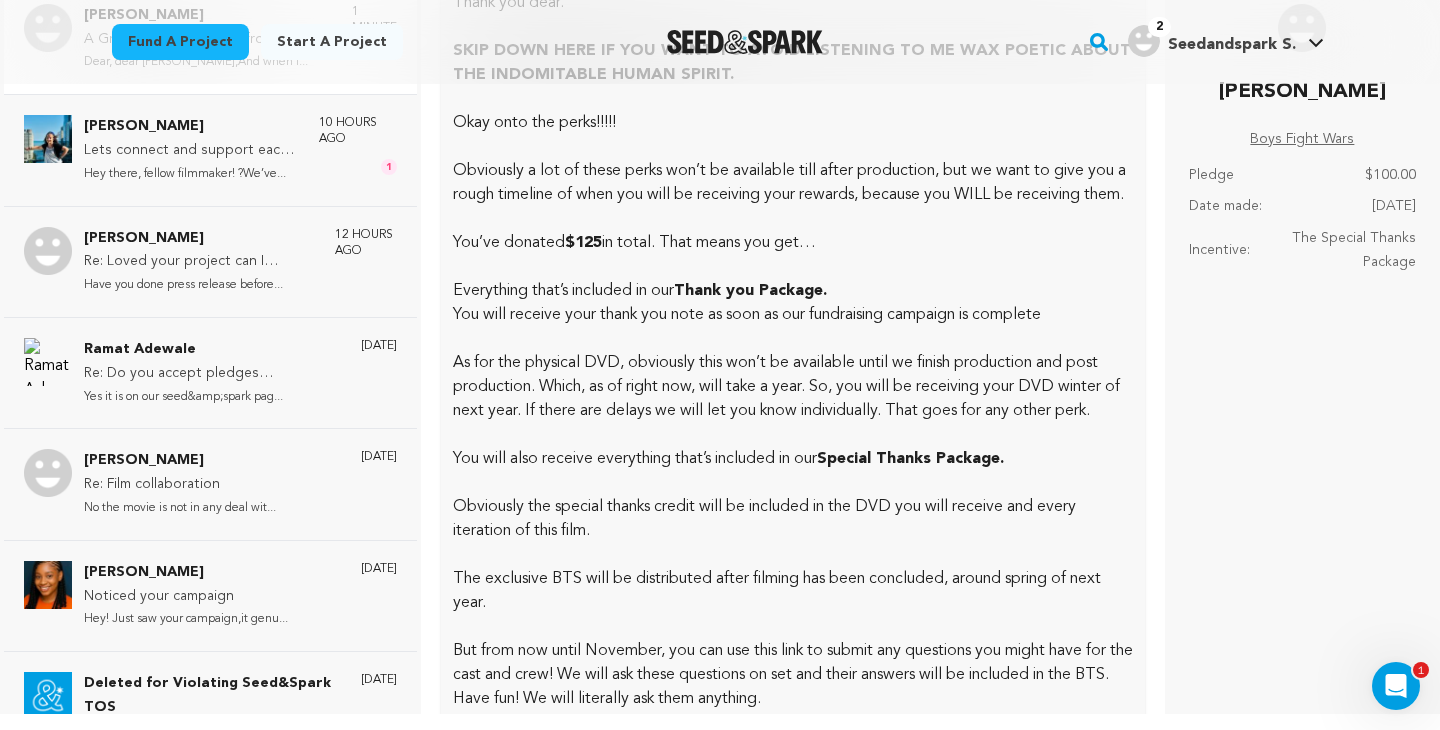 scroll, scrollTop: 626, scrollLeft: 0, axis: vertical 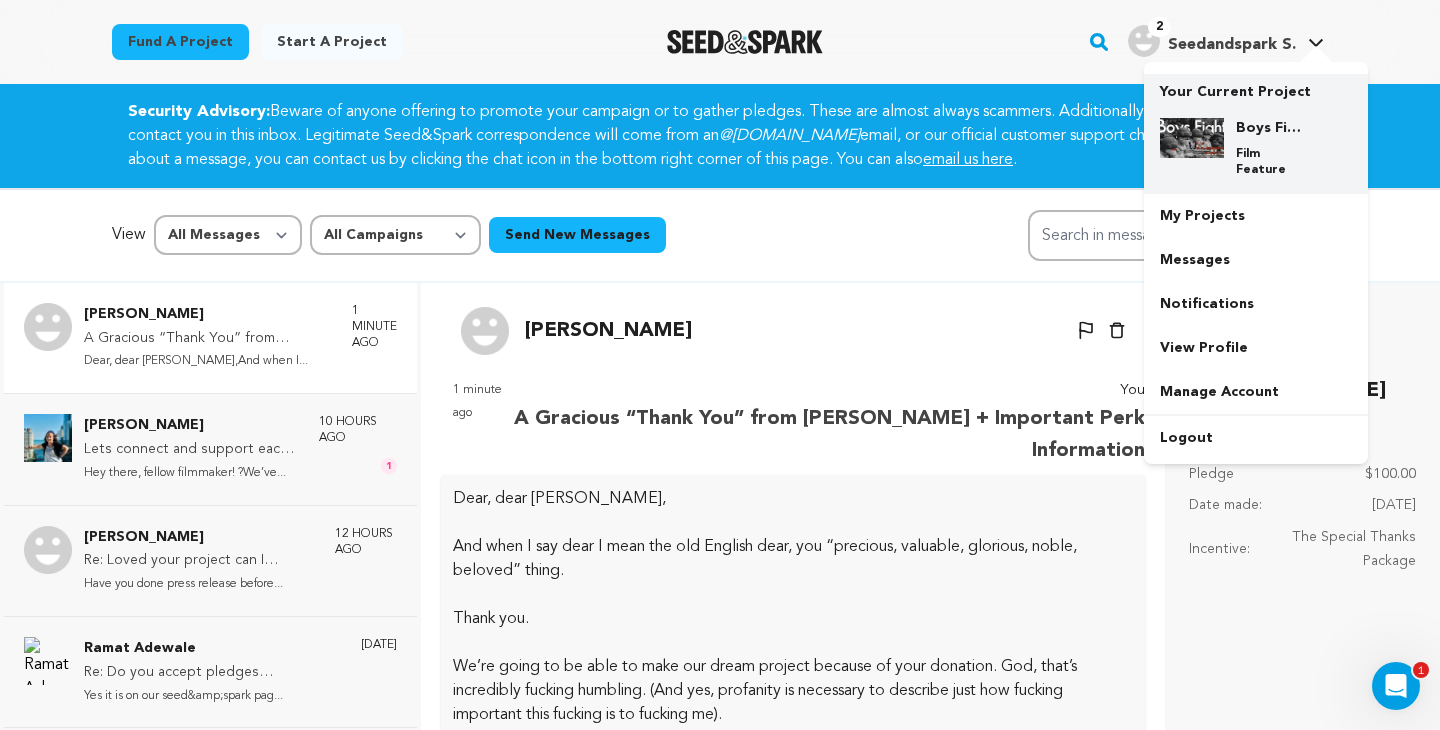 click on "Your Current
Project" at bounding box center [1256, 88] 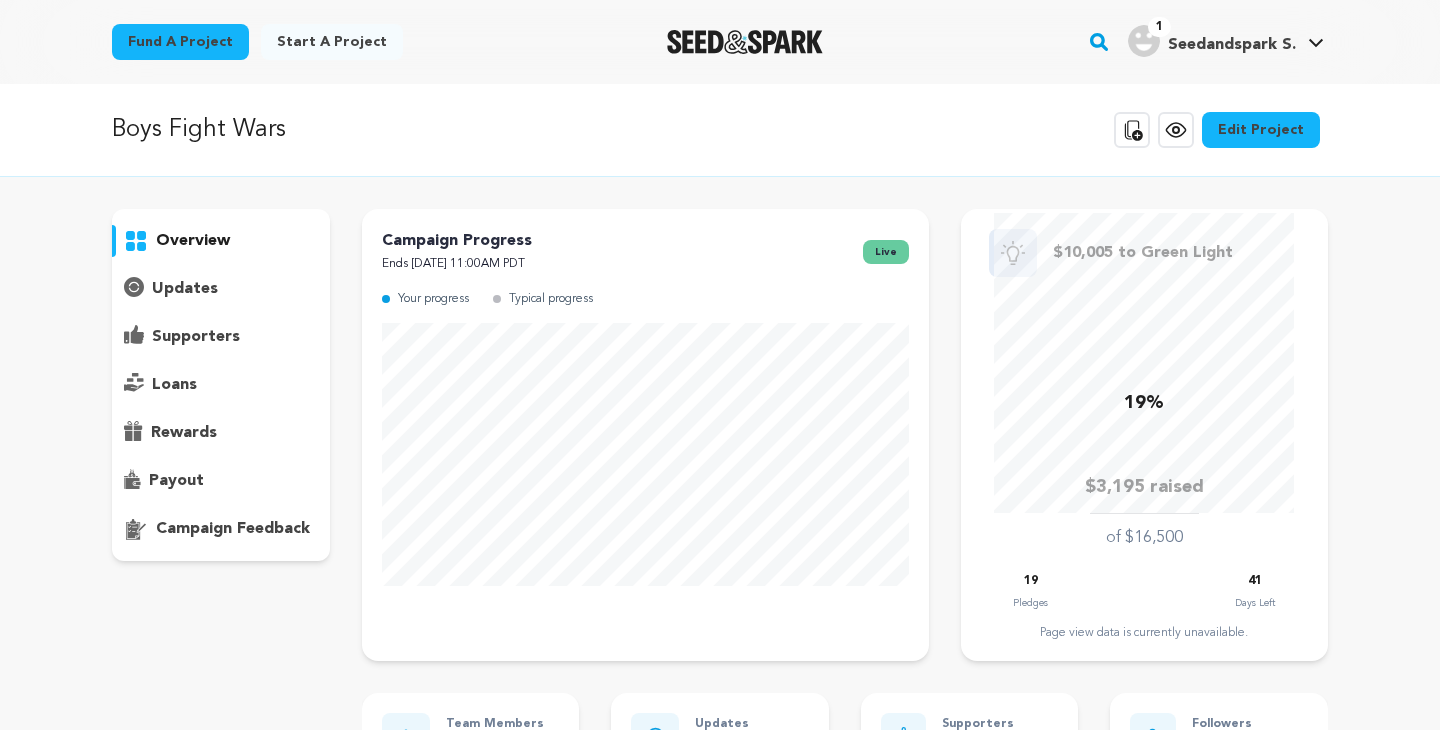 scroll, scrollTop: 0, scrollLeft: 0, axis: both 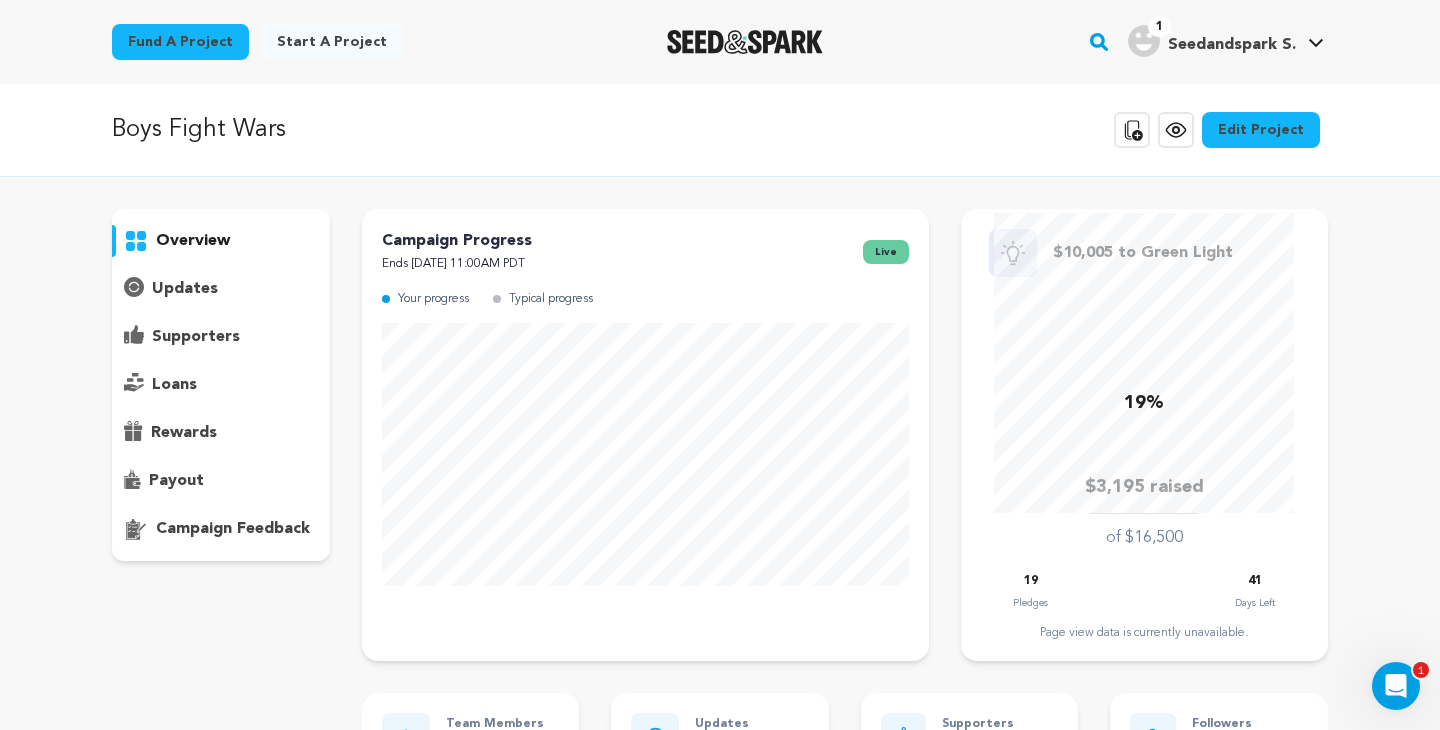 click on "supporters" at bounding box center (196, 337) 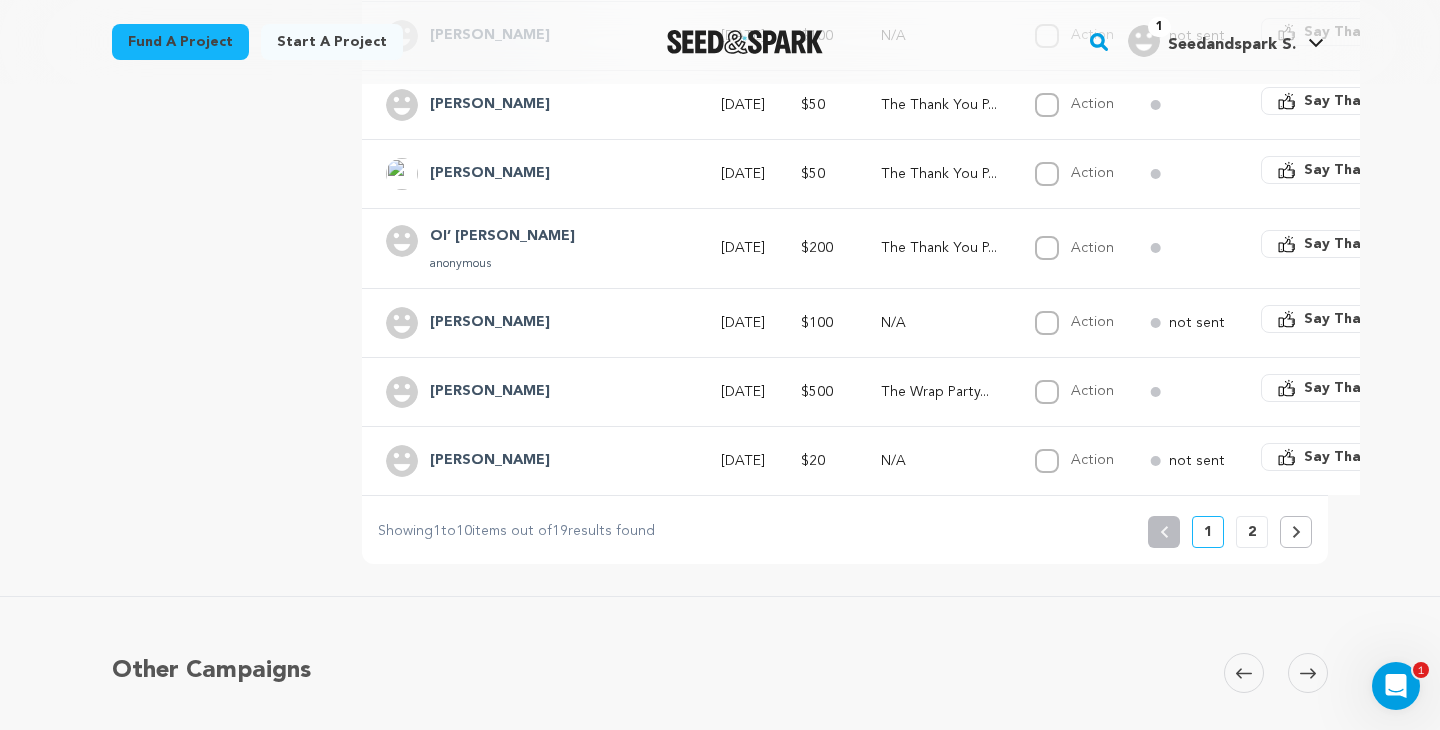scroll, scrollTop: 738, scrollLeft: 0, axis: vertical 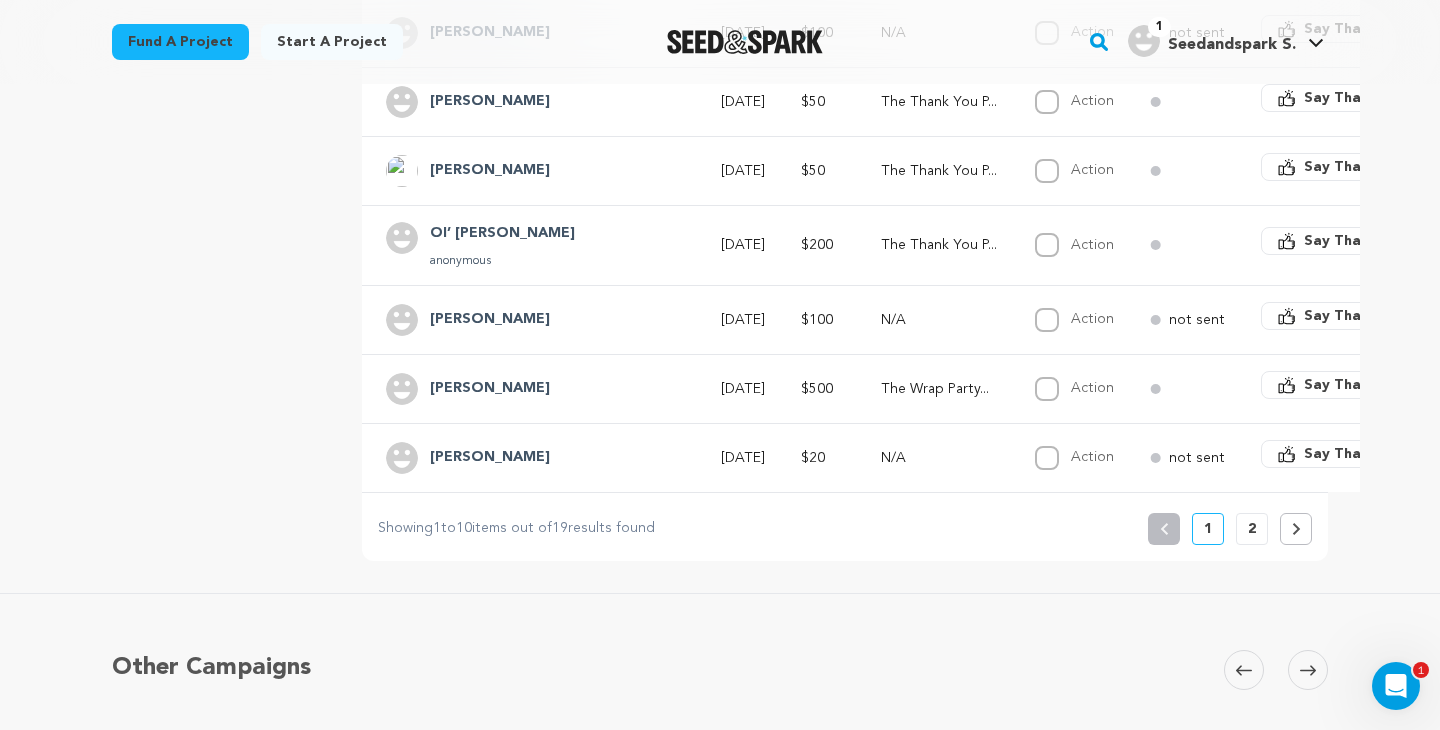 click 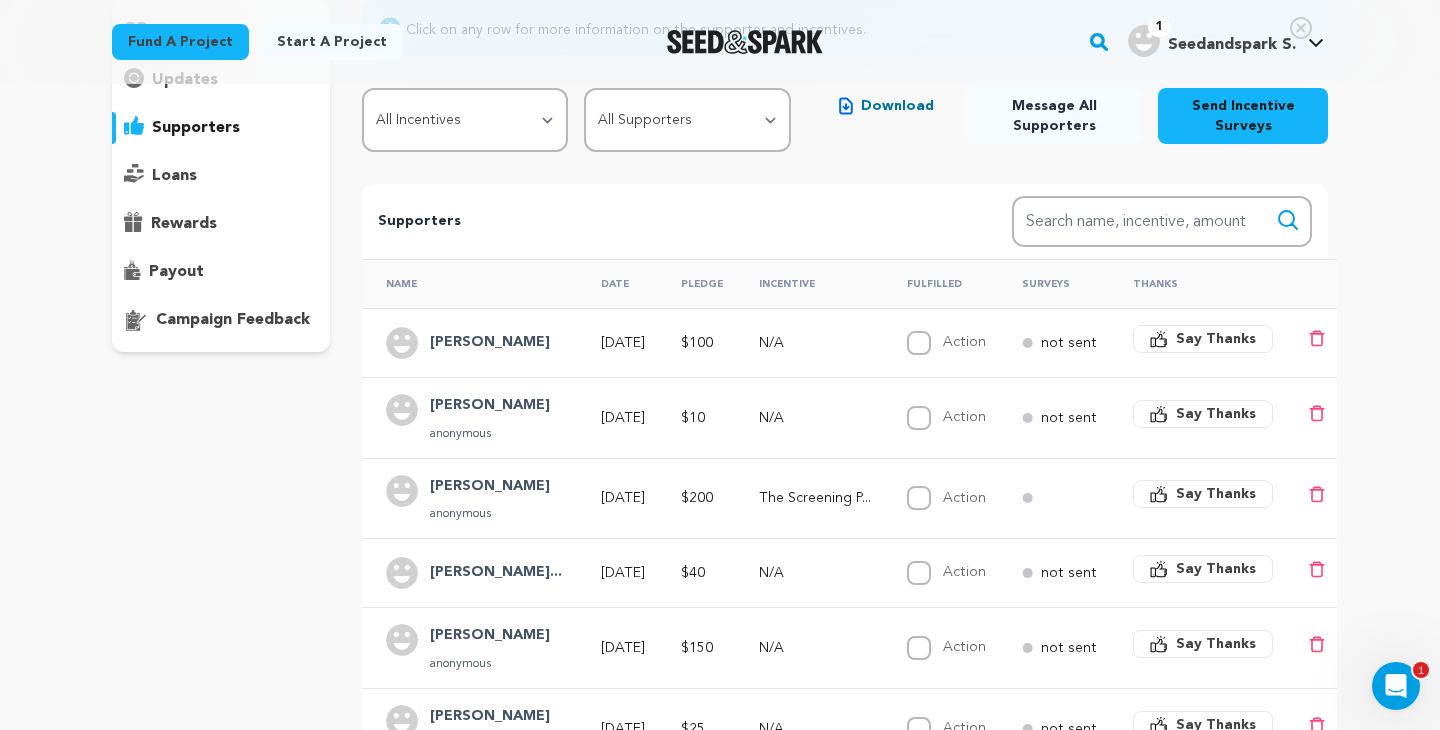 scroll, scrollTop: 356, scrollLeft: 0, axis: vertical 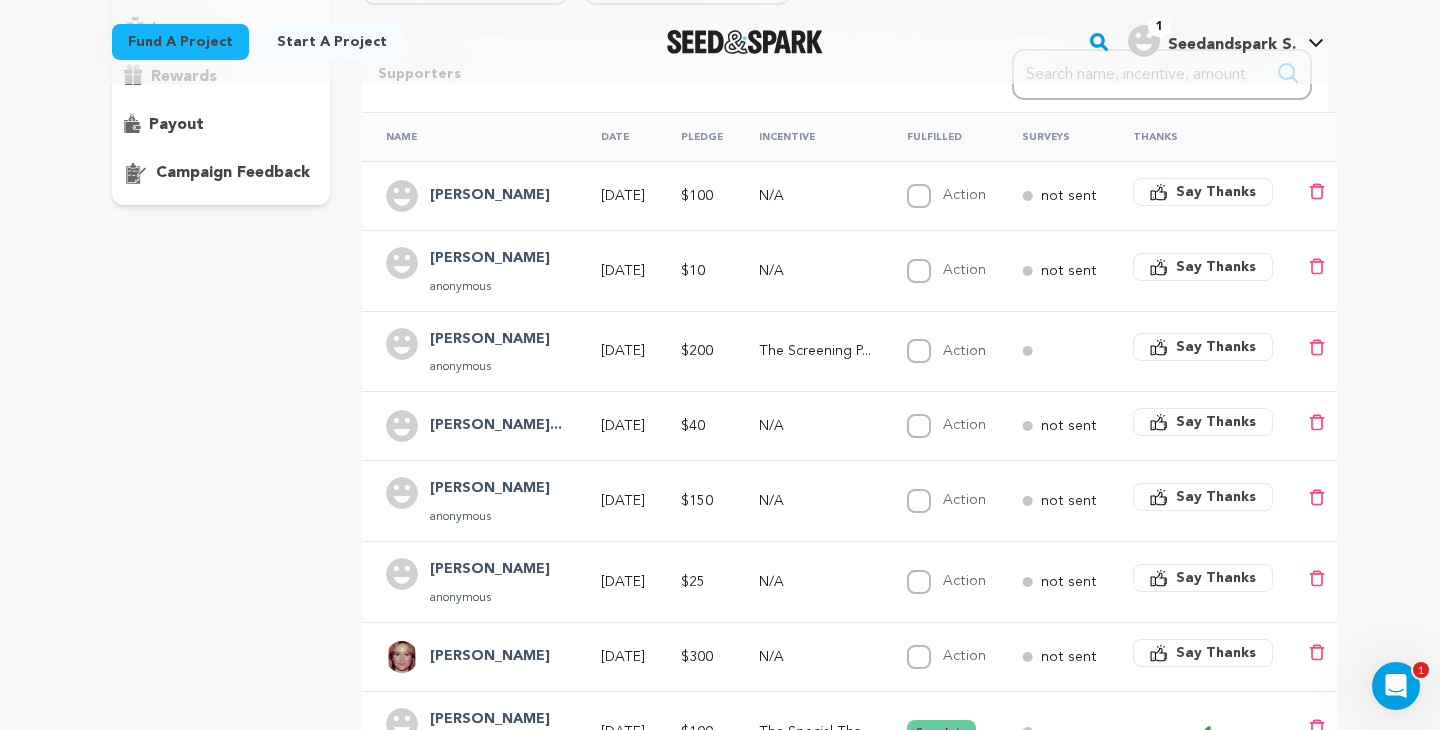 drag, startPoint x: 433, startPoint y: 485, endPoint x: 517, endPoint y: 486, distance: 84.00595 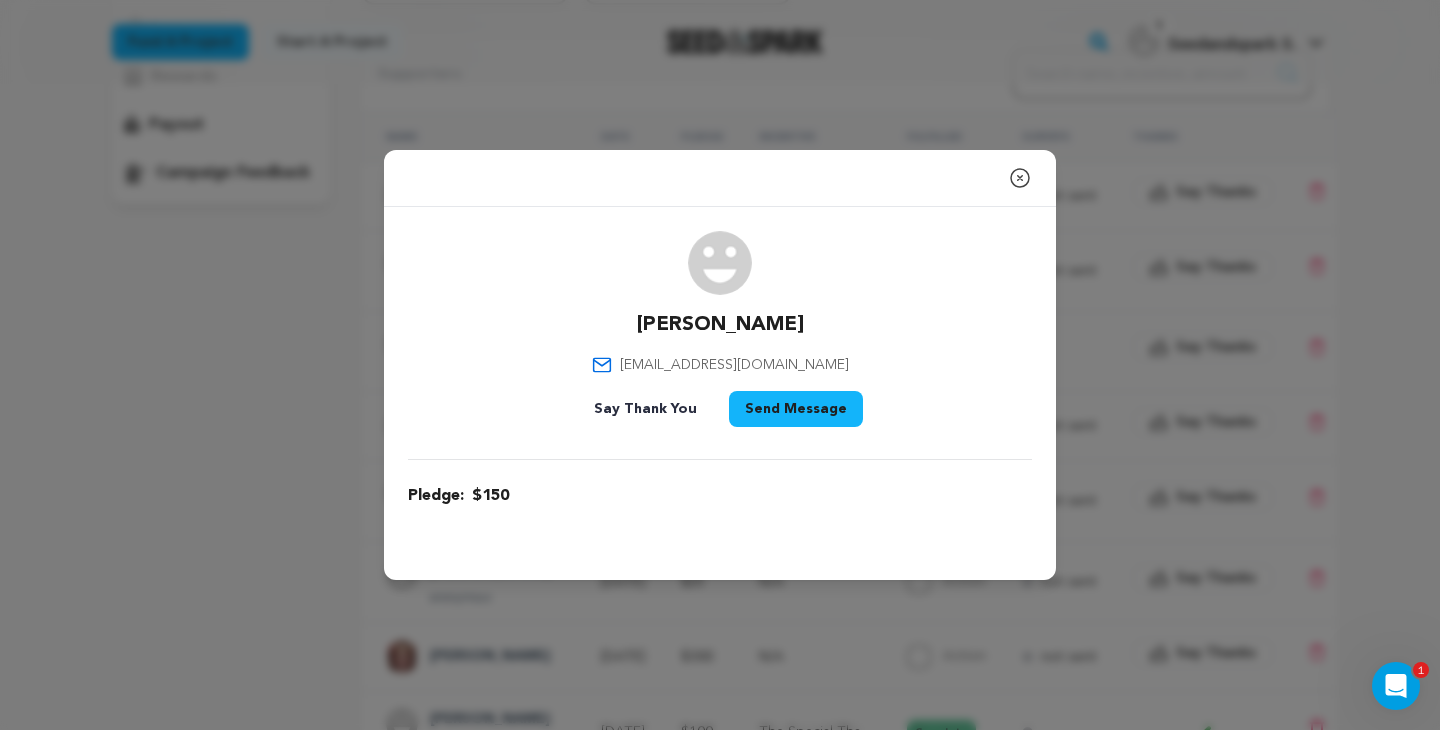 click 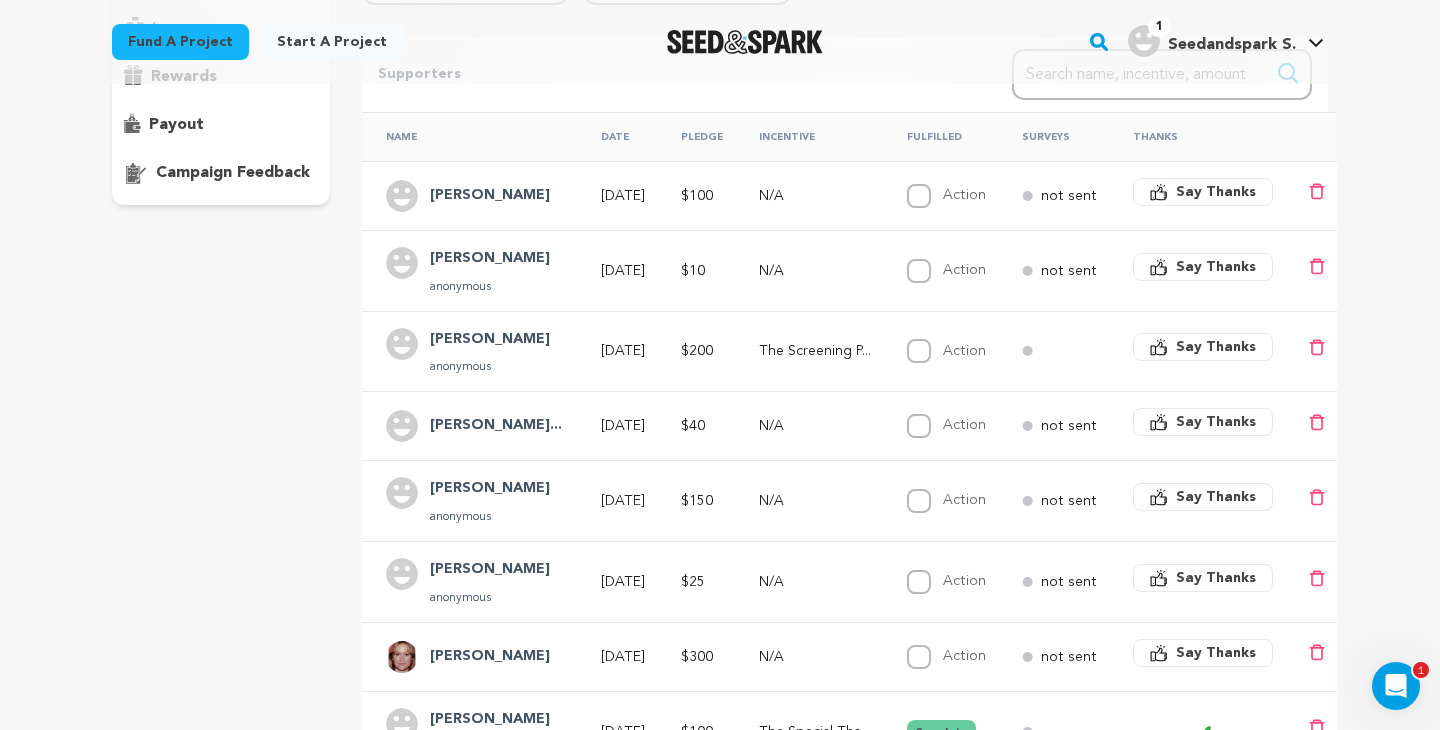click on "overview
updates" at bounding box center (221, 387) 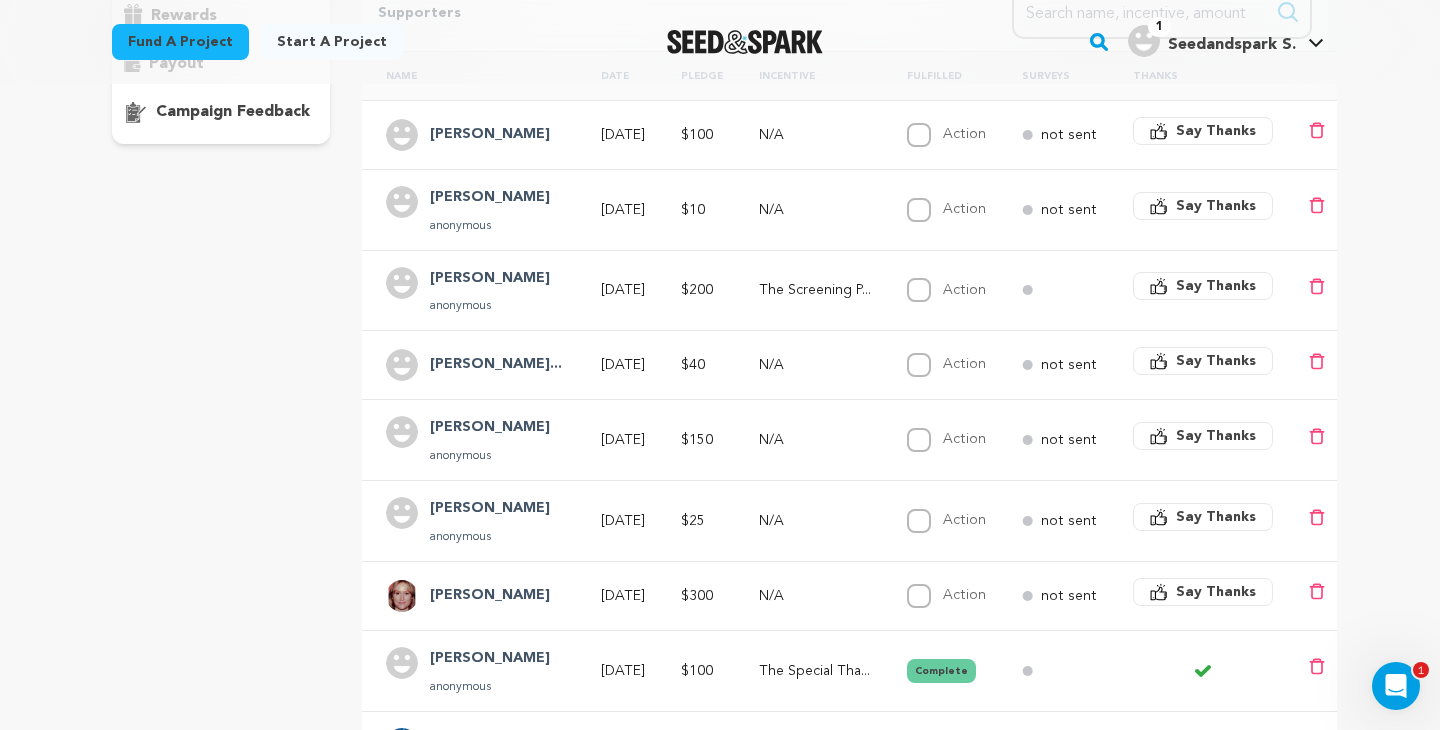 scroll, scrollTop: 419, scrollLeft: 0, axis: vertical 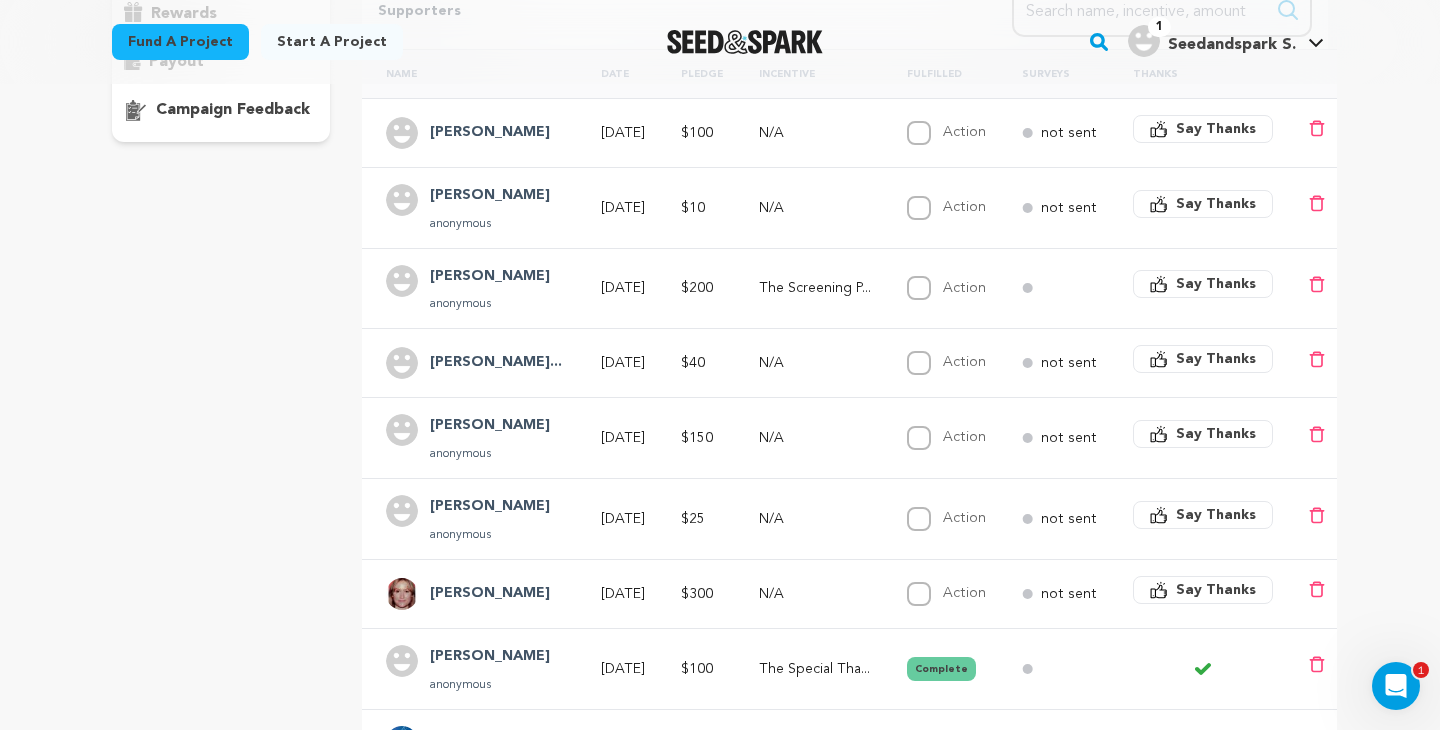 click 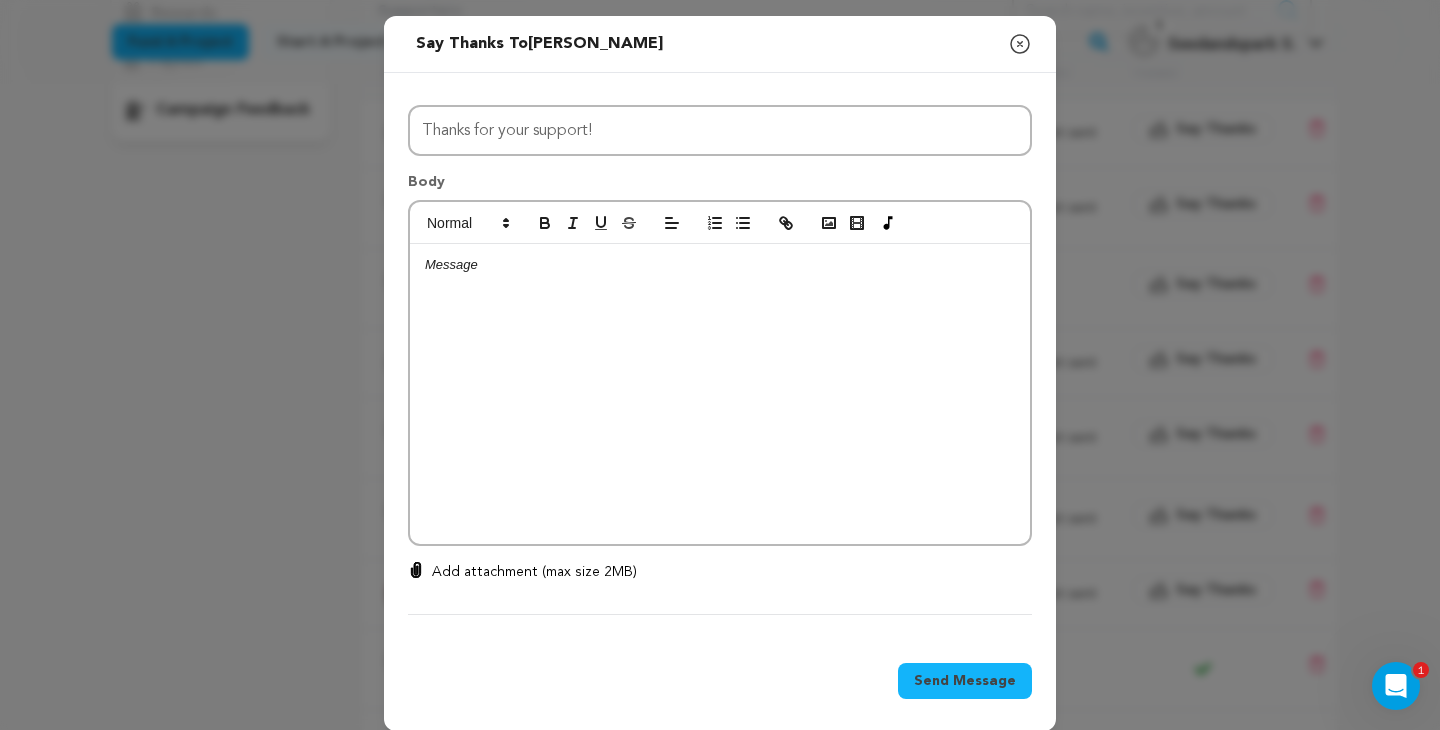 click at bounding box center (720, 394) 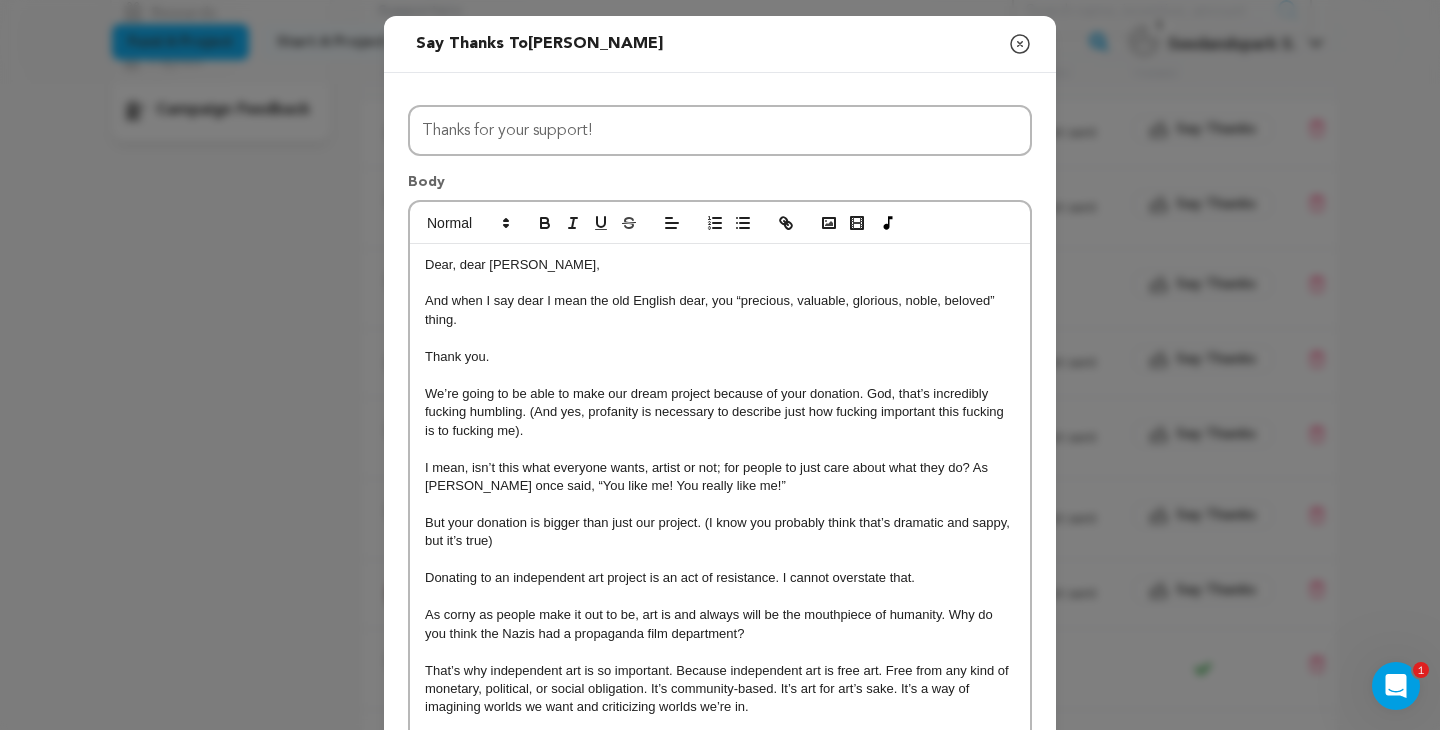 scroll, scrollTop: 0, scrollLeft: 0, axis: both 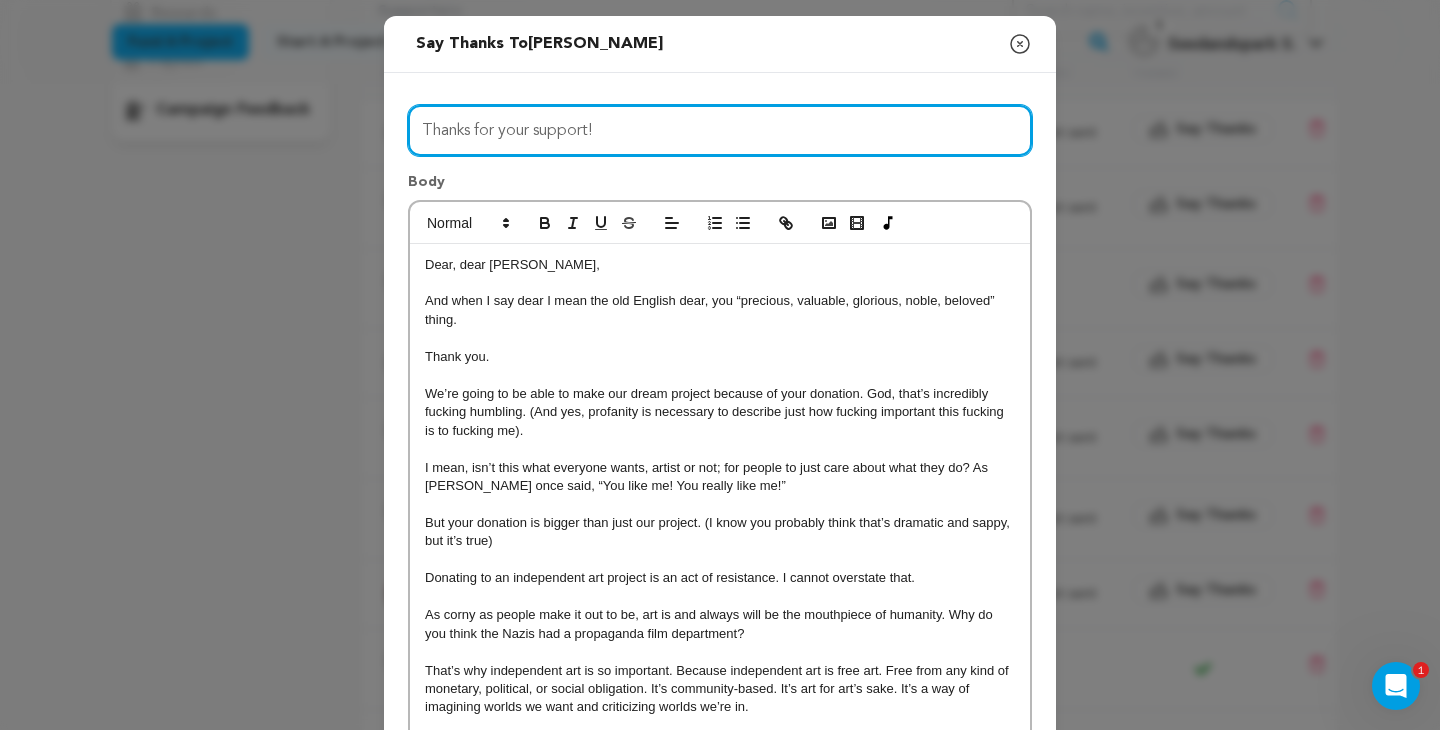 click on "Thanks for your support!" at bounding box center (720, 130) 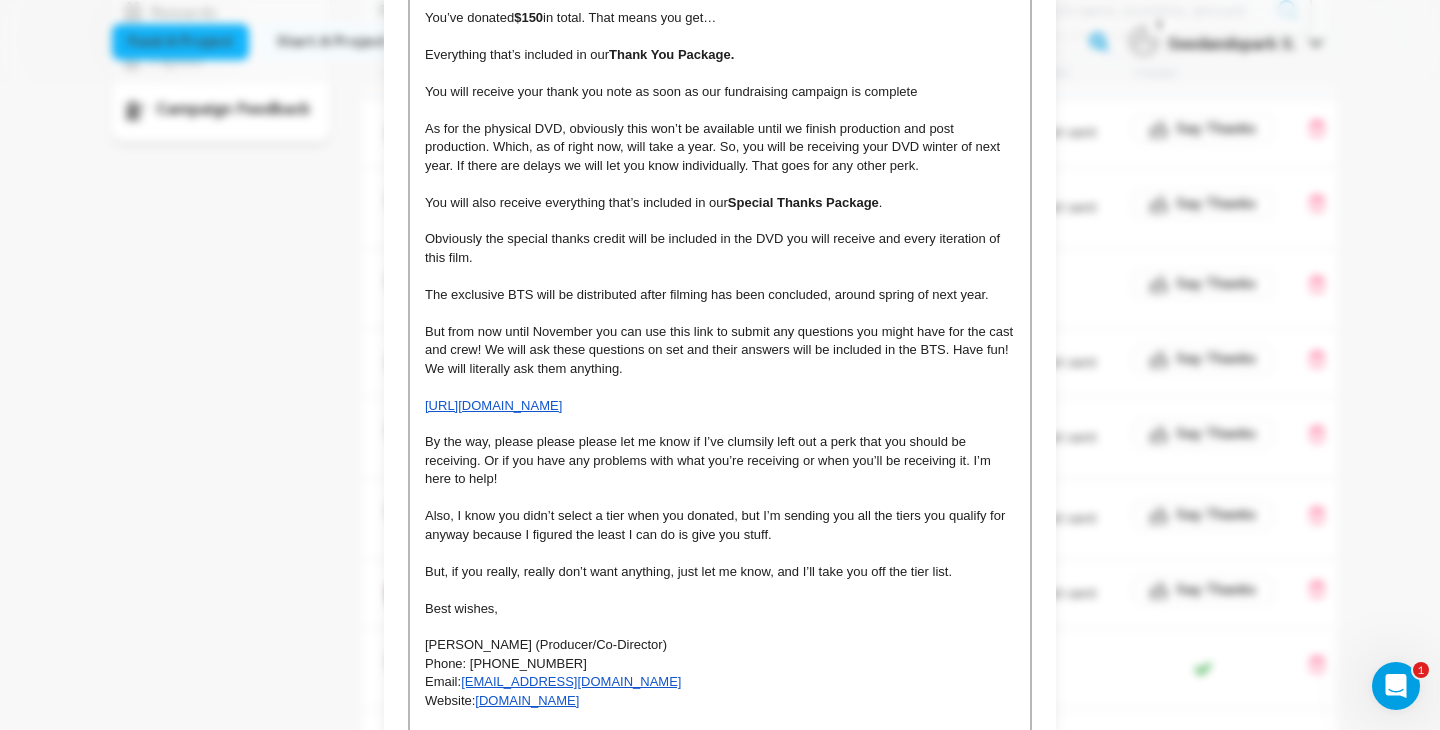 scroll, scrollTop: 1049, scrollLeft: 0, axis: vertical 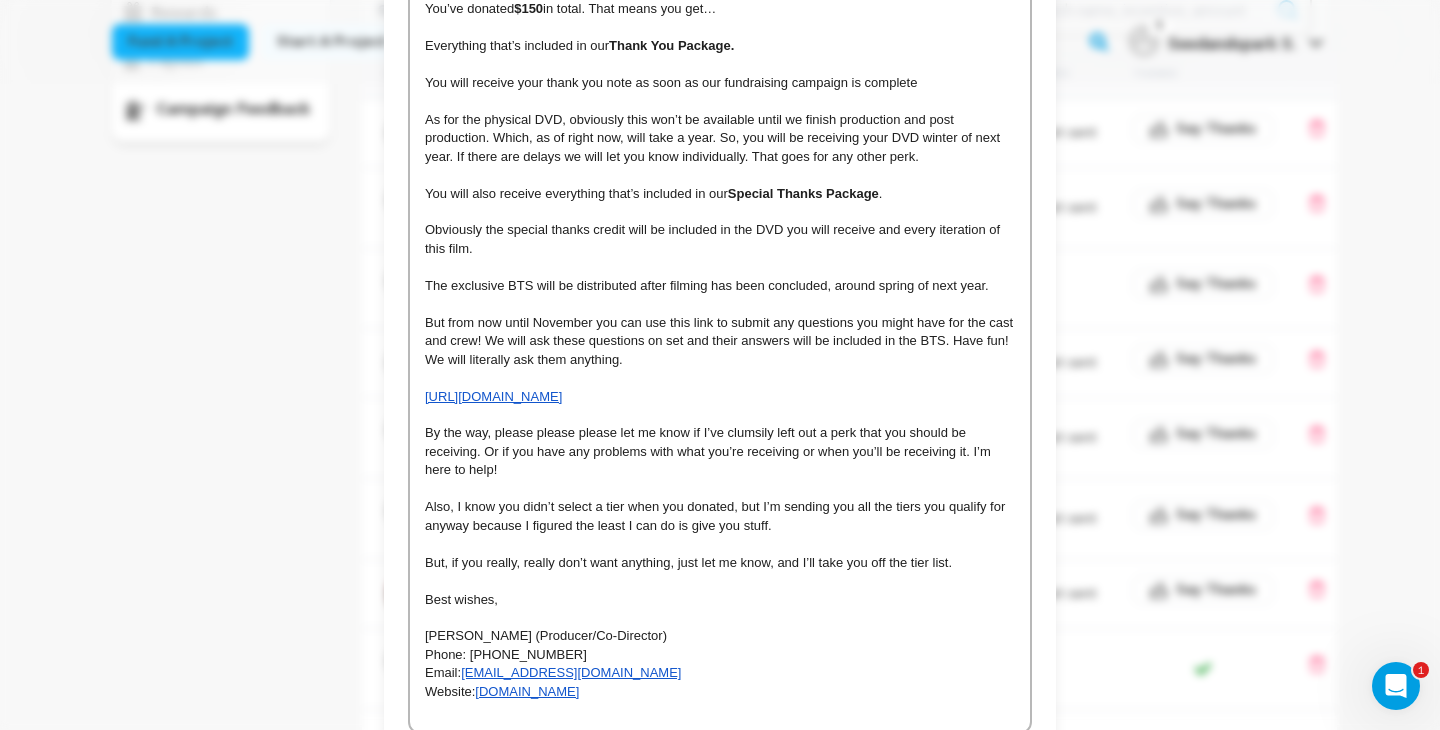 type on "A Gracious “Thank You” from [PERSON_NAME] + Important Perk Information" 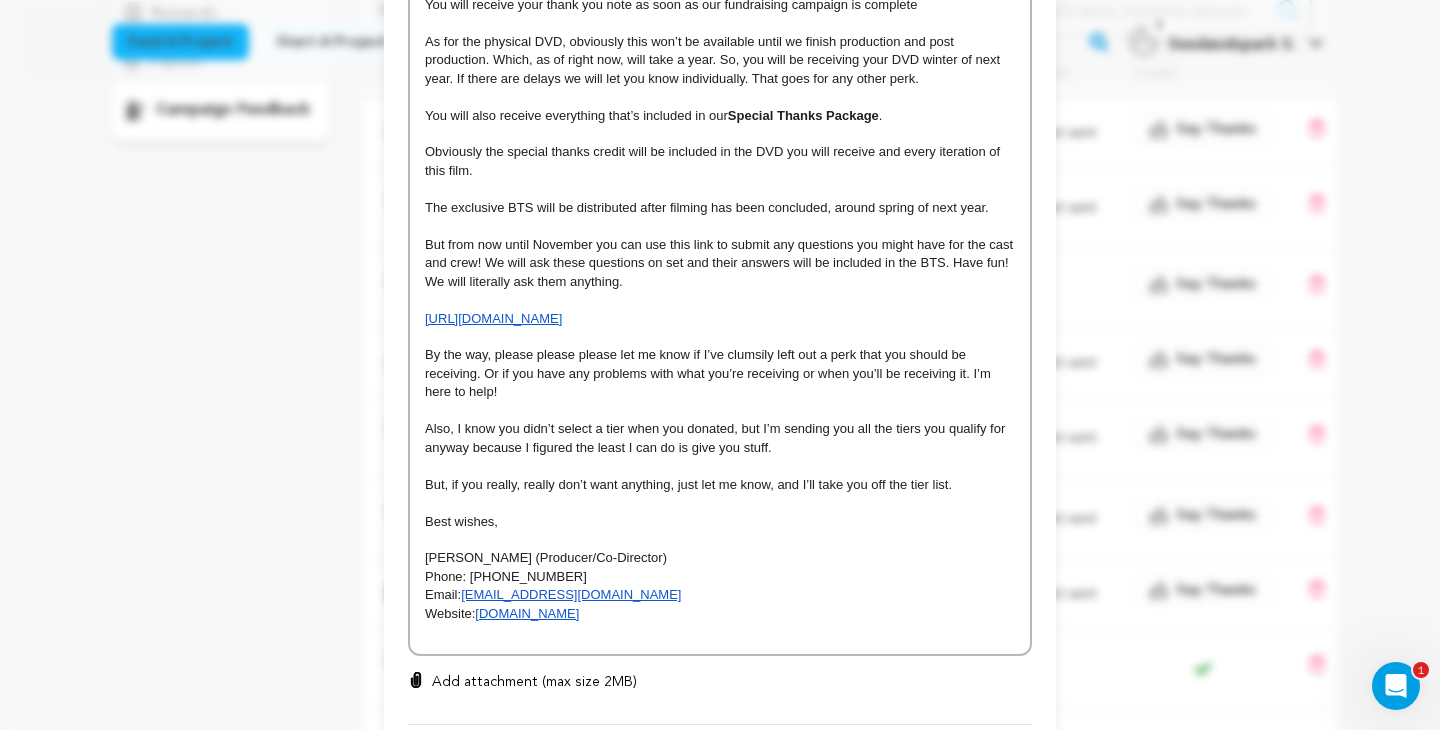 scroll, scrollTop: 1128, scrollLeft: 0, axis: vertical 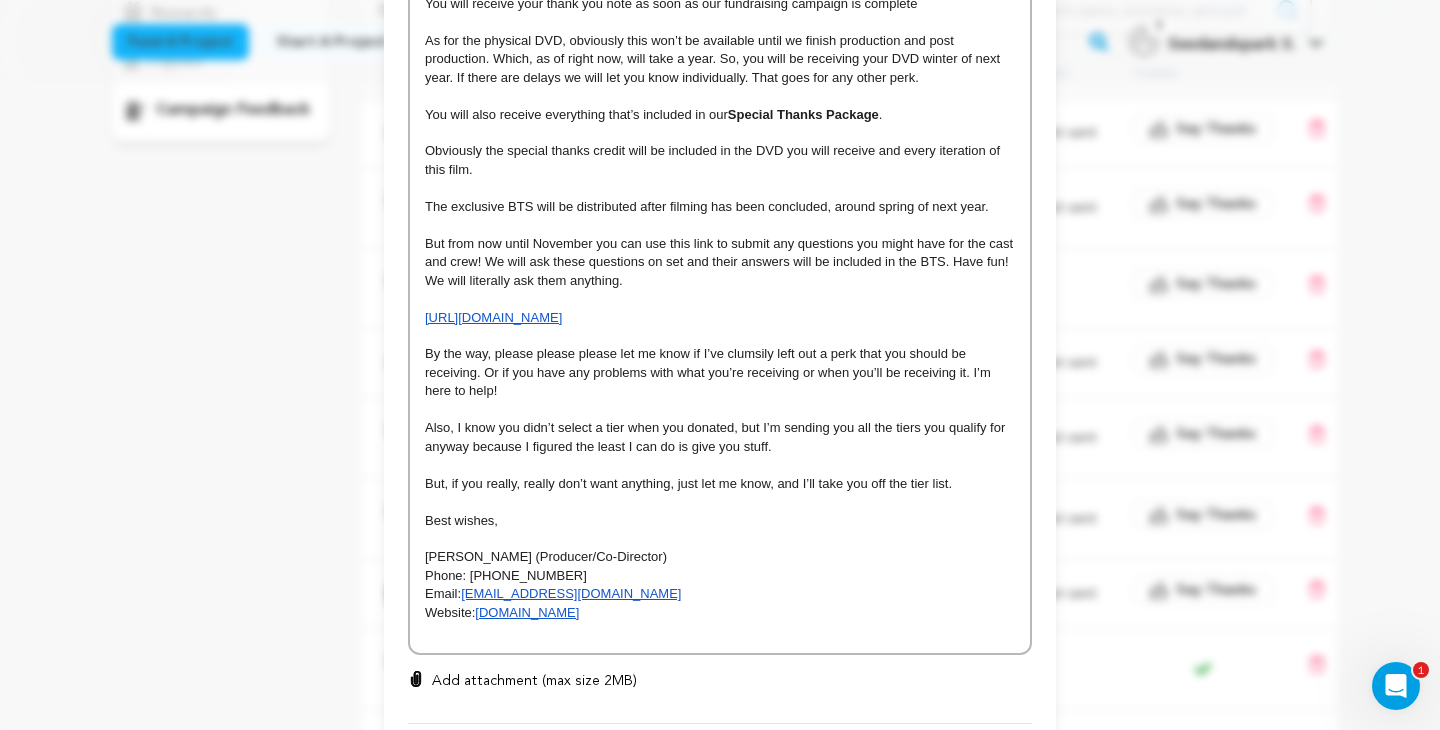 click at bounding box center (720, 631) 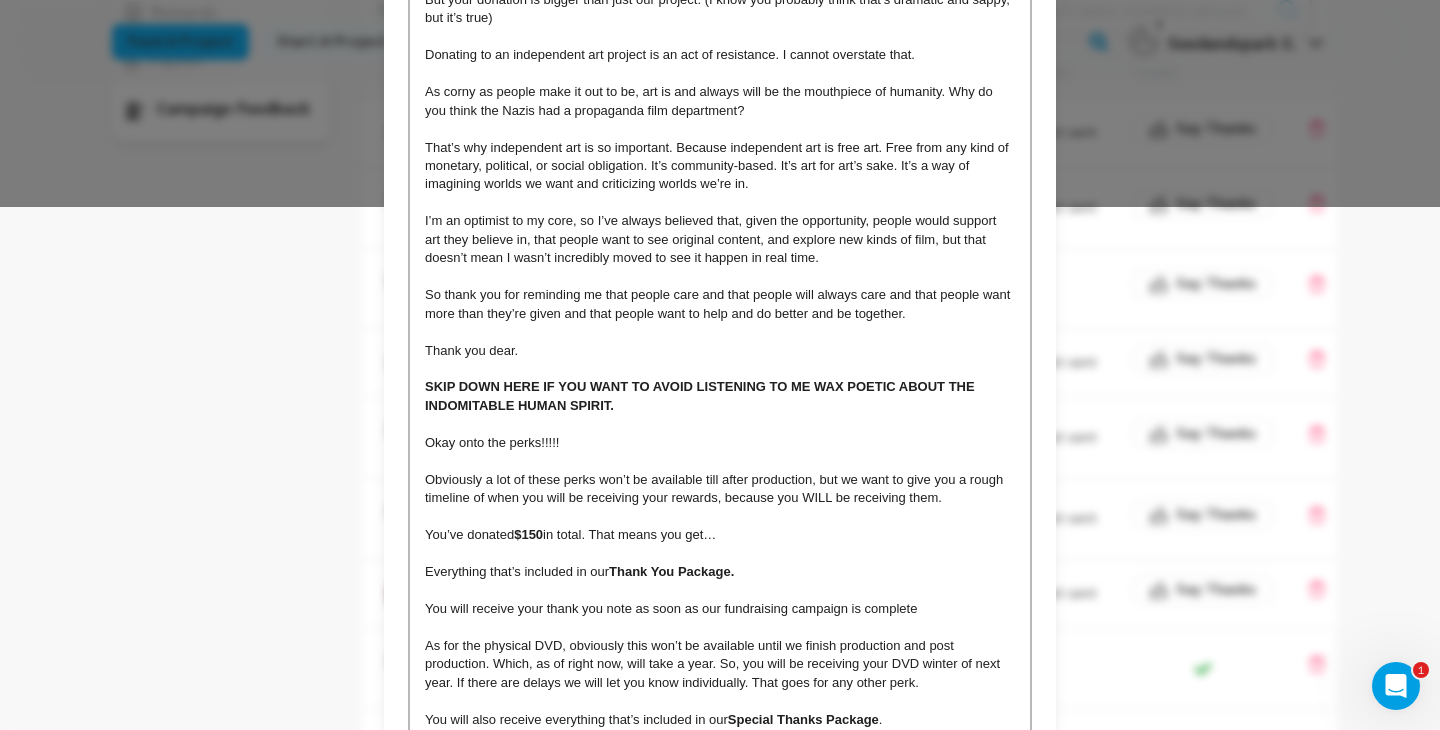 scroll, scrollTop: 1236, scrollLeft: 0, axis: vertical 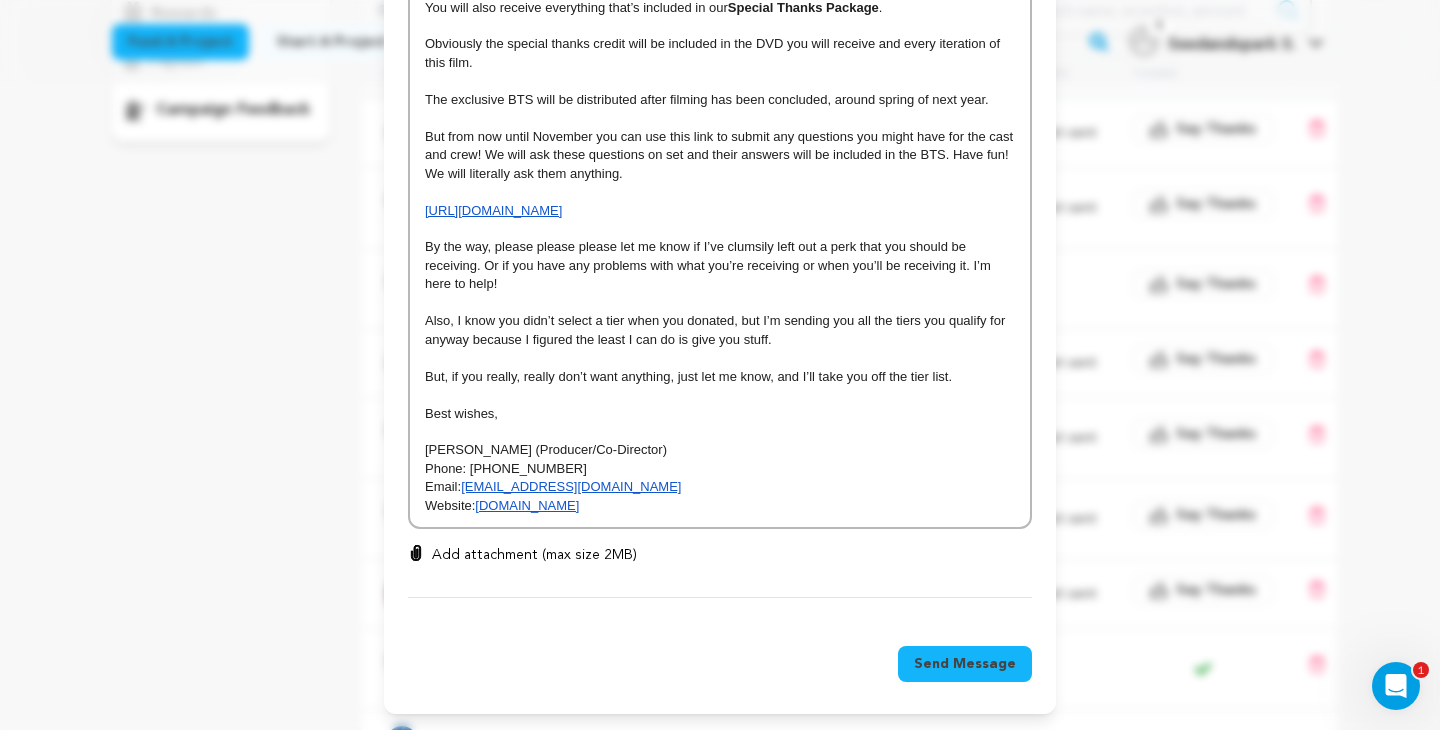 click on "Send Message" at bounding box center (965, 664) 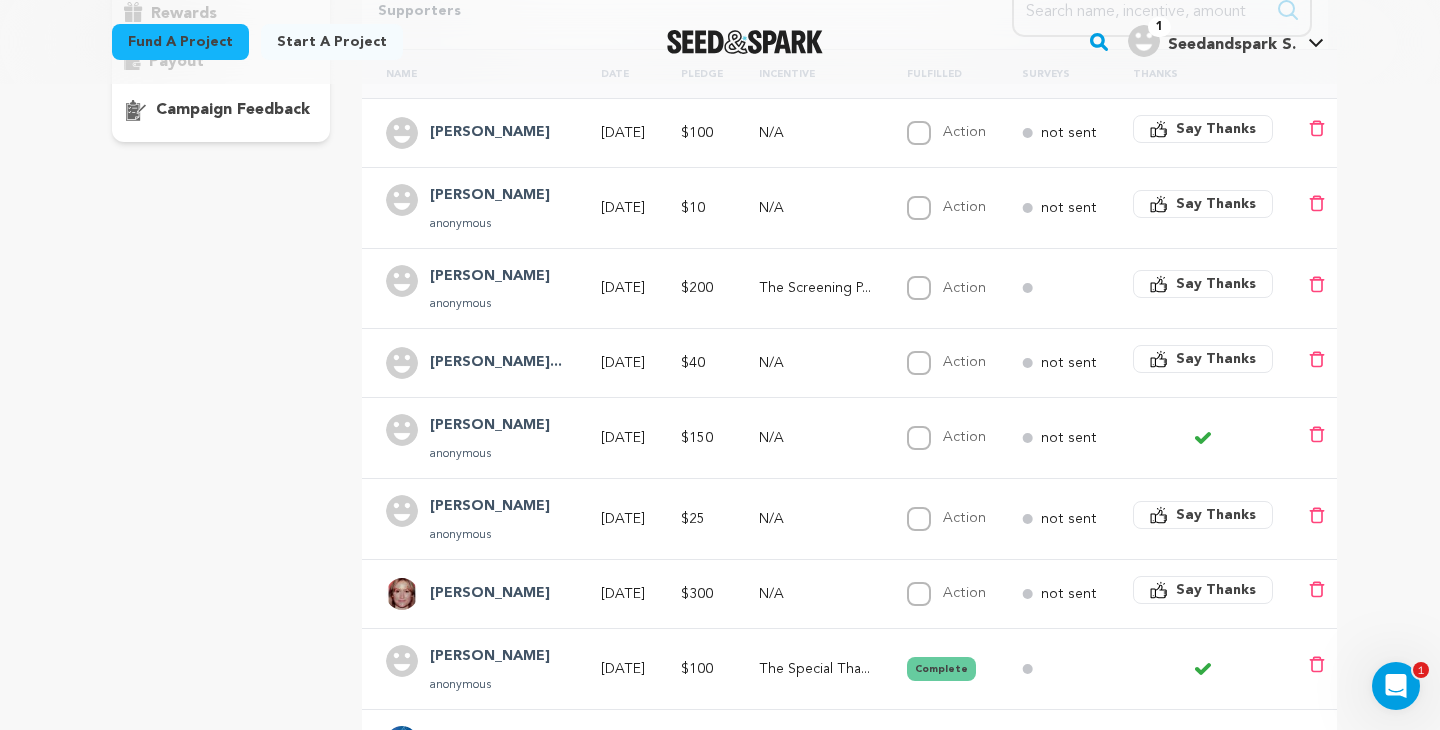 click on "JessieAnna Wilt..." at bounding box center [496, 363] 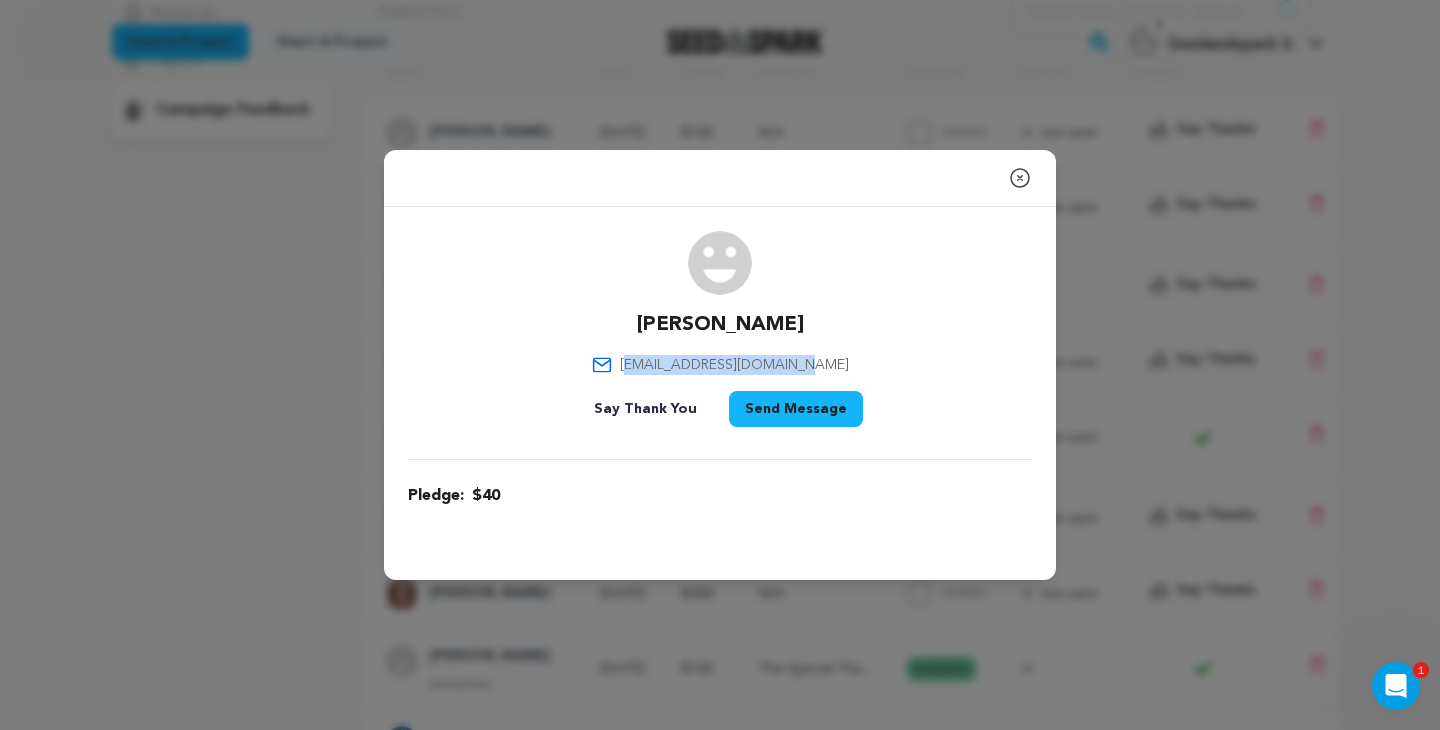 drag, startPoint x: 659, startPoint y: 362, endPoint x: 808, endPoint y: 363, distance: 149.00336 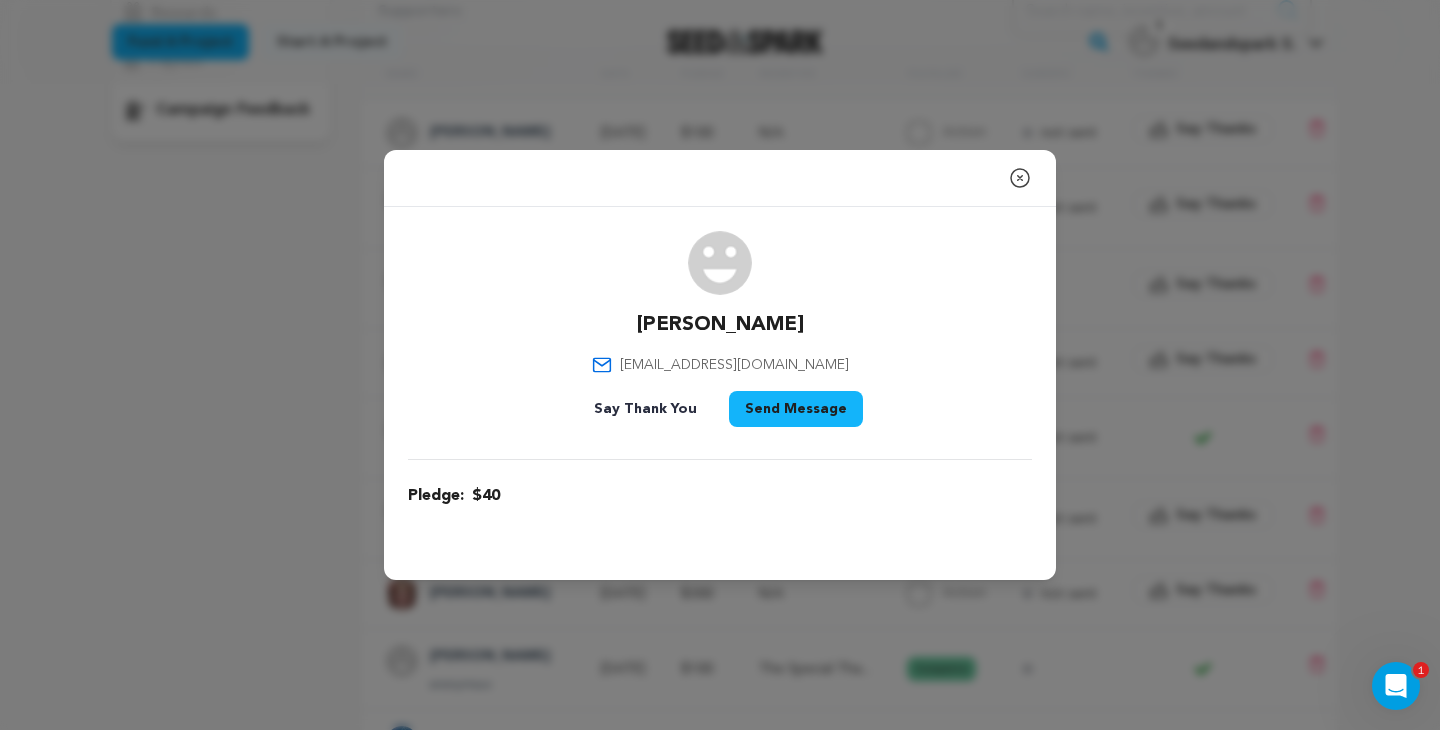 drag, startPoint x: 622, startPoint y: 319, endPoint x: 835, endPoint y: 320, distance: 213.00235 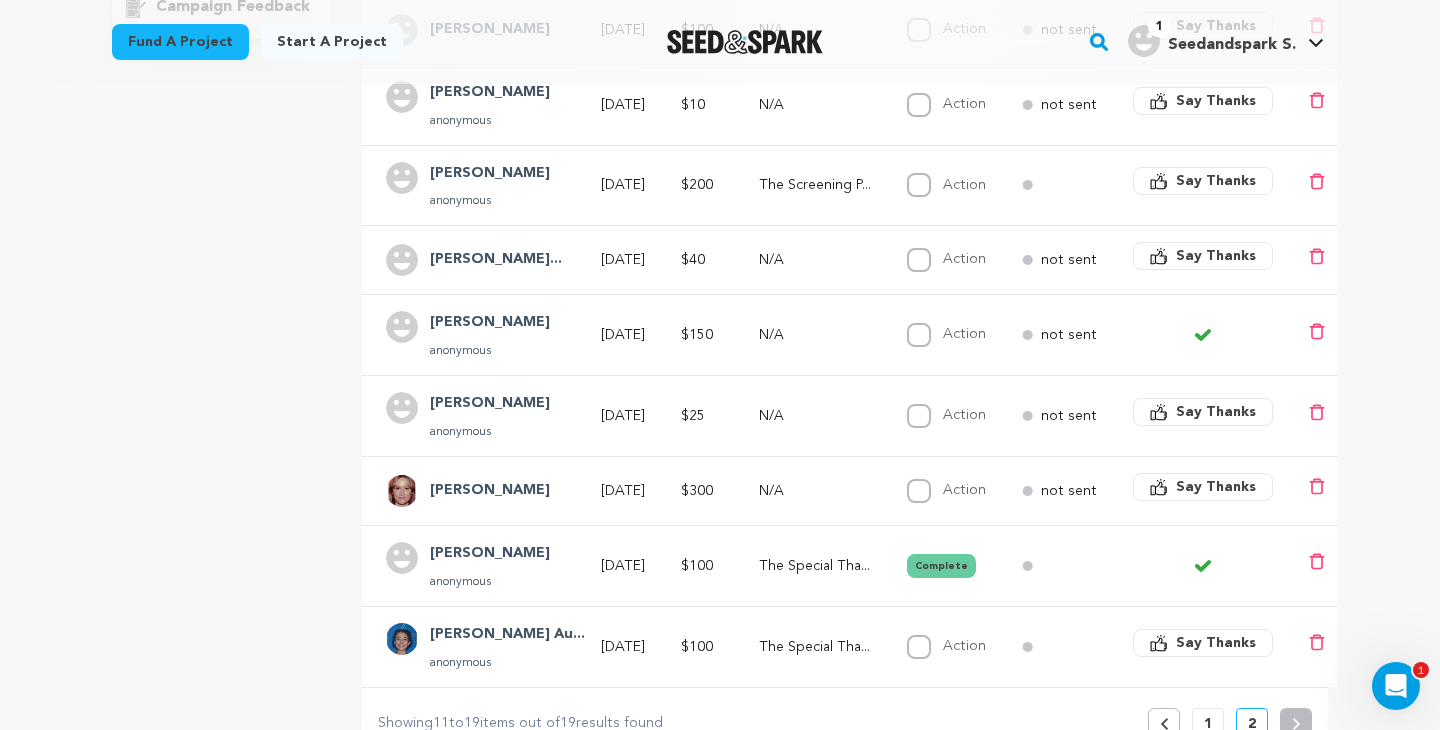 scroll, scrollTop: 486, scrollLeft: 0, axis: vertical 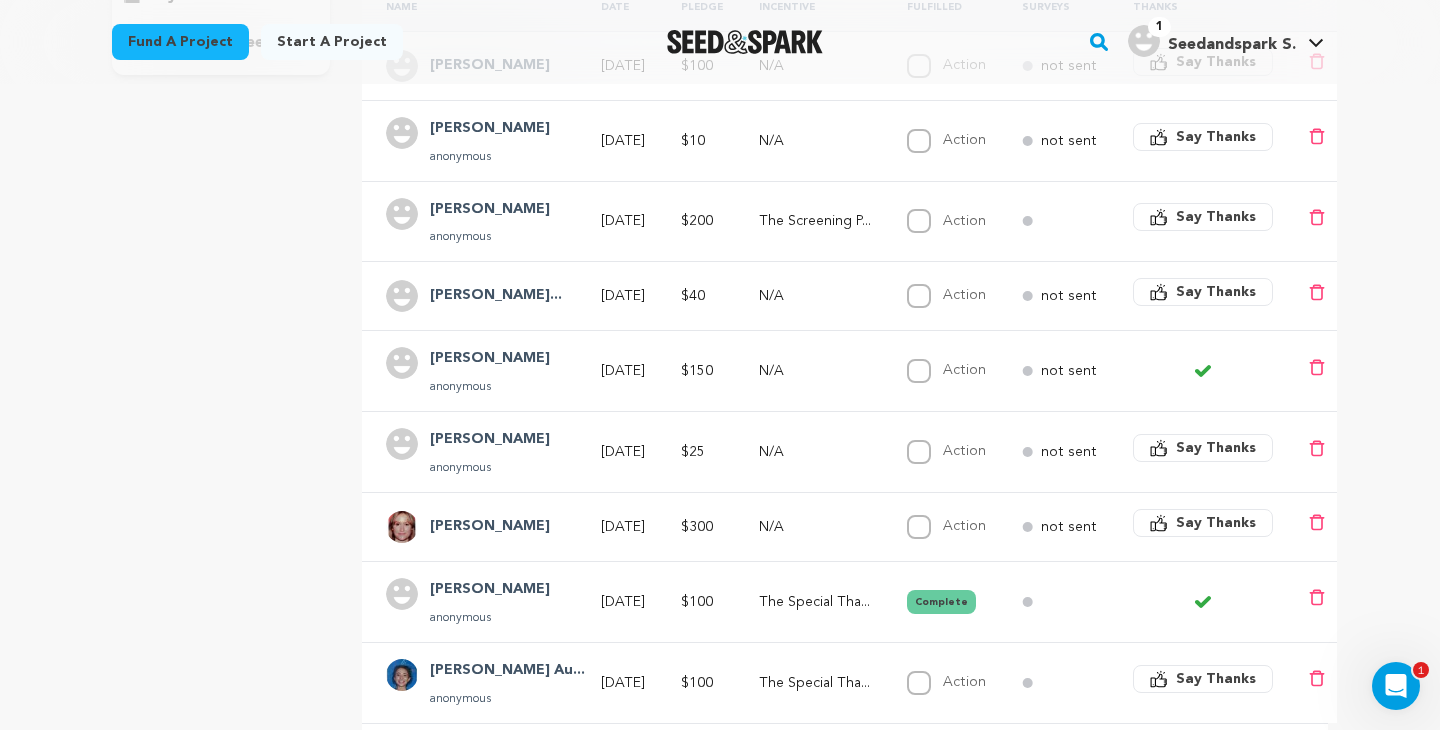 click 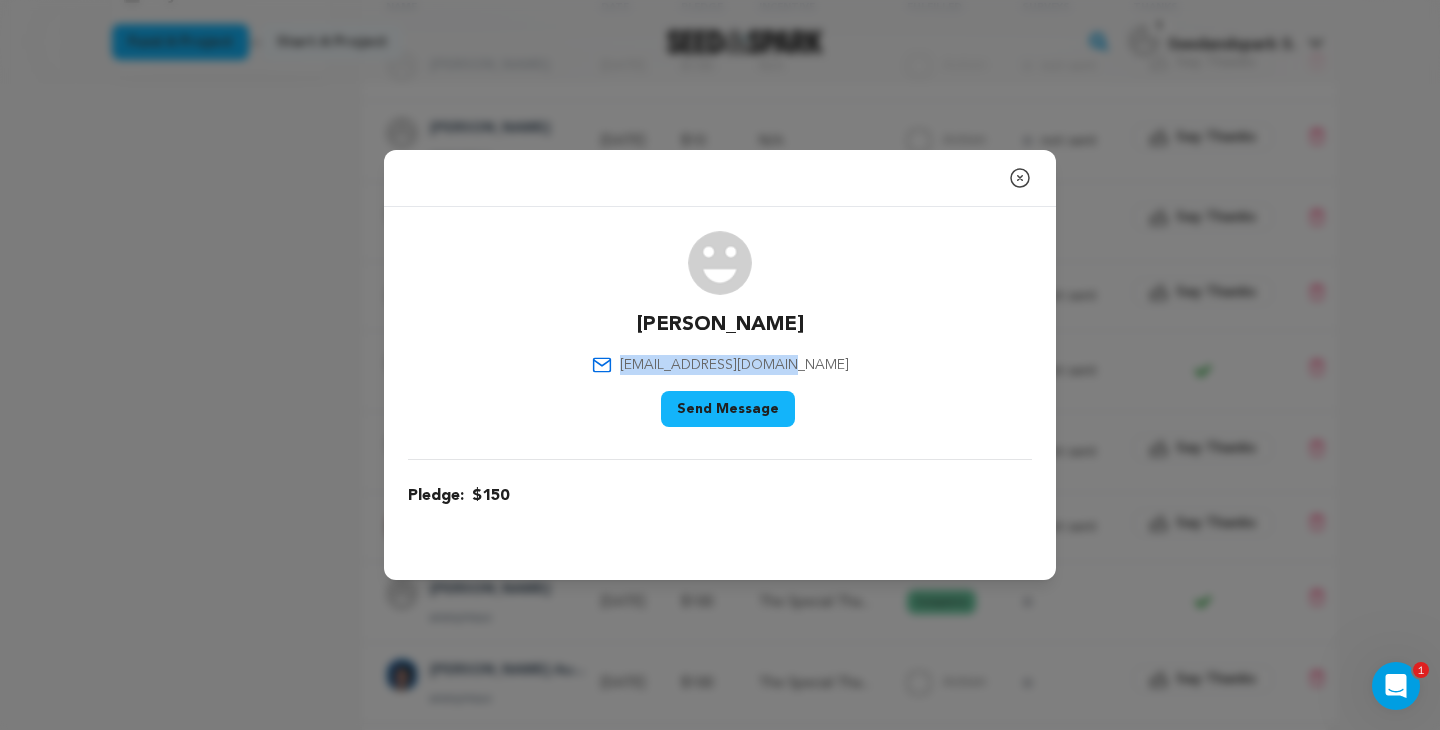 drag, startPoint x: 650, startPoint y: 365, endPoint x: 872, endPoint y: 366, distance: 222.00226 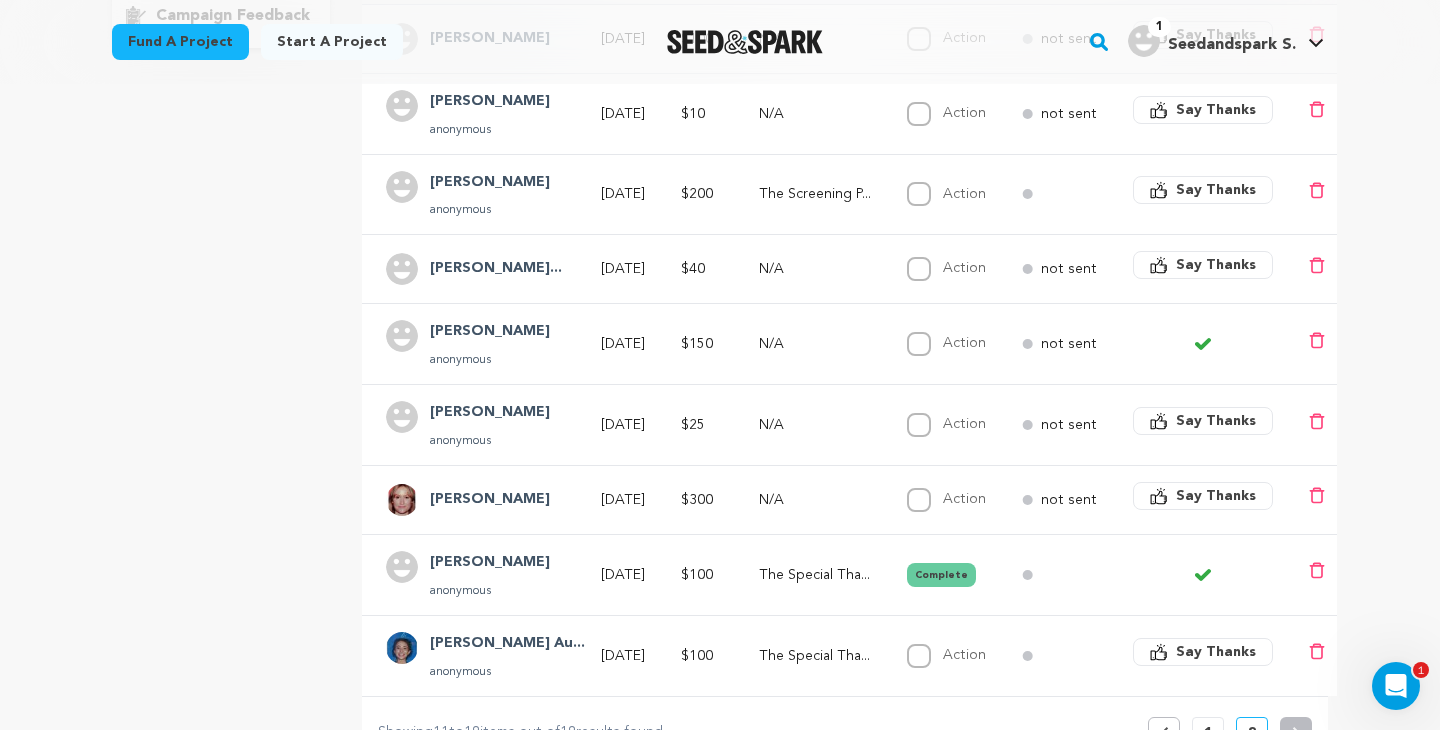 scroll, scrollTop: 517, scrollLeft: 0, axis: vertical 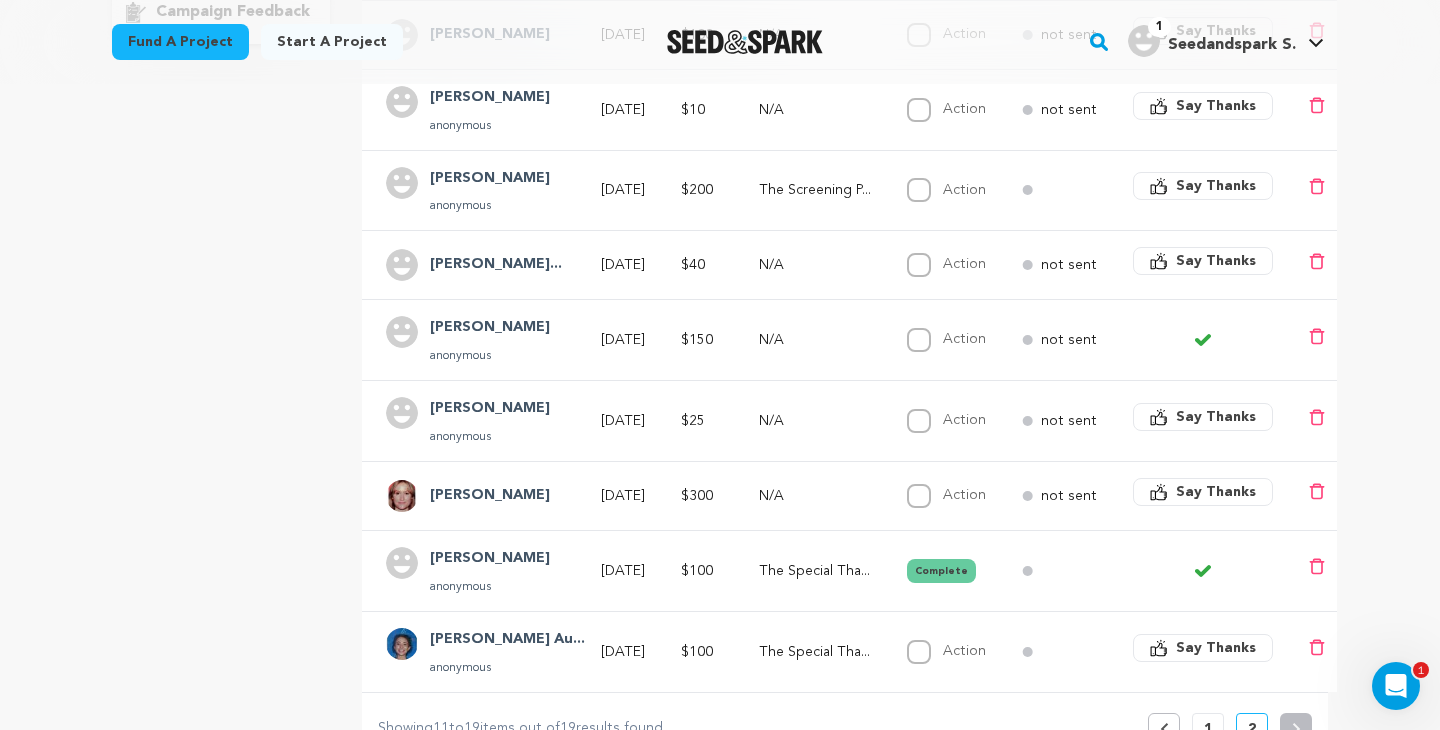 click on "[PERSON_NAME]..." at bounding box center (496, 265) 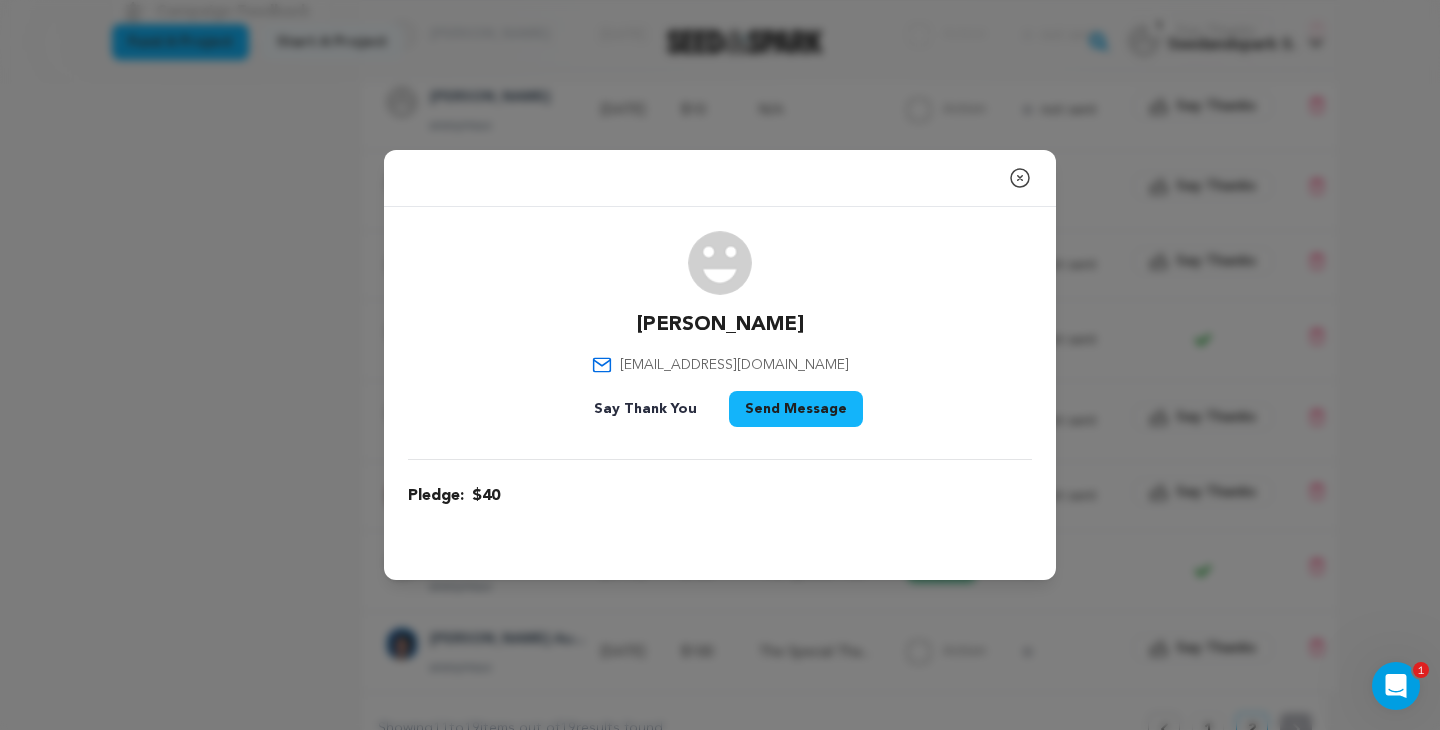 drag, startPoint x: 658, startPoint y: 366, endPoint x: 870, endPoint y: 388, distance: 213.13846 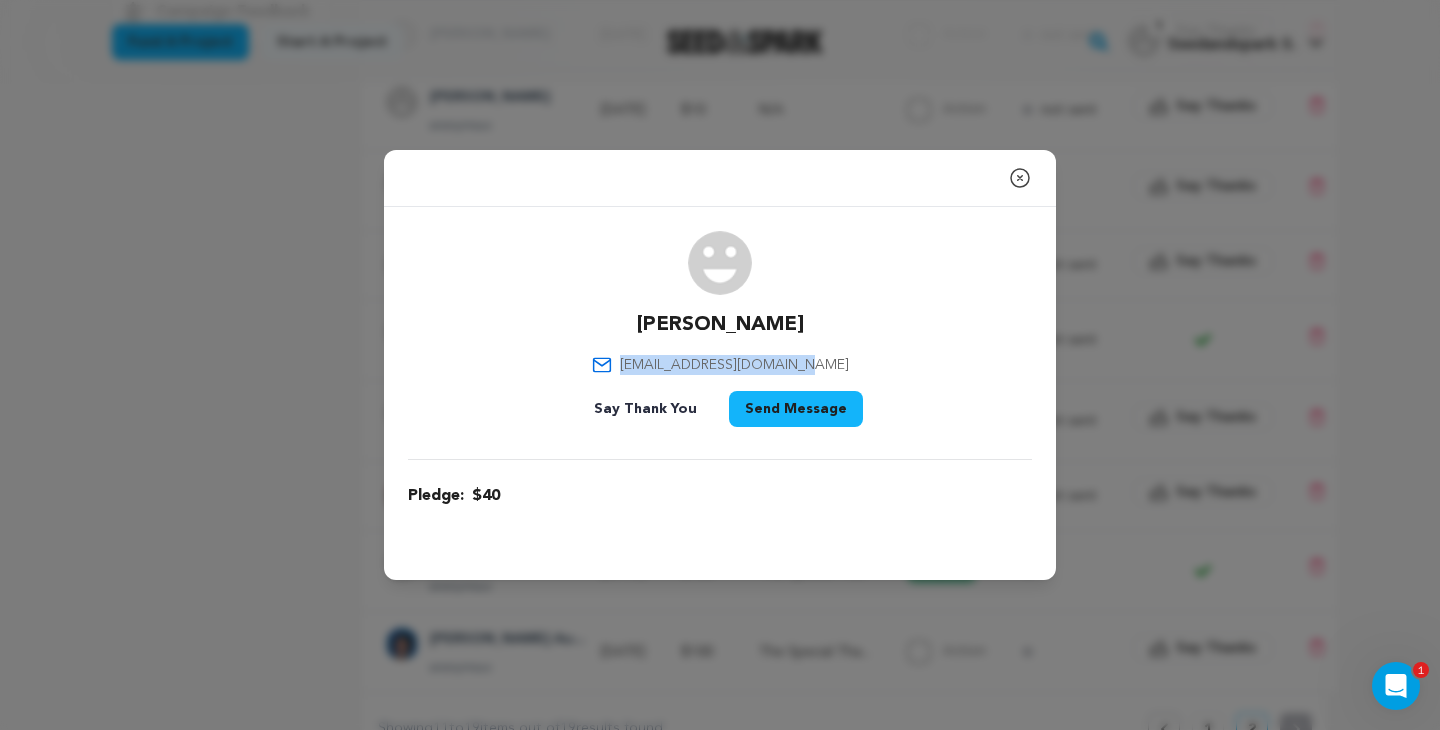 drag, startPoint x: 813, startPoint y: 365, endPoint x: 654, endPoint y: 366, distance: 159.00314 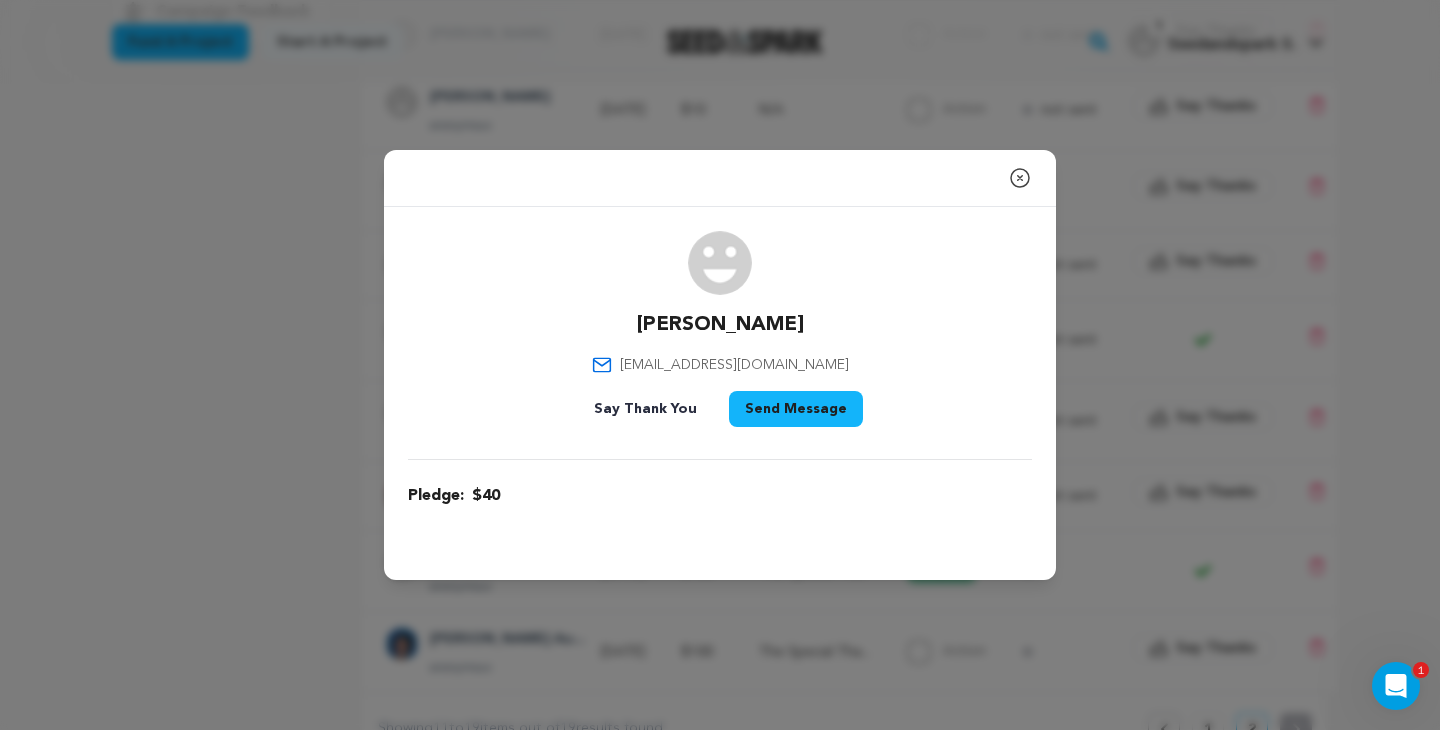 click on "Close modal
JessieAnna Wilton
jwilton@alum.calarts.edu" at bounding box center (720, 365) 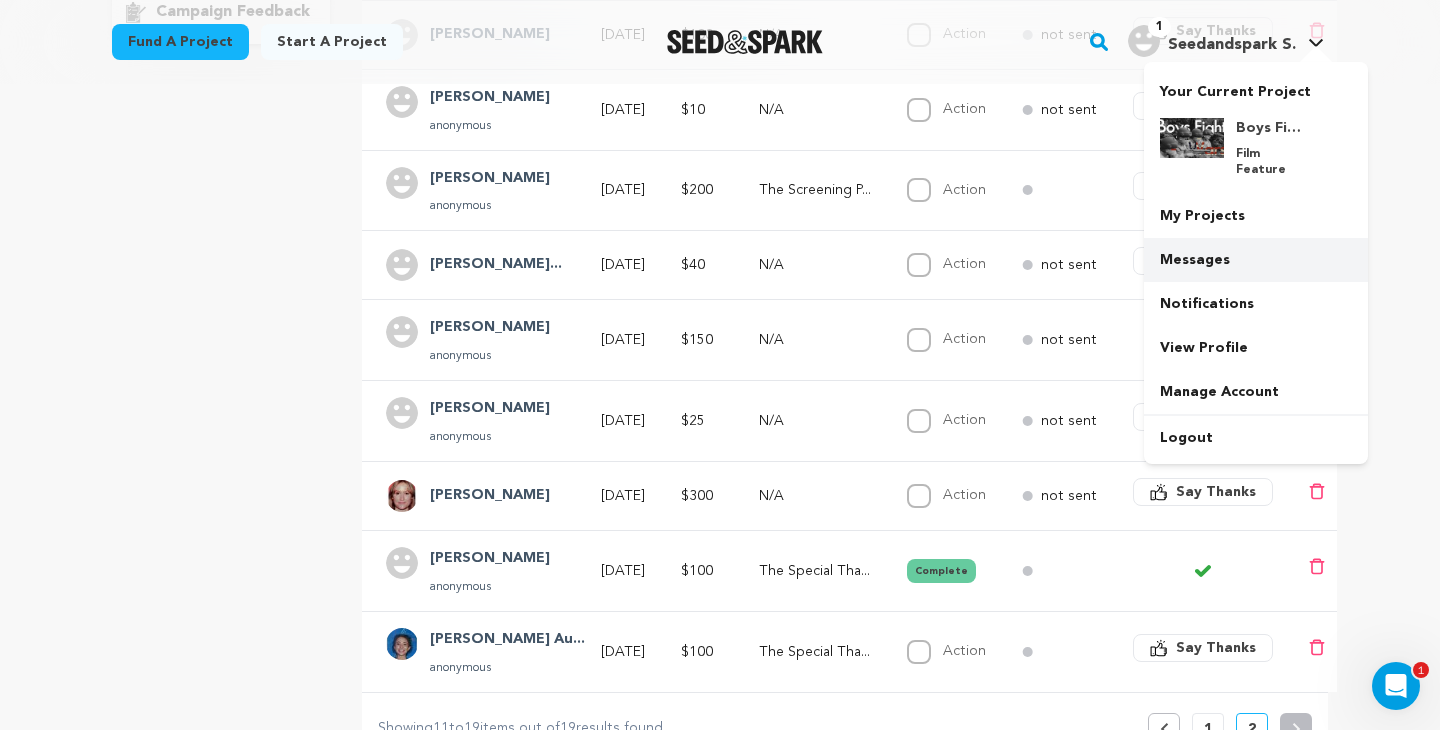 click on "Messages" at bounding box center [1256, 260] 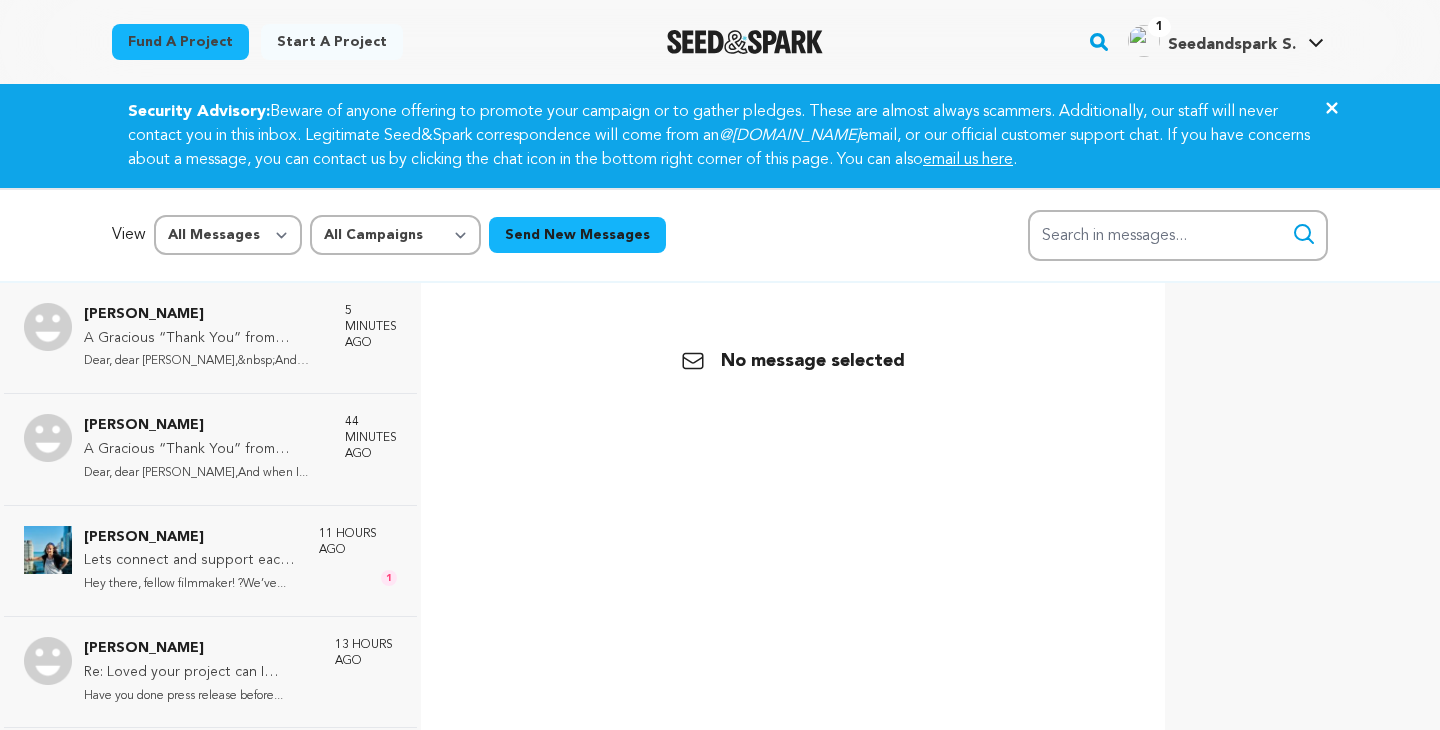 scroll, scrollTop: 0, scrollLeft: 0, axis: both 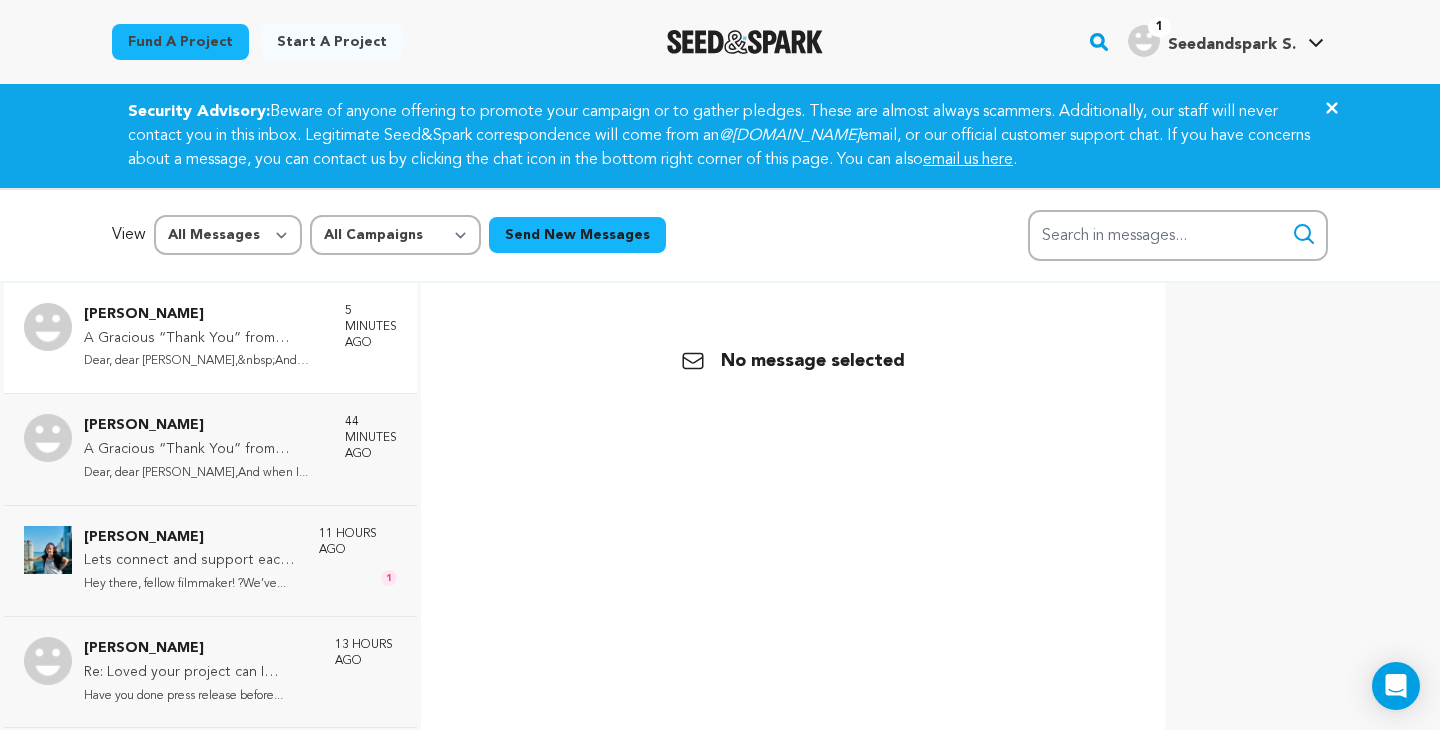 click on "A Gracious “Thank You” from [PERSON_NAME] + Important Perk Information" at bounding box center (204, 339) 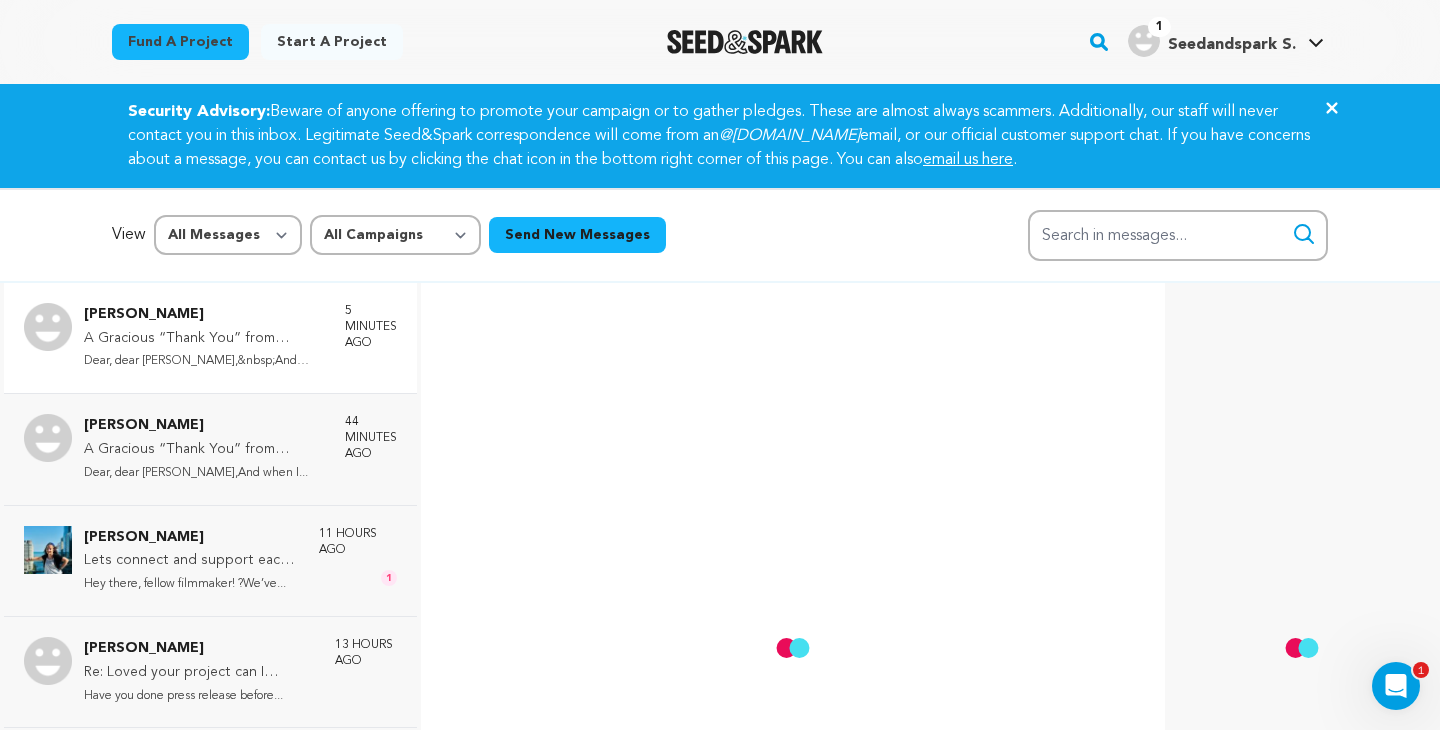 scroll, scrollTop: 0, scrollLeft: 0, axis: both 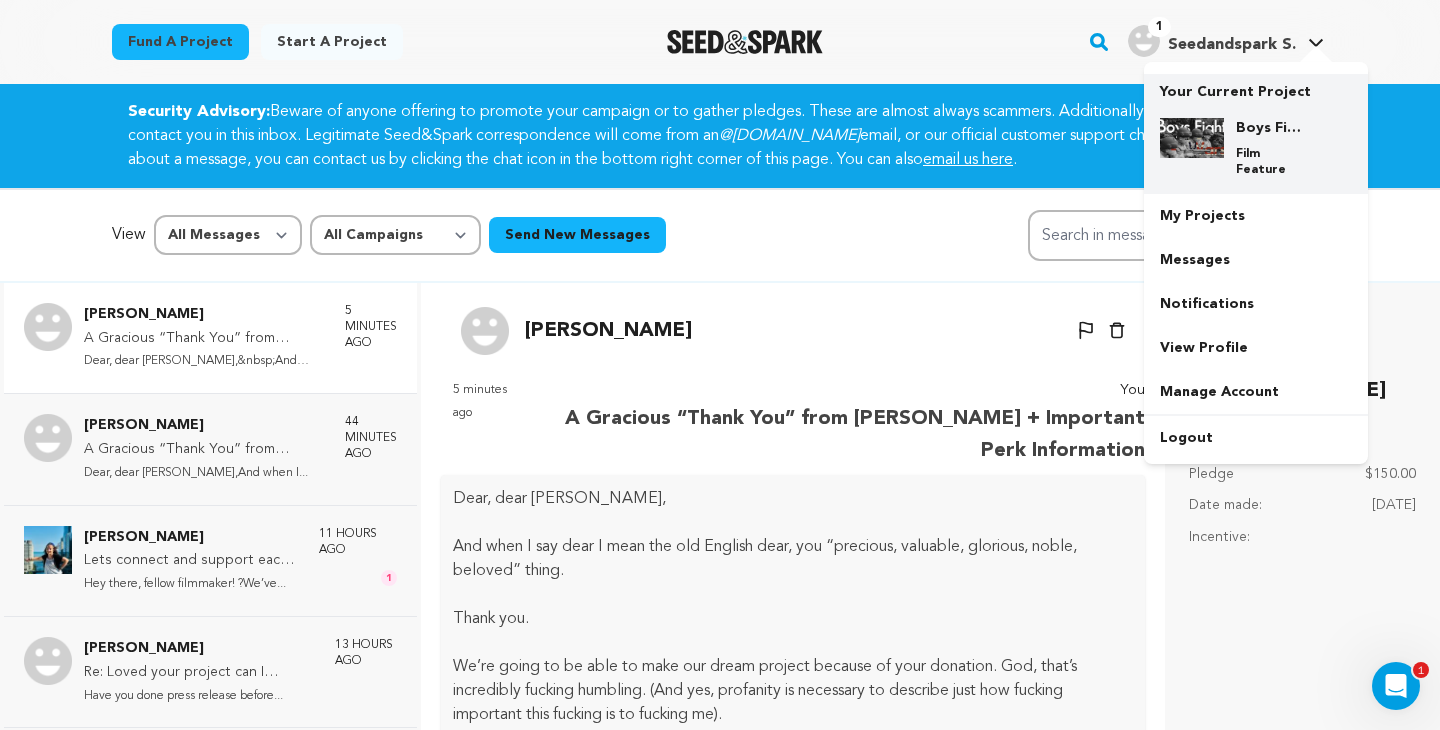 click at bounding box center [1192, 148] 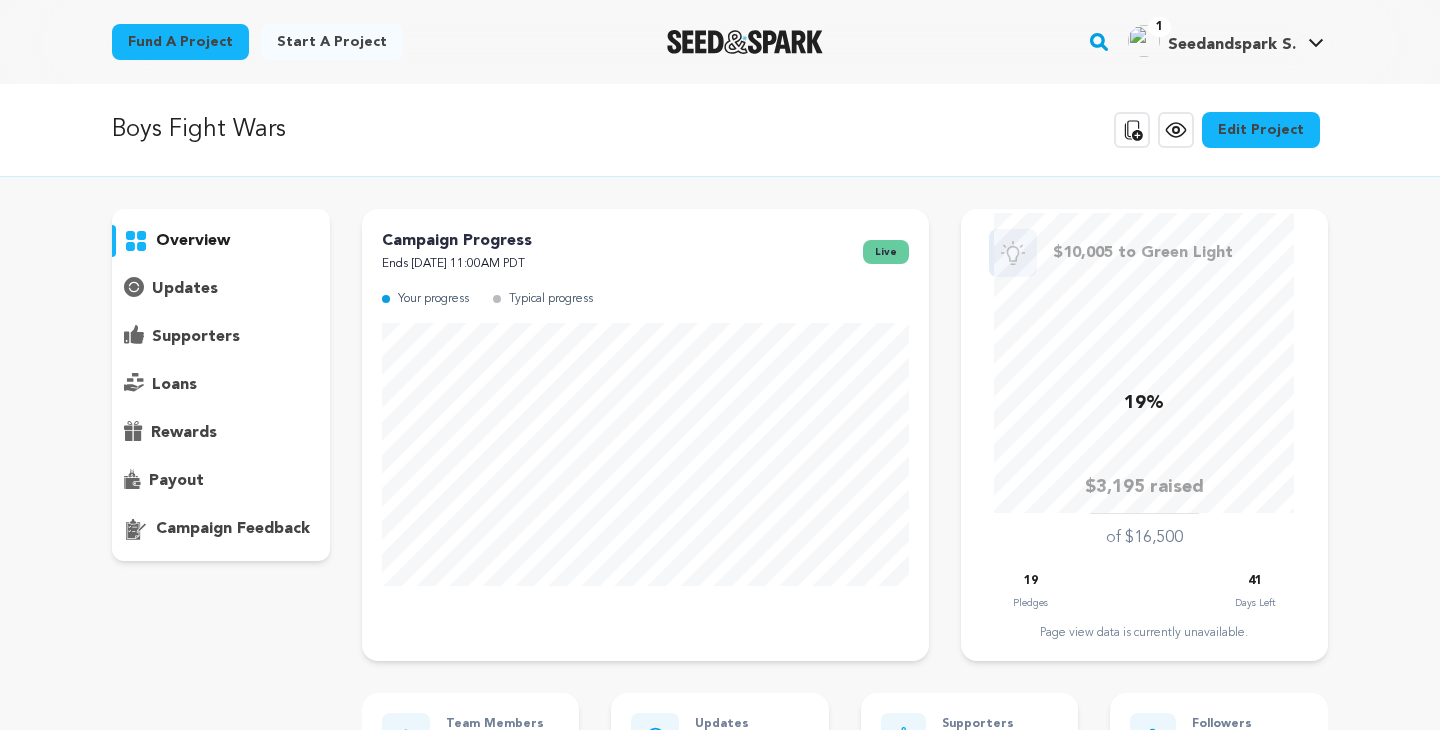 scroll, scrollTop: 0, scrollLeft: 0, axis: both 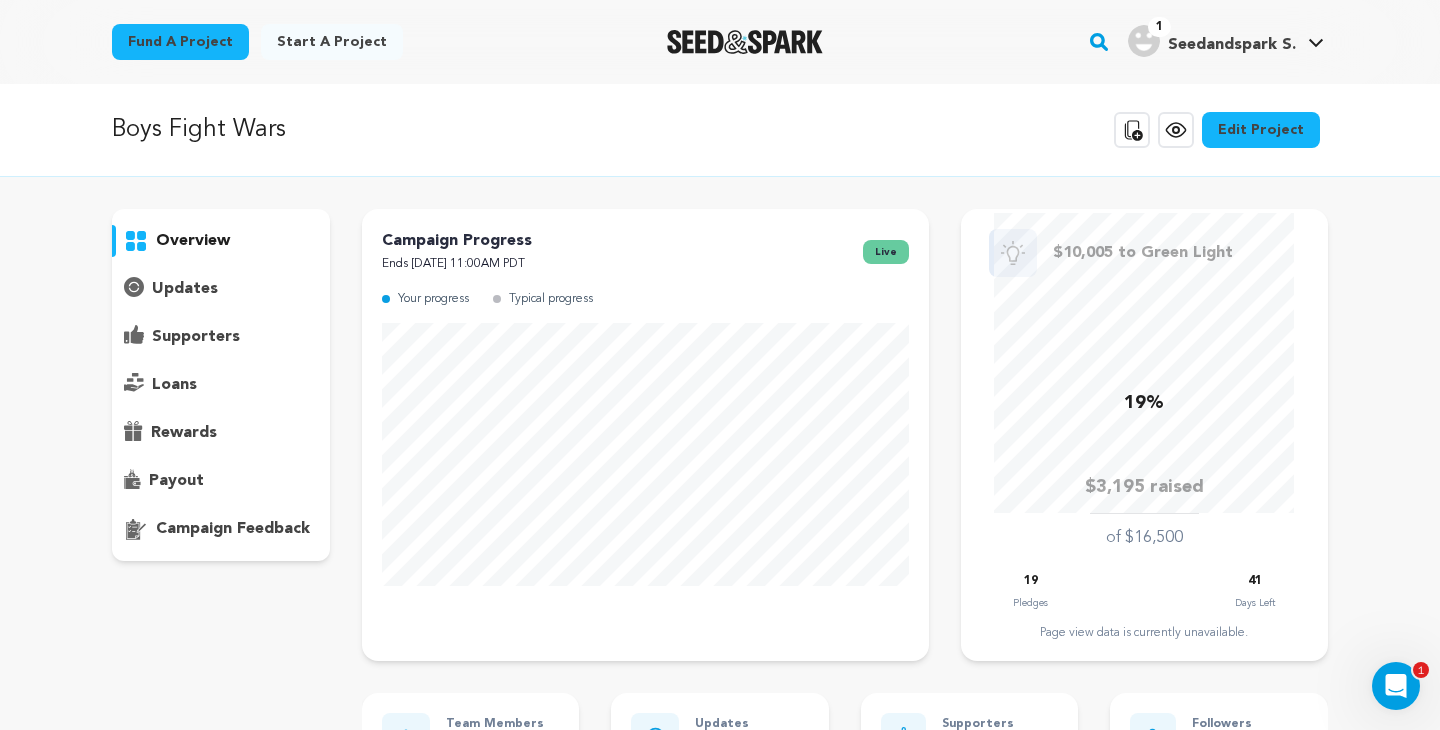 click on "supporters" at bounding box center [221, 337] 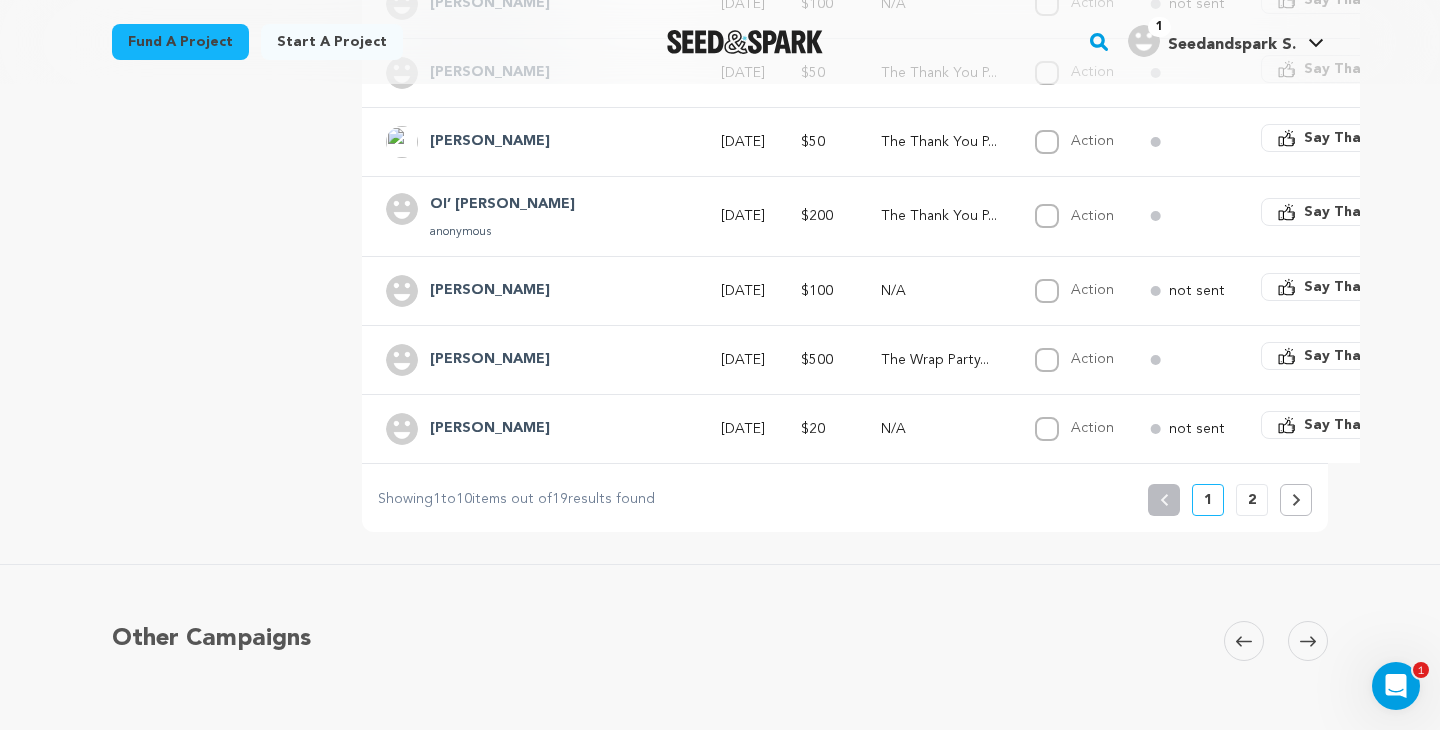 scroll, scrollTop: 777, scrollLeft: 0, axis: vertical 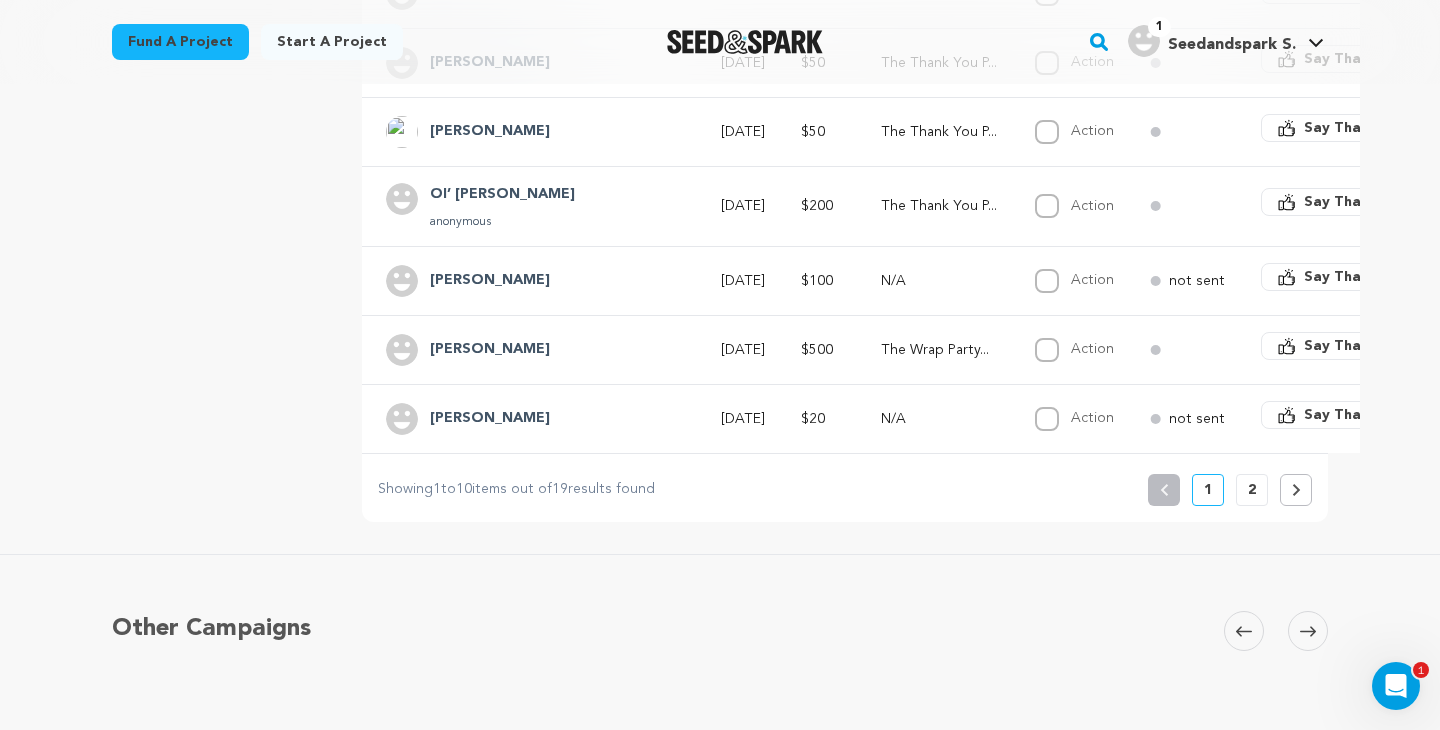 click at bounding box center [1296, 490] 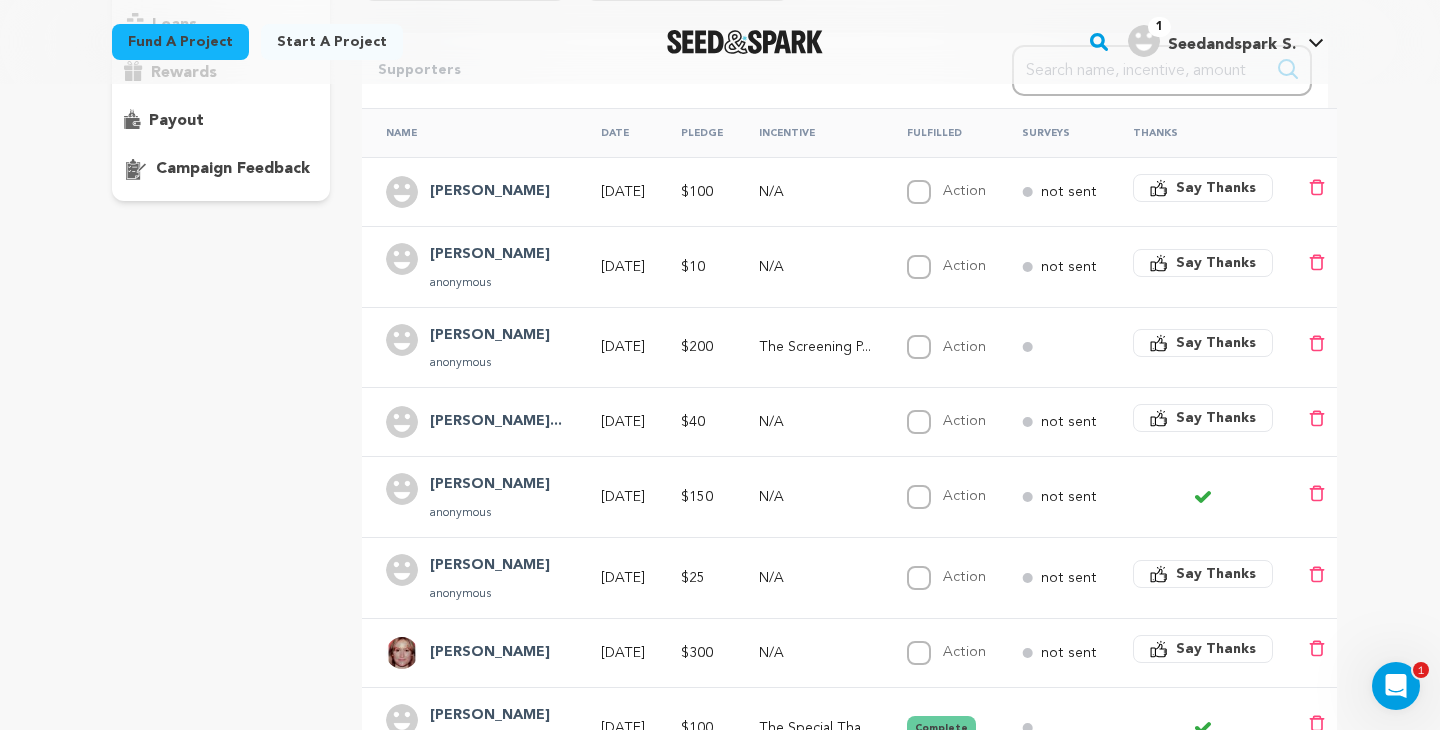 scroll, scrollTop: 361, scrollLeft: 0, axis: vertical 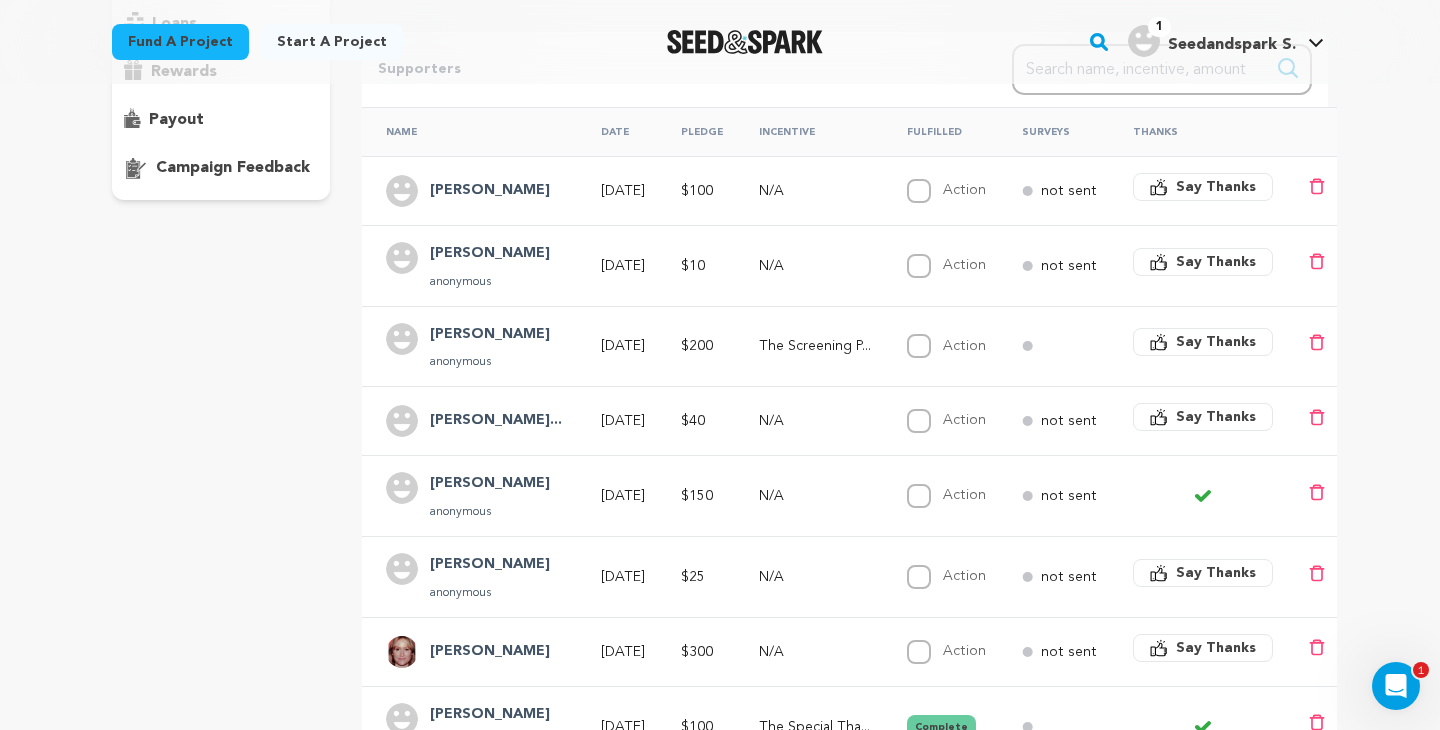 click 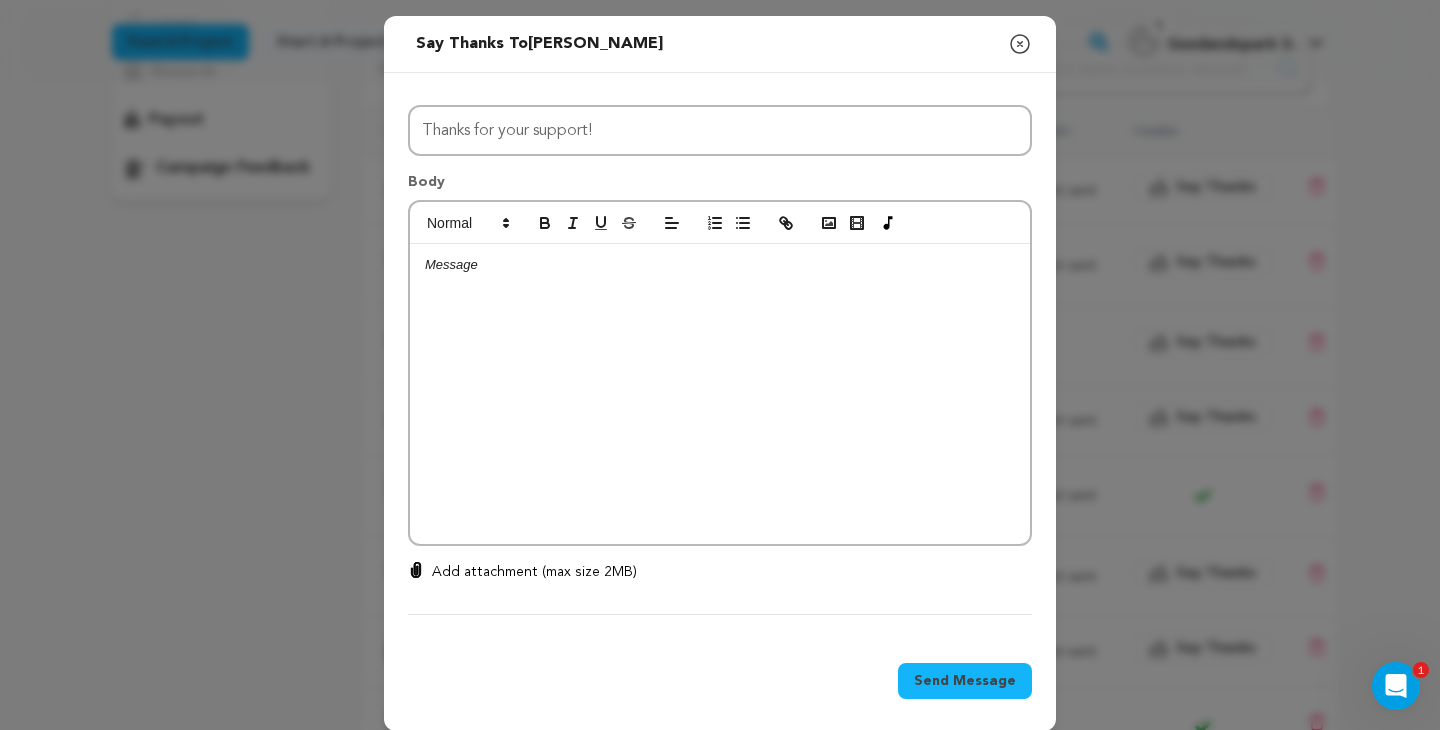 click at bounding box center (720, 394) 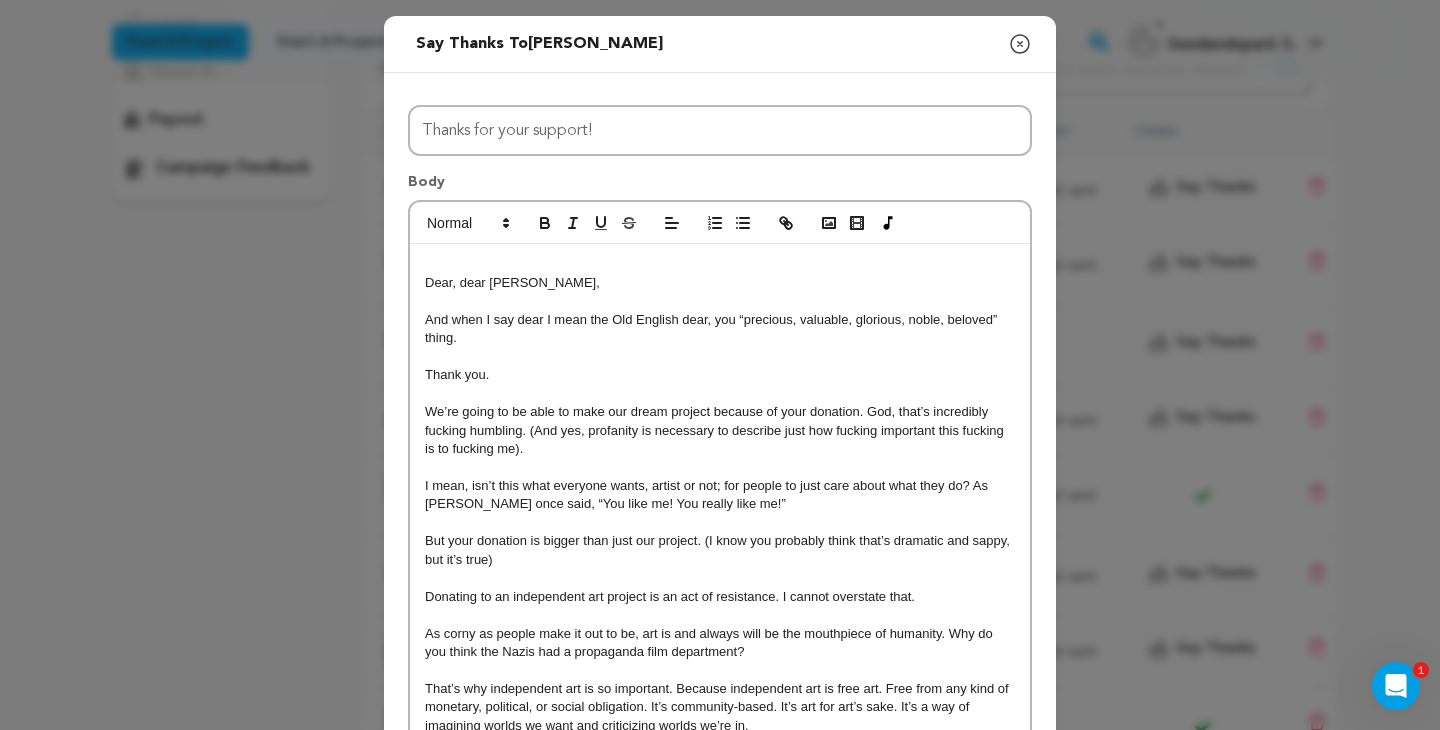 click on "Dear, dear Jessie Anna Wilton,  And when I say dear I mean the Old English dear, you “precious, valuable, glorious, noble, beloved” thing.  Thank you. We’re going to be able to make our dream project because of your donation. God, that’s incredibly fucking humbling. (And yes, profanity is necessary to describe just how fucking important this fucking is to fucking me).  I mean, isn’t this what everyone wants, artist or not; for people to just care about what they do? As Sally Field once said, “You like me! You really like me!” But your donation is bigger than just our project. (I know you probably think that’s dramatic and sappy, but it’s true) Donating to an independent art project is an act of resistance. I cannot overstate that.  As corny as people make it out to be, art is and always will be the mouthpiece of humanity. Why do you think the Nazis had a propaganda film department?  Thank you dear.  Ava Kramer (Producer/Co-Director)  Phone: (747) 245-9929 Email:  avakramerd@gmail.com" at bounding box center (720, 634) 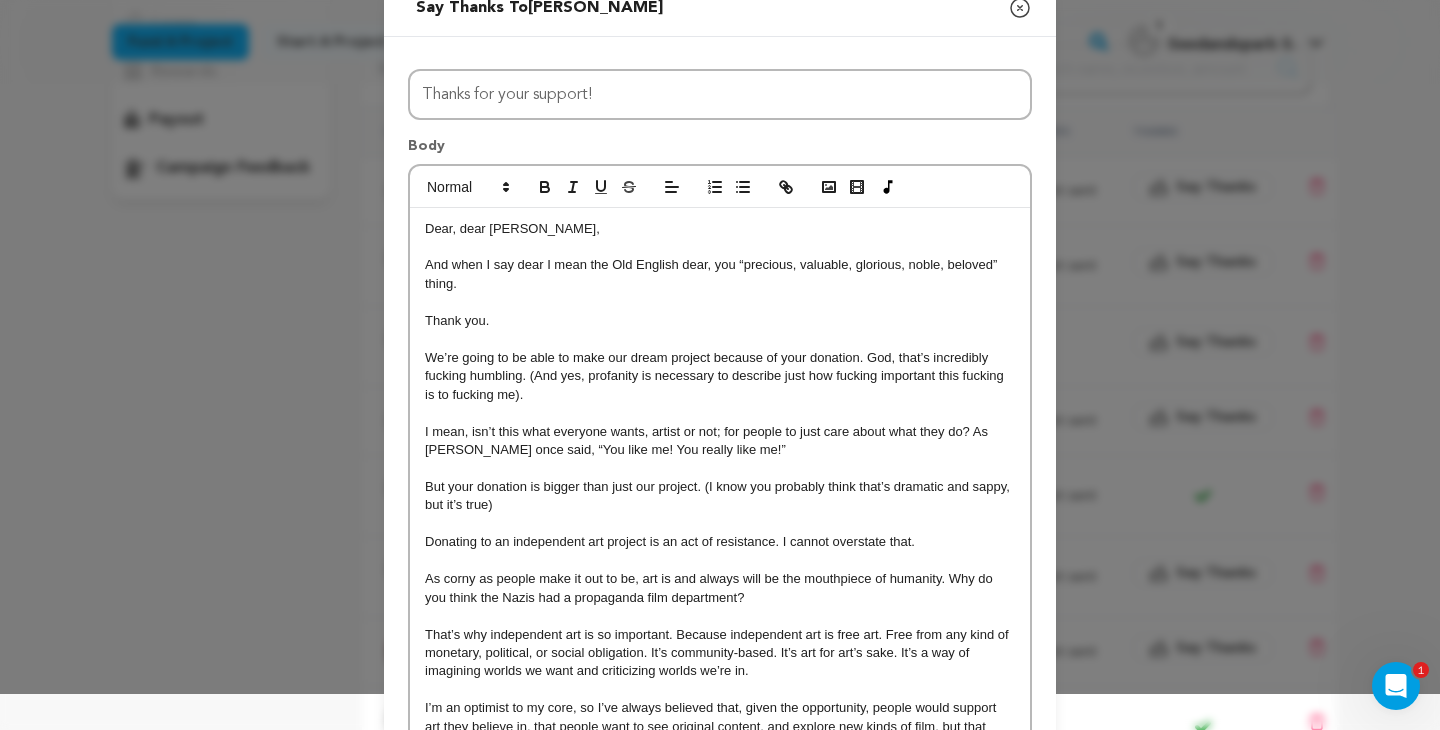 scroll, scrollTop: 0, scrollLeft: 0, axis: both 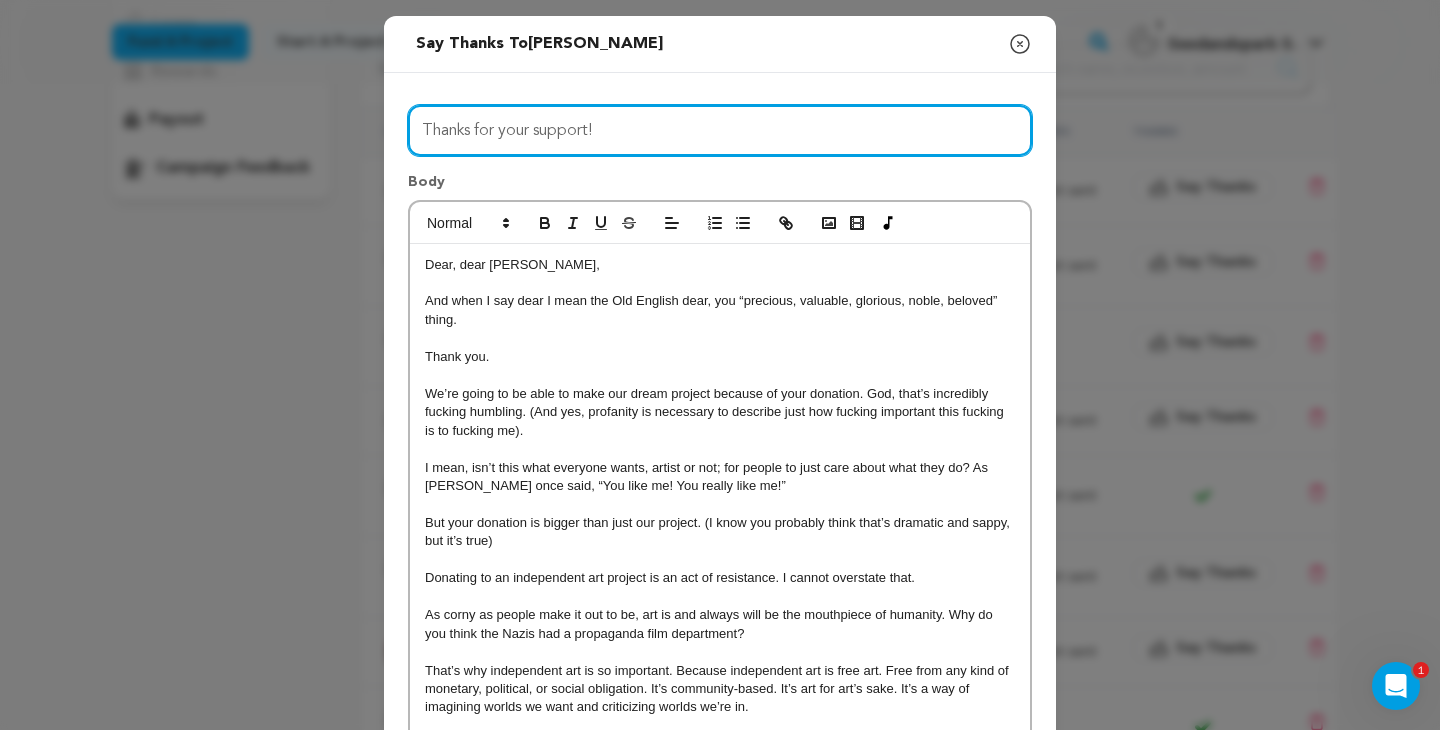 click on "Thanks for your support!" at bounding box center [720, 130] 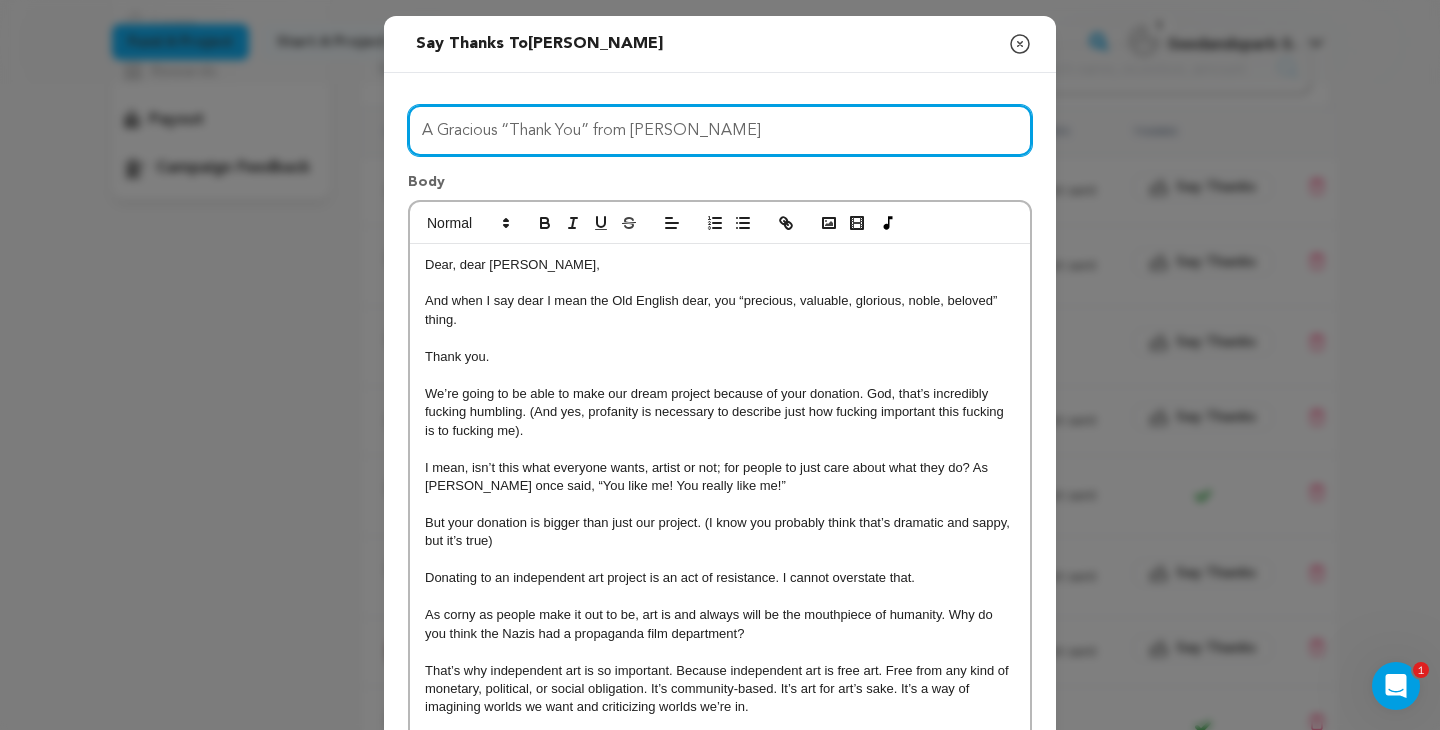 type on "A Gracious “Thank You” from [PERSON_NAME]" 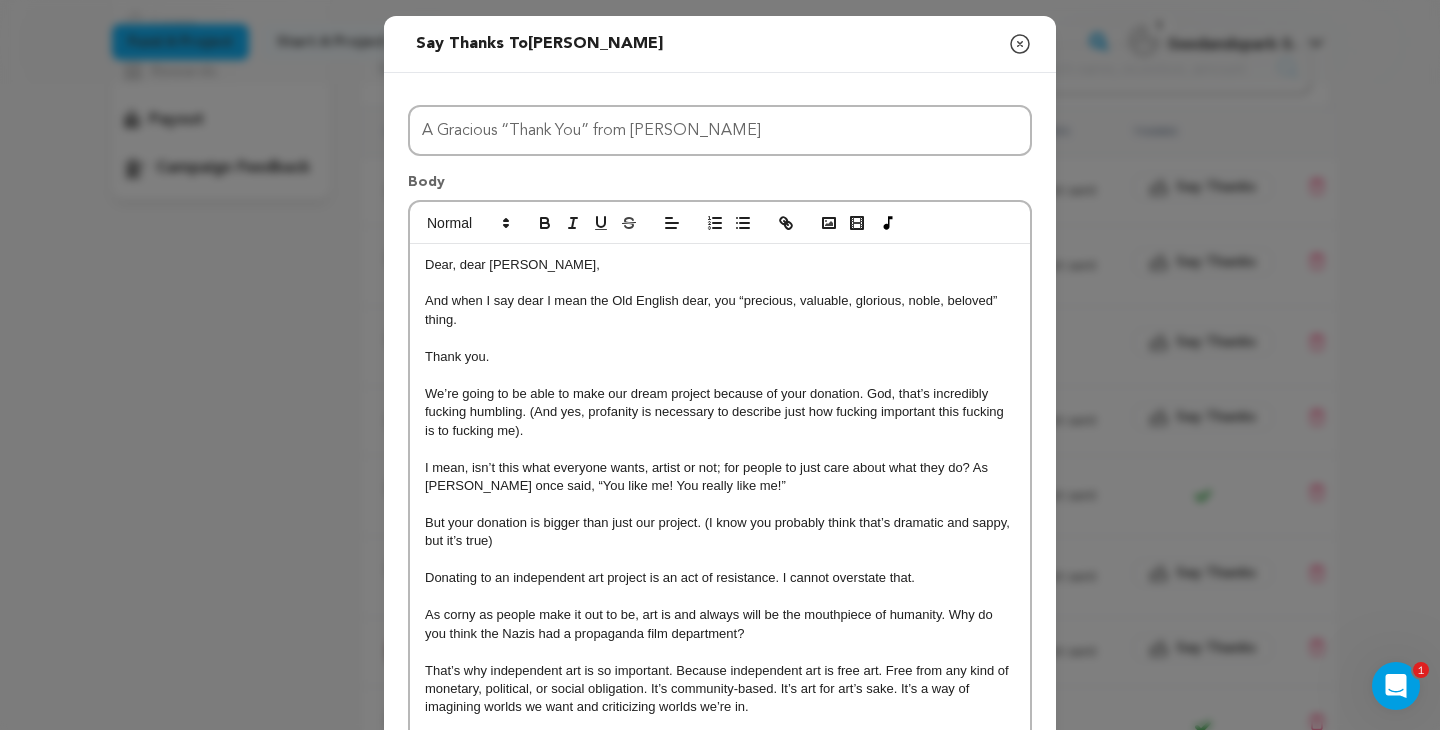 click on "Thank you." at bounding box center (720, 357) 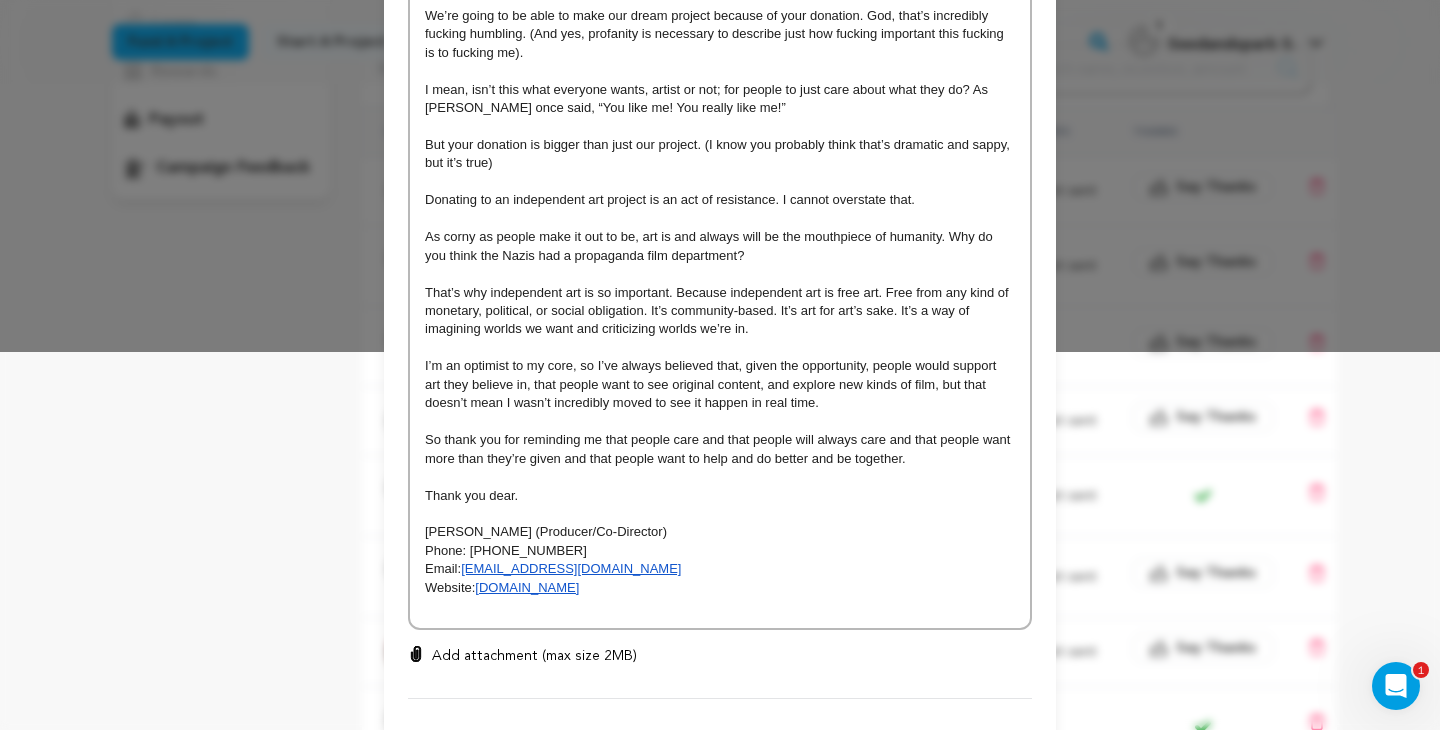 scroll, scrollTop: 389, scrollLeft: 0, axis: vertical 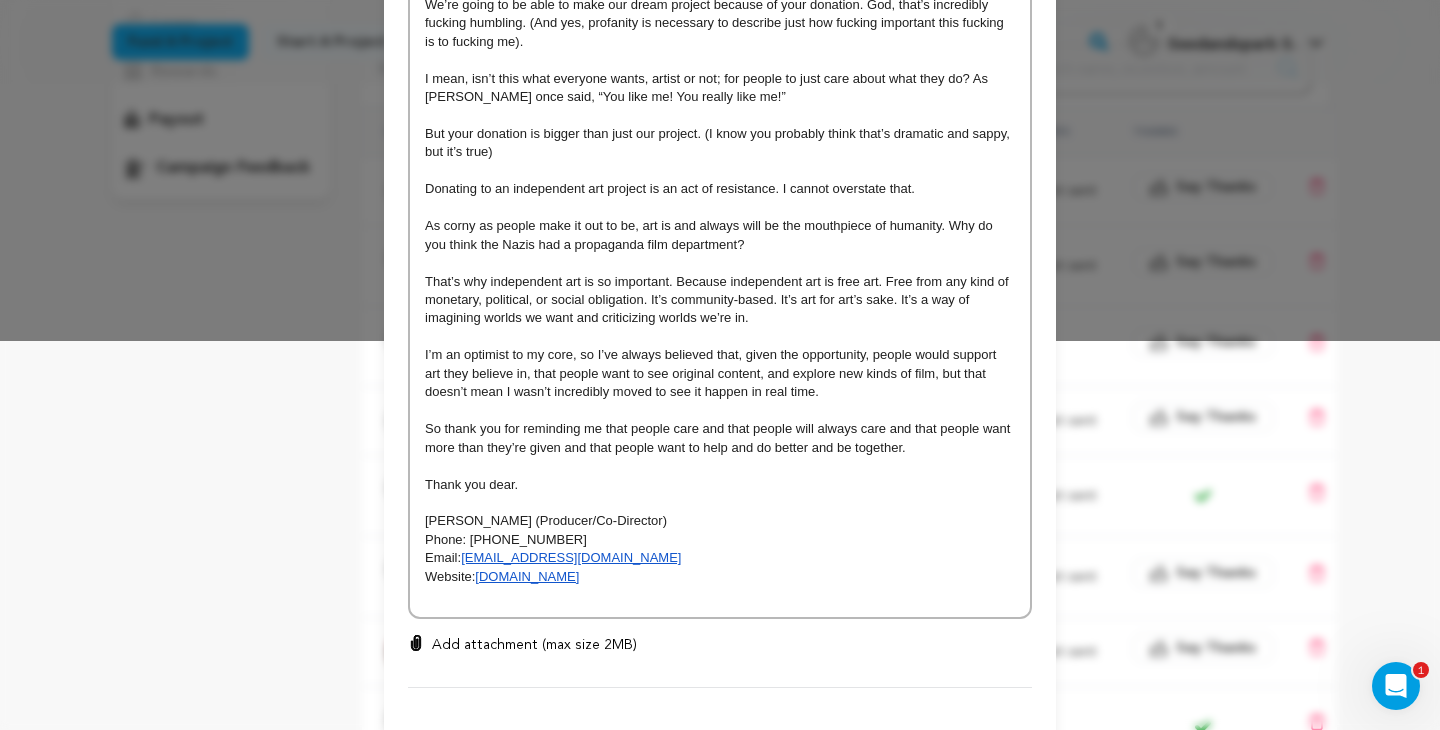 click on "Dear, dear Jessie Anna Wilton,  And when I say dear I mean the Old English dear, you “precious, valuable, glorious, noble, beloved” thing.  Thank you. We’re going to be able to make our dream project because of your donation. God, that’s incredibly fucking humbling. (And yes, profanity is necessary to describe just how fucking important this fucking is to fucking me).  I mean, isn’t this what everyone wants, artist or not; for people to just care about what they do? As Sally Field once said, “You like me! You really like me!” But your donation is bigger than just our project. (I know you probably think that’s dramatic and sappy, but it’s true) Donating to an independent art project is an act of resistance. I cannot overstate that.  As corny as people make it out to be, art is and always will be the mouthpiece of humanity. Why do you think the Nazis had a propaganda film department?  Thank you dear.  Ava Kramer (Producer/Co-Director)  Phone: (747) 245-9929 Email:  avakramerd@gmail.com" at bounding box center [720, 236] 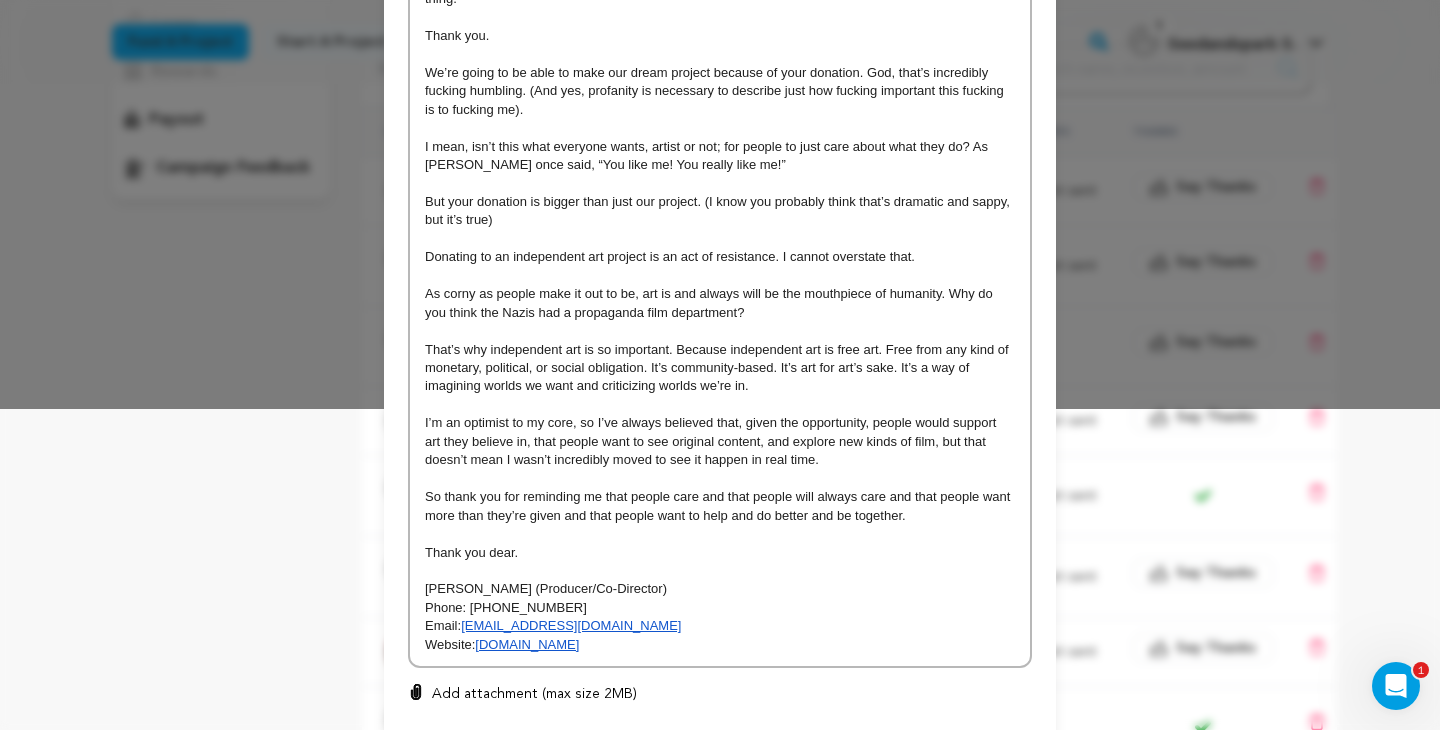 scroll, scrollTop: 461, scrollLeft: 0, axis: vertical 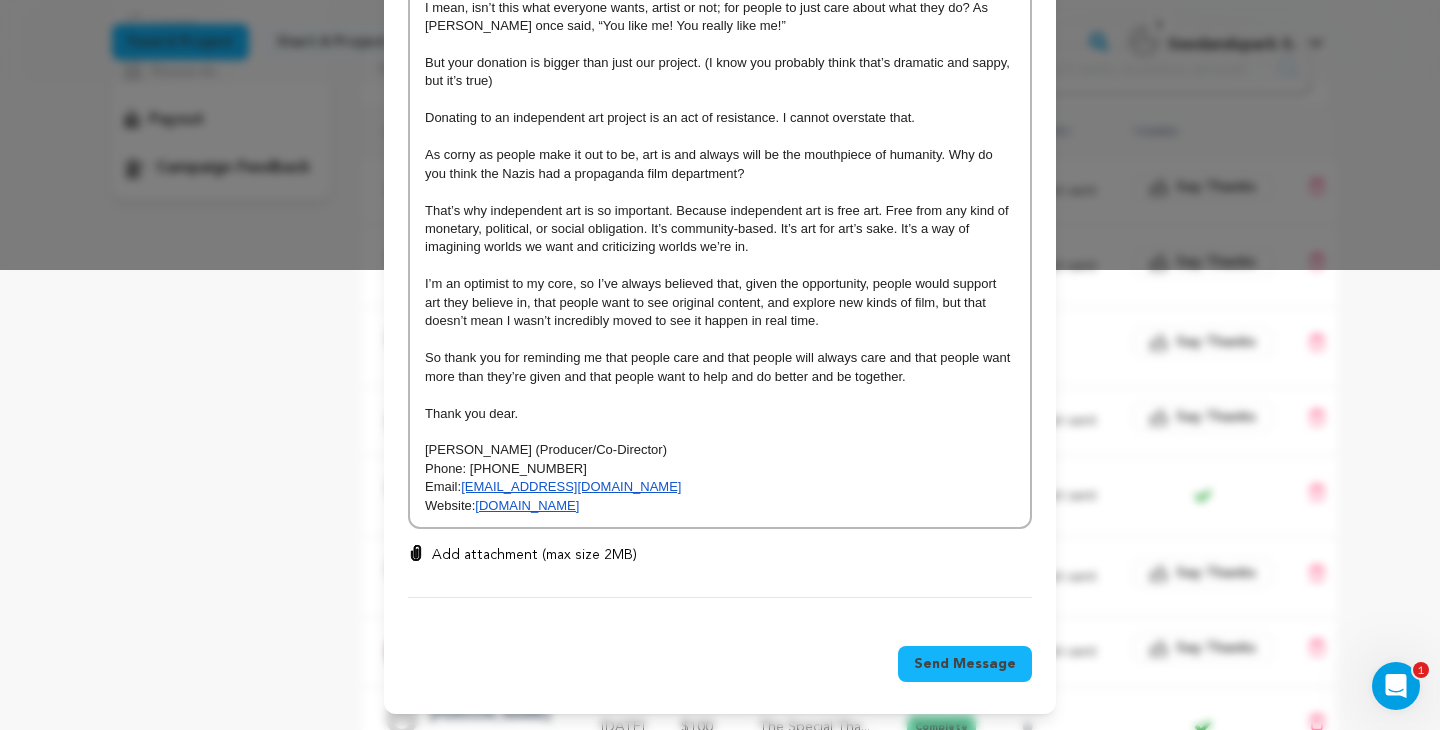 click on "Send Message" at bounding box center (965, 664) 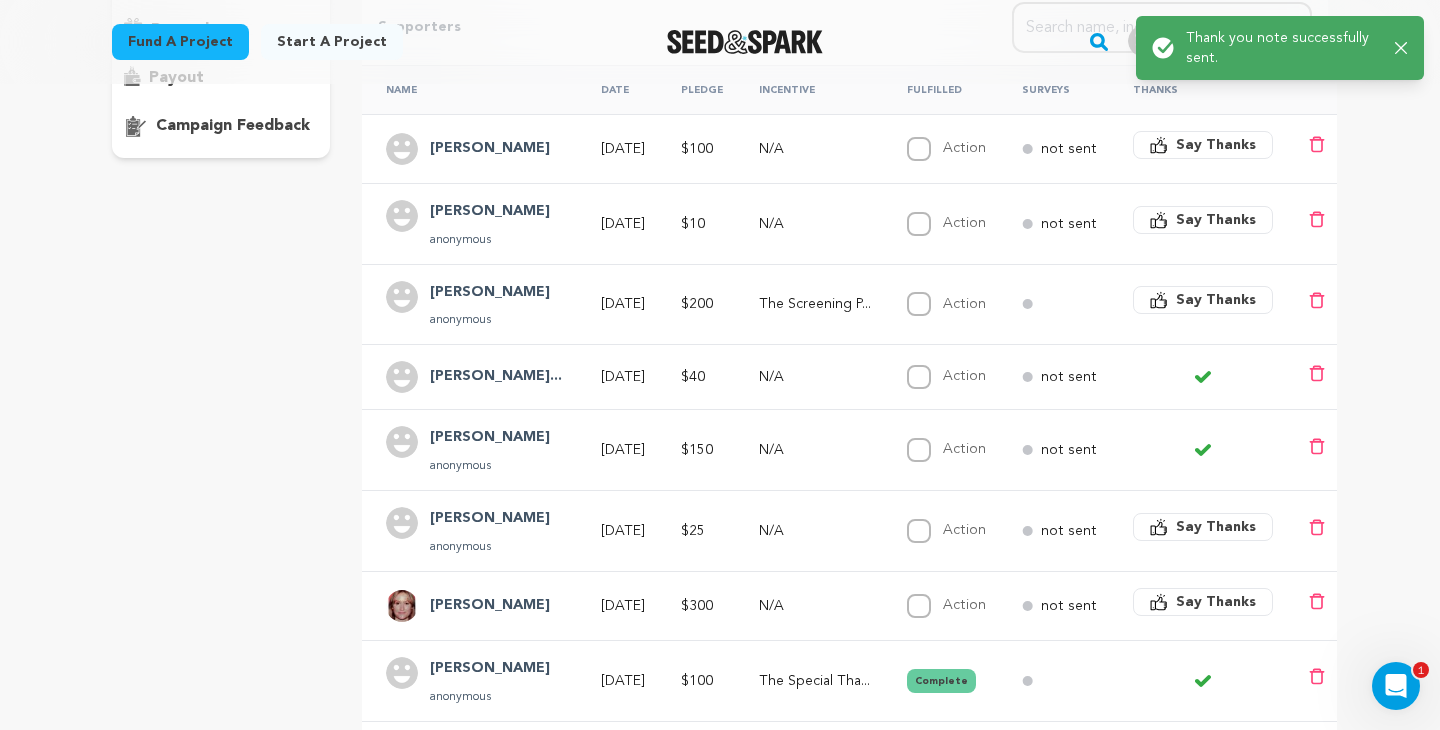 scroll, scrollTop: 406, scrollLeft: 0, axis: vertical 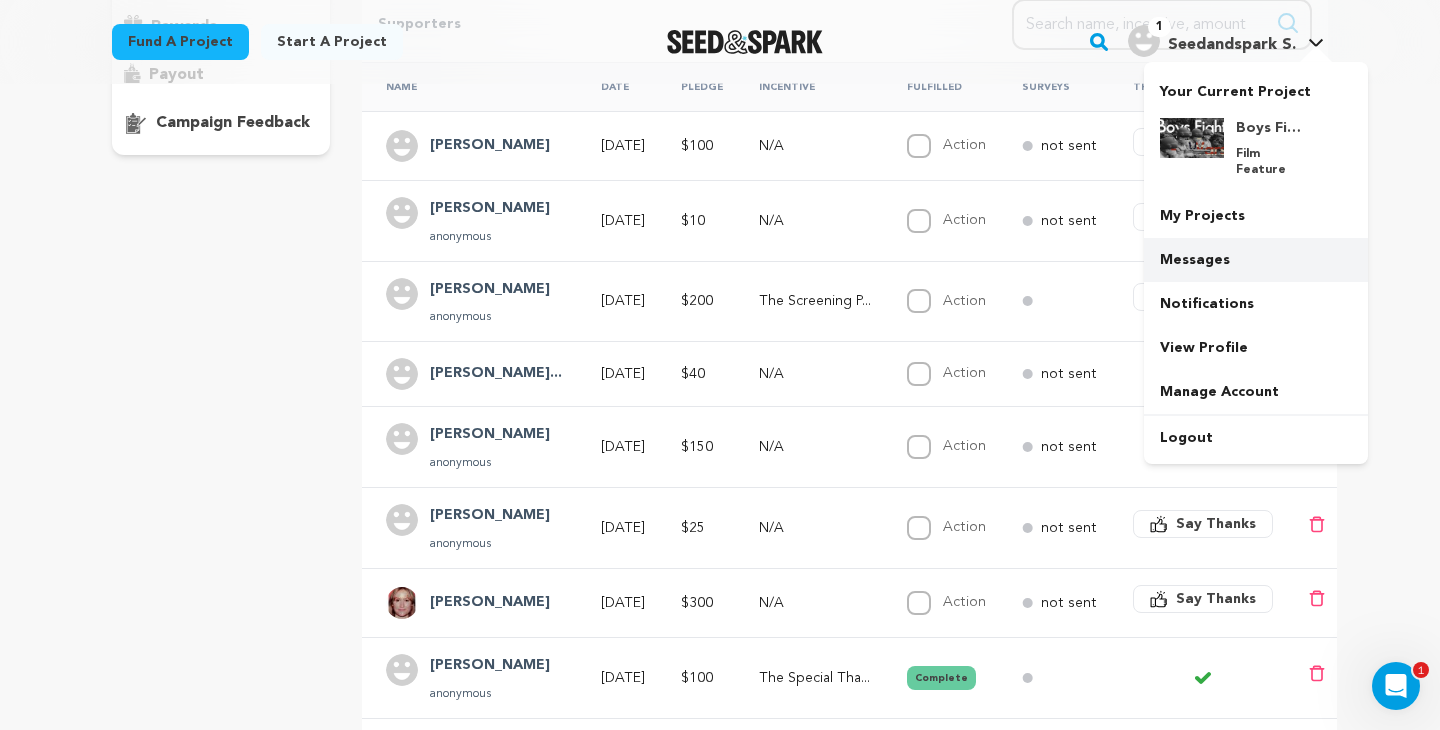 click on "Messages" at bounding box center [1256, 260] 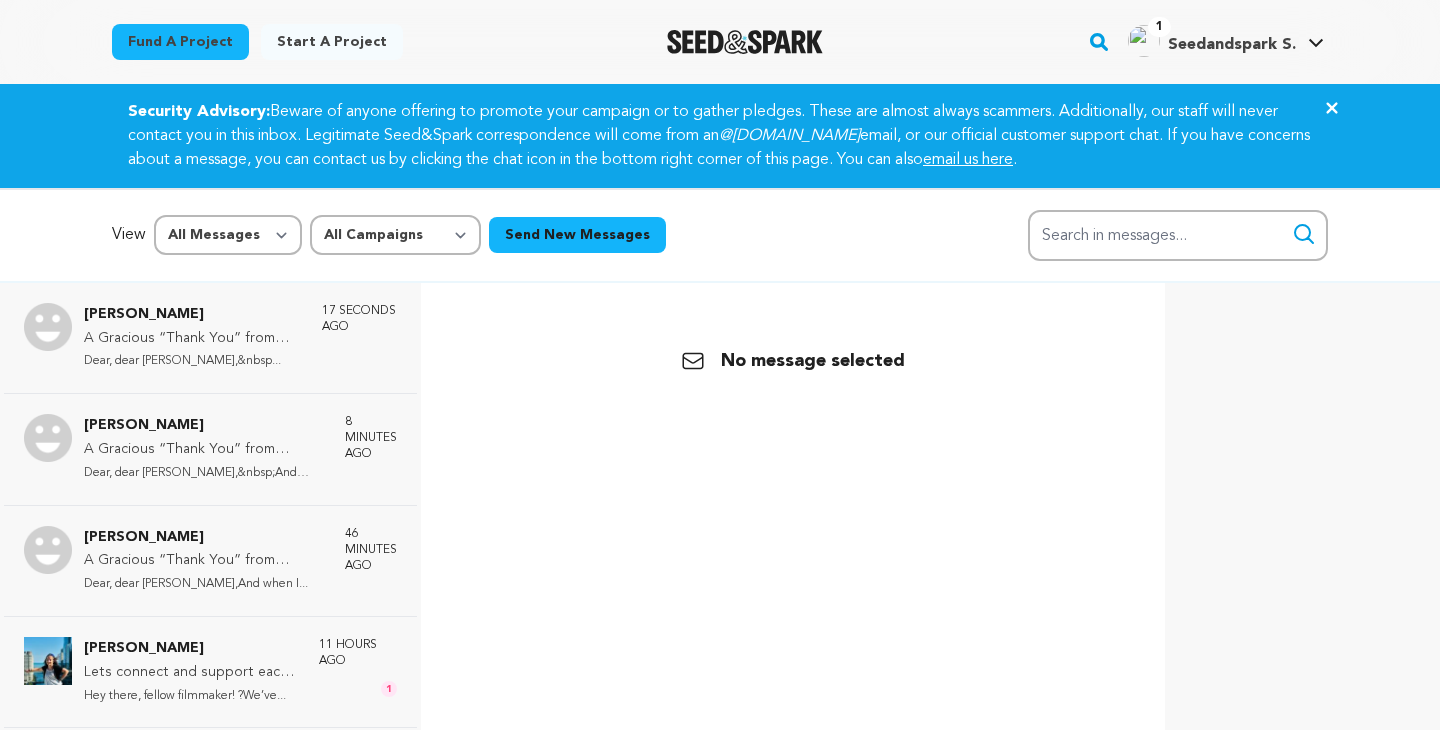 scroll, scrollTop: 0, scrollLeft: 0, axis: both 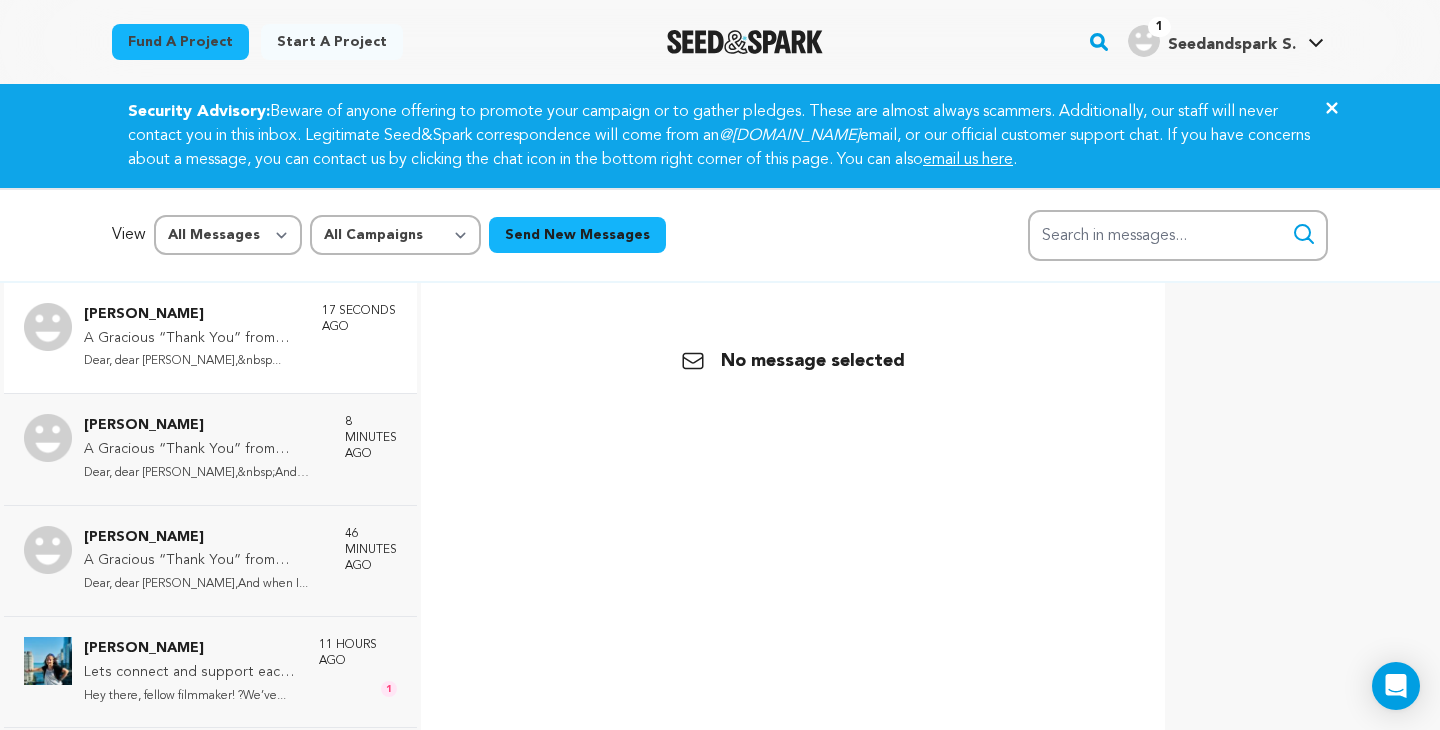 click on "17 seconds ago" at bounding box center [359, 338] 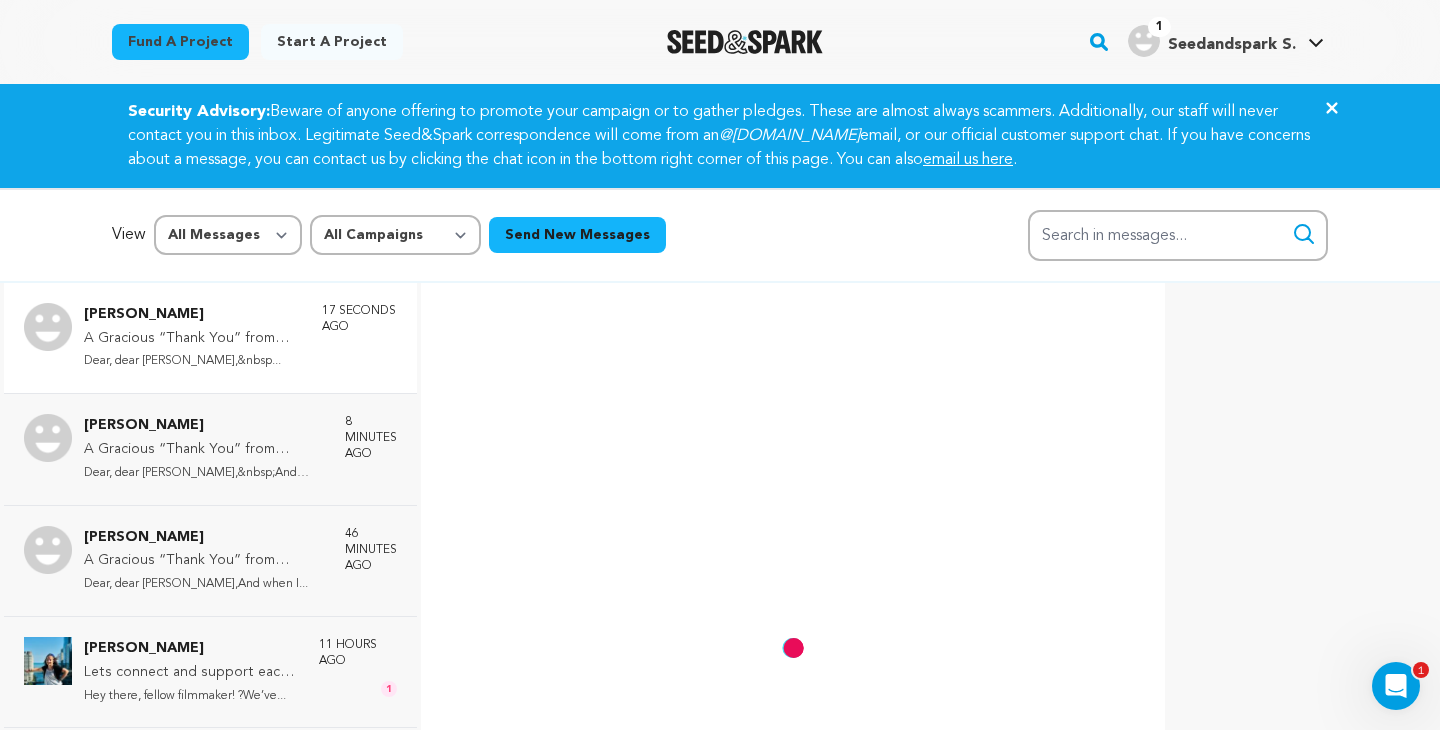 scroll, scrollTop: 0, scrollLeft: 0, axis: both 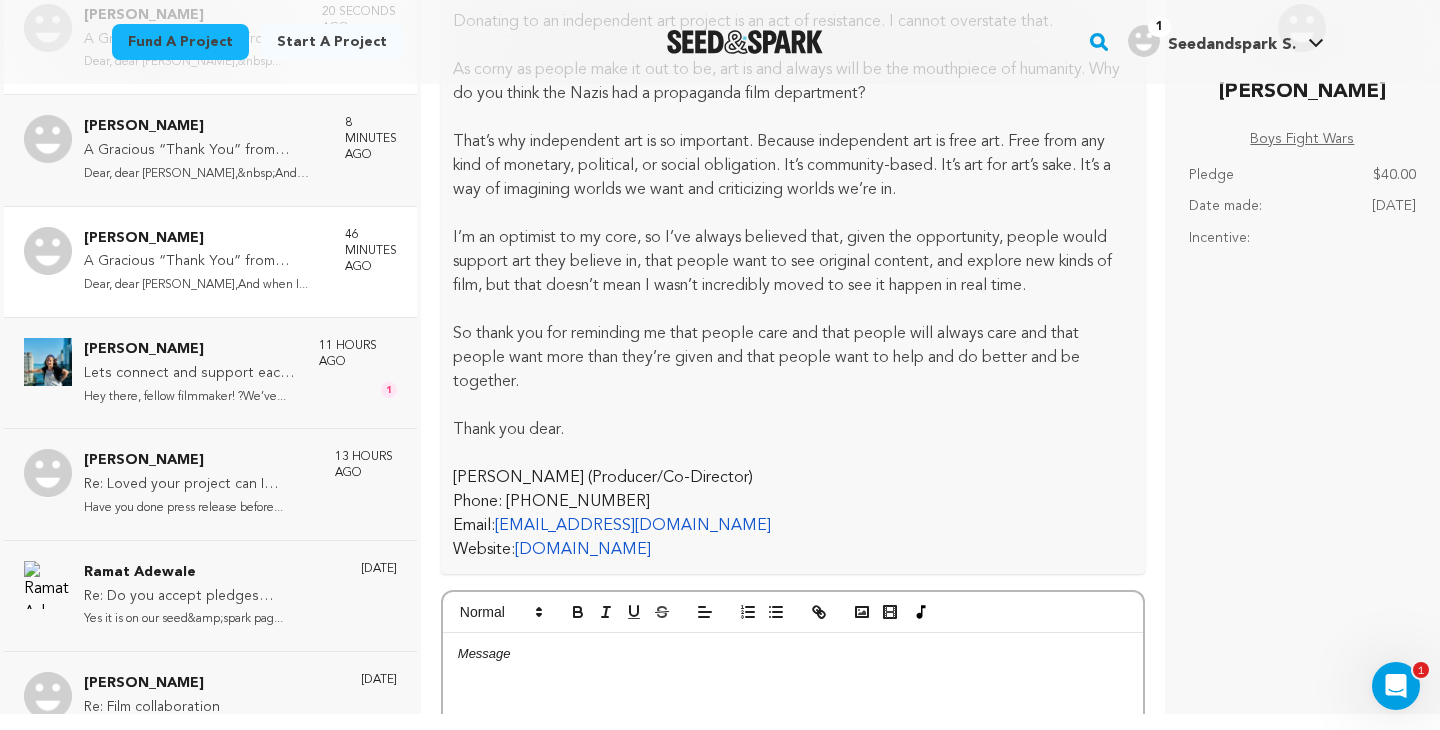 click on "[PERSON_NAME]
A Gracious “Thank You” from [PERSON_NAME] + Important Perk Information
Dear, dear [PERSON_NAME],And when I...
46 minutes ago" at bounding box center [210, 261] 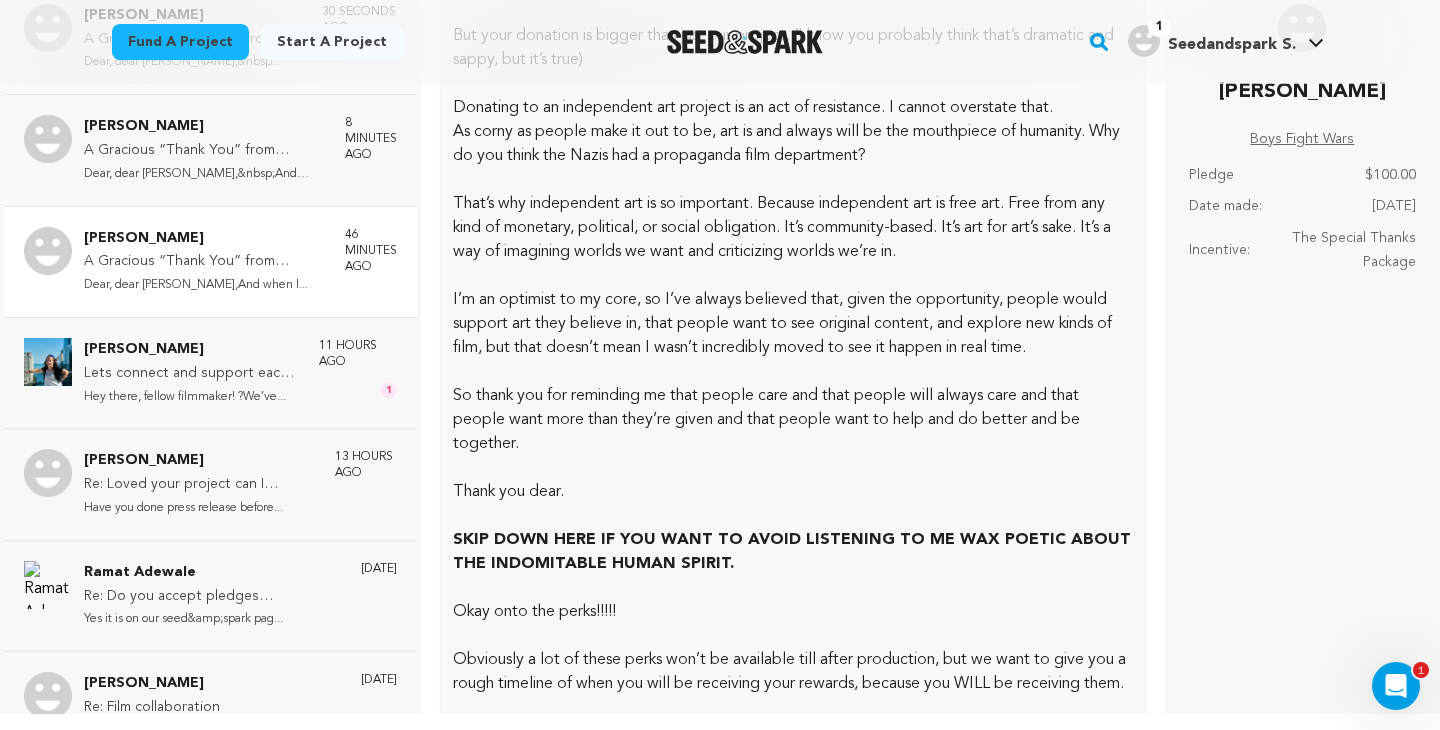 scroll, scrollTop: 0, scrollLeft: 0, axis: both 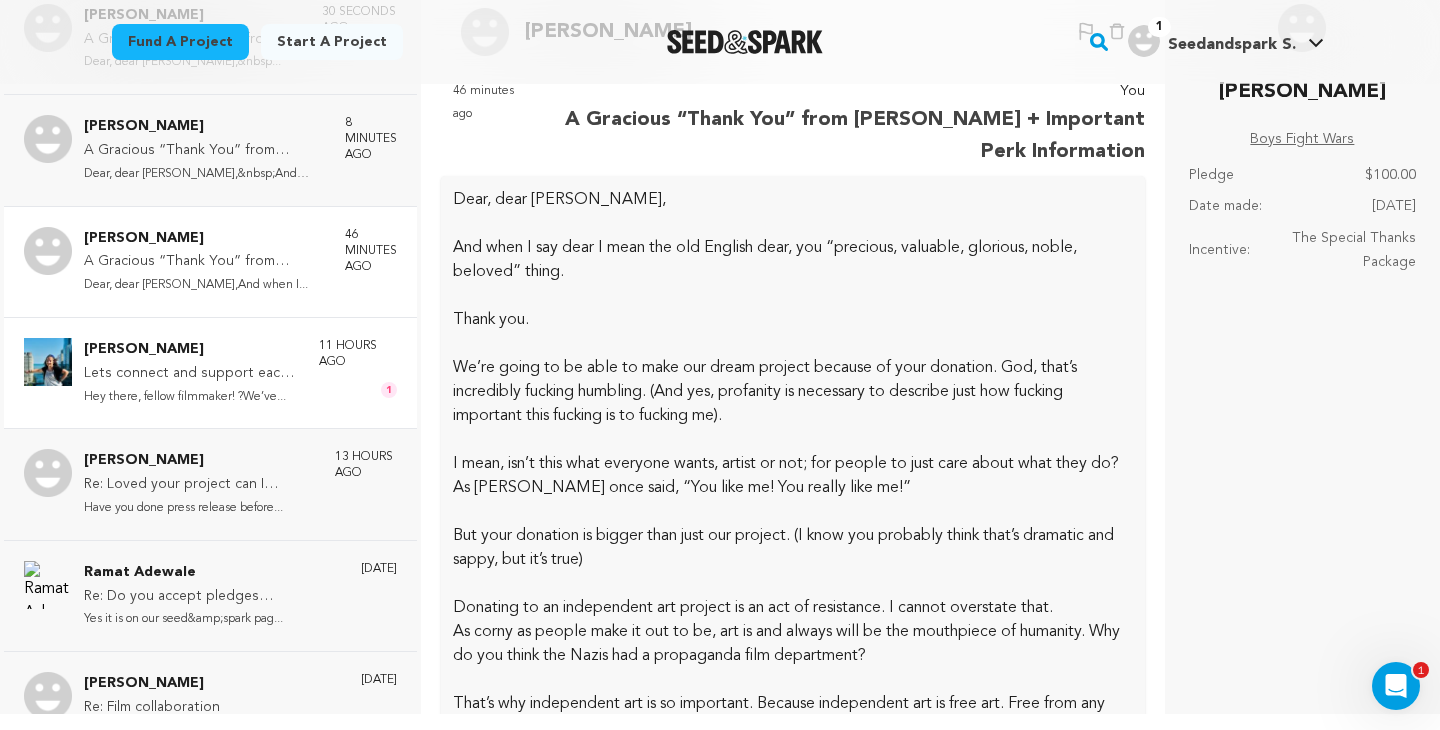 click on "[PERSON_NAME]" at bounding box center (191, 350) 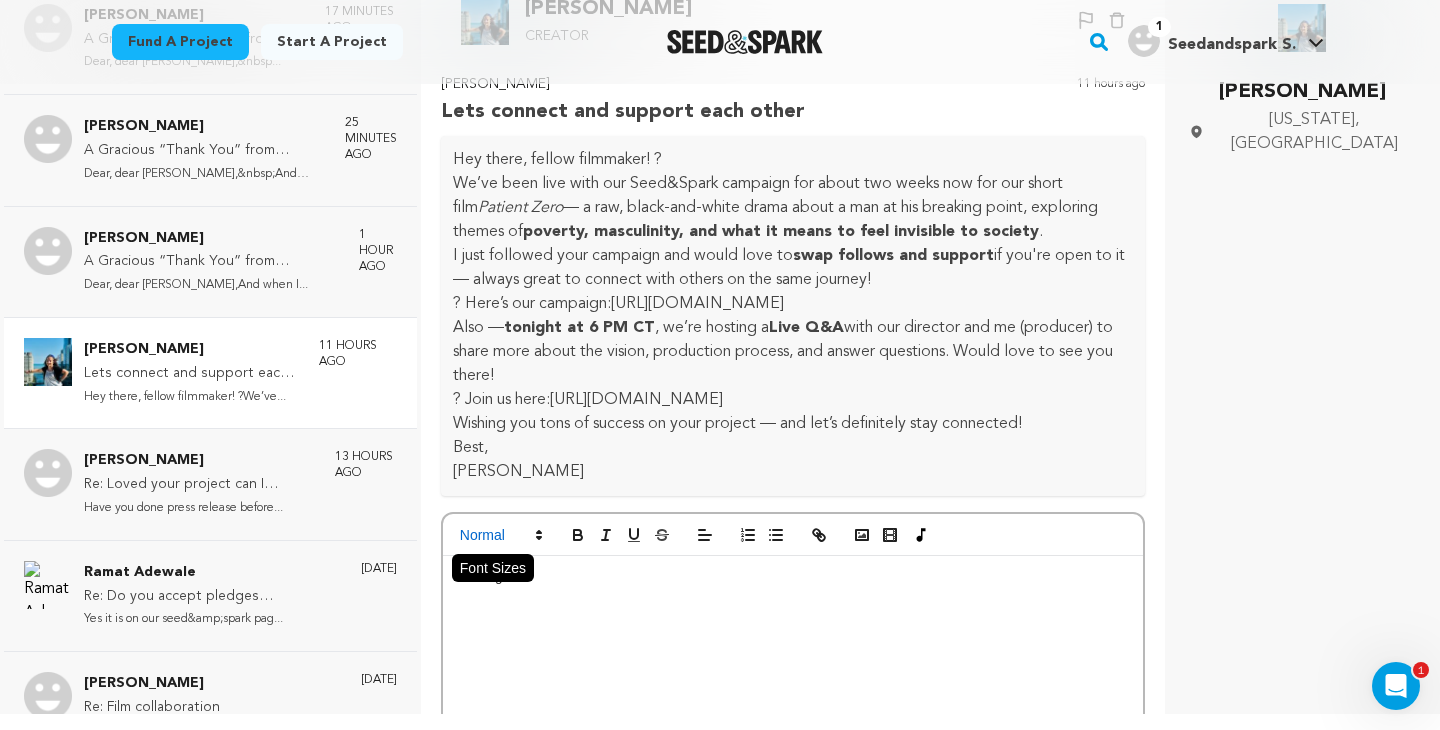 scroll, scrollTop: 0, scrollLeft: 0, axis: both 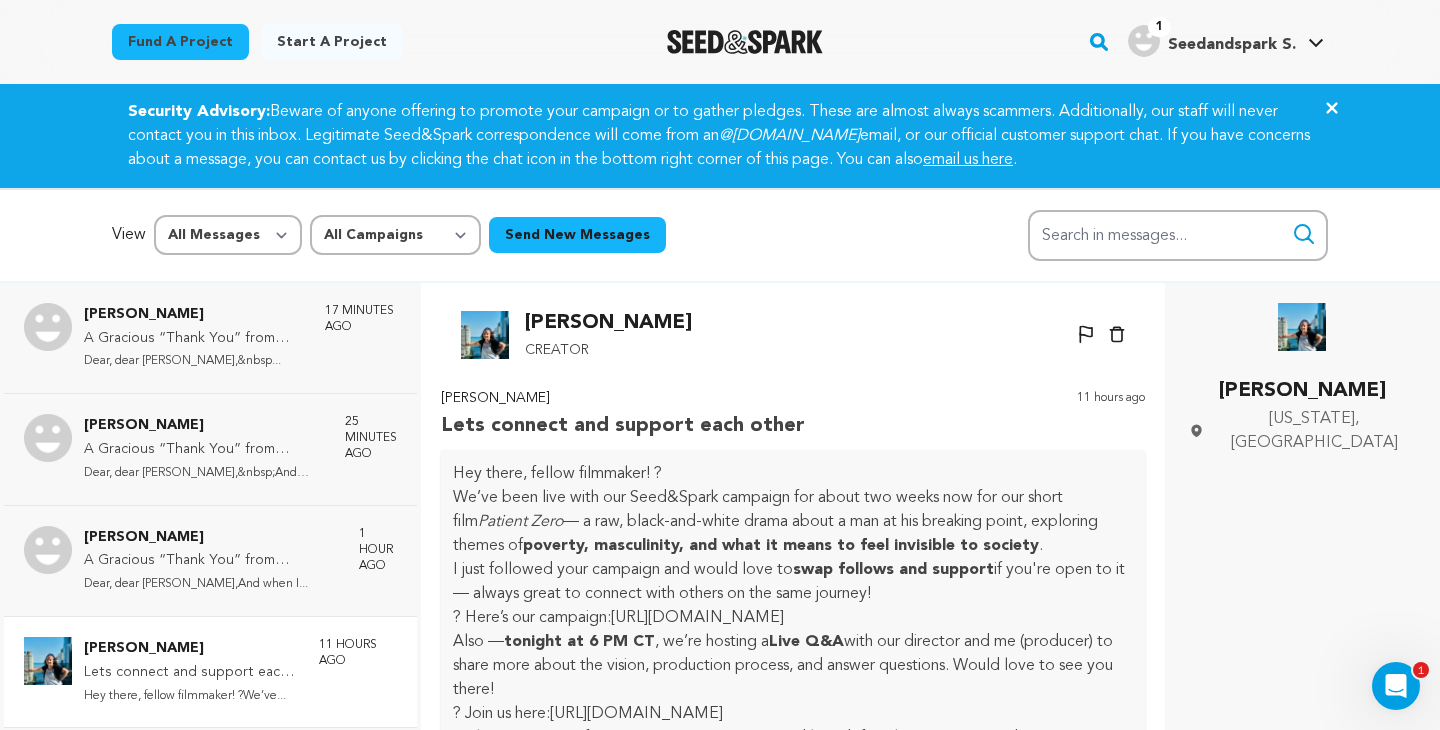 click at bounding box center [485, 335] 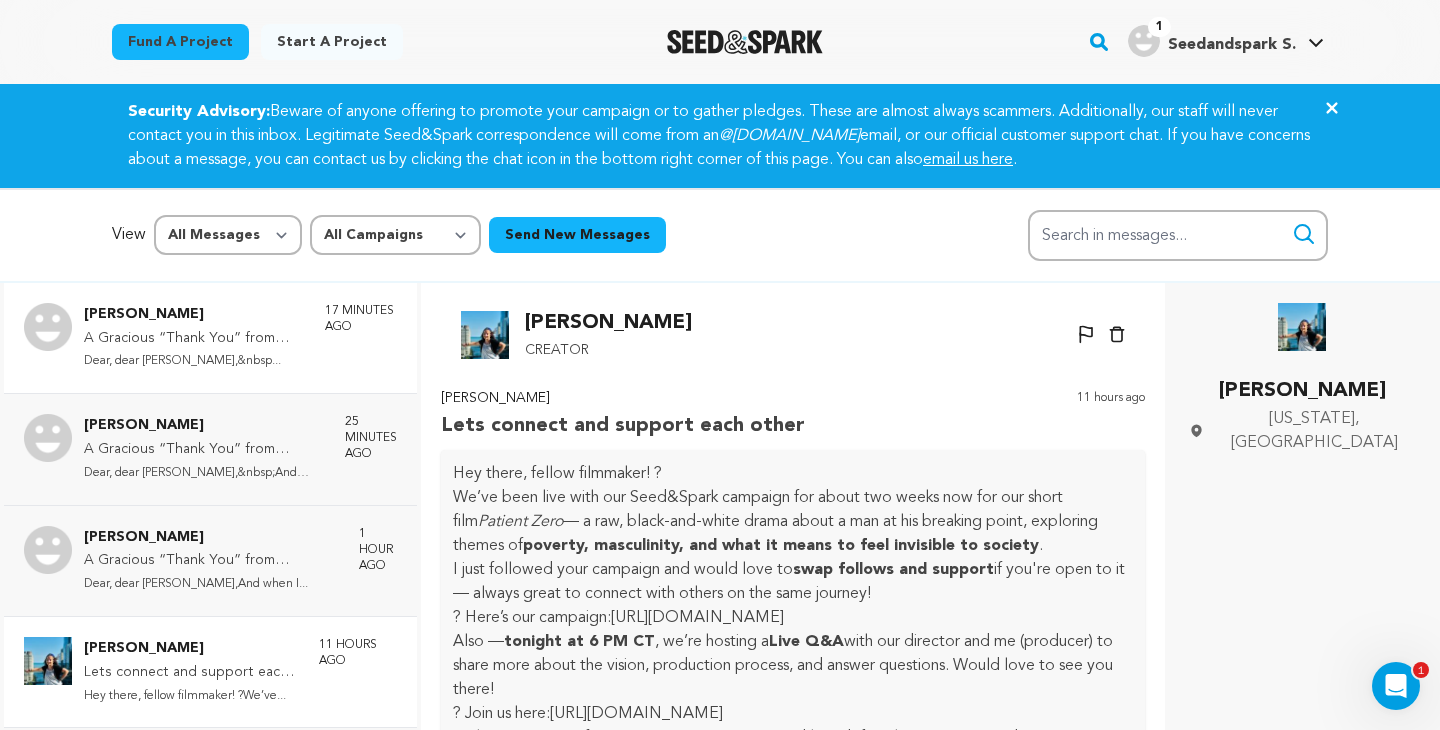 click on "[PERSON_NAME]
A Gracious “Thank You” from [PERSON_NAME]
Dear, dear [PERSON_NAME],&nbsp...
17 minutes ago" at bounding box center [210, 338] 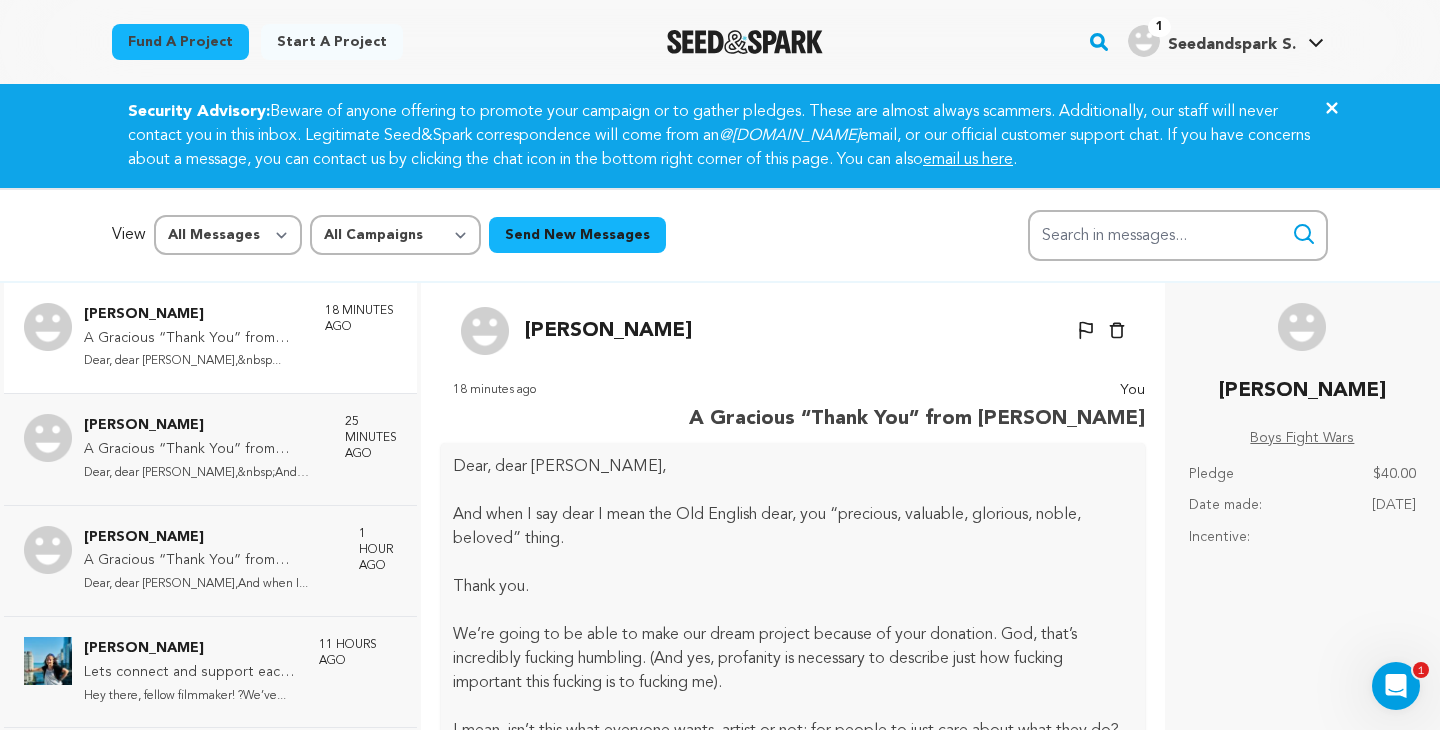 scroll, scrollTop: 51, scrollLeft: 0, axis: vertical 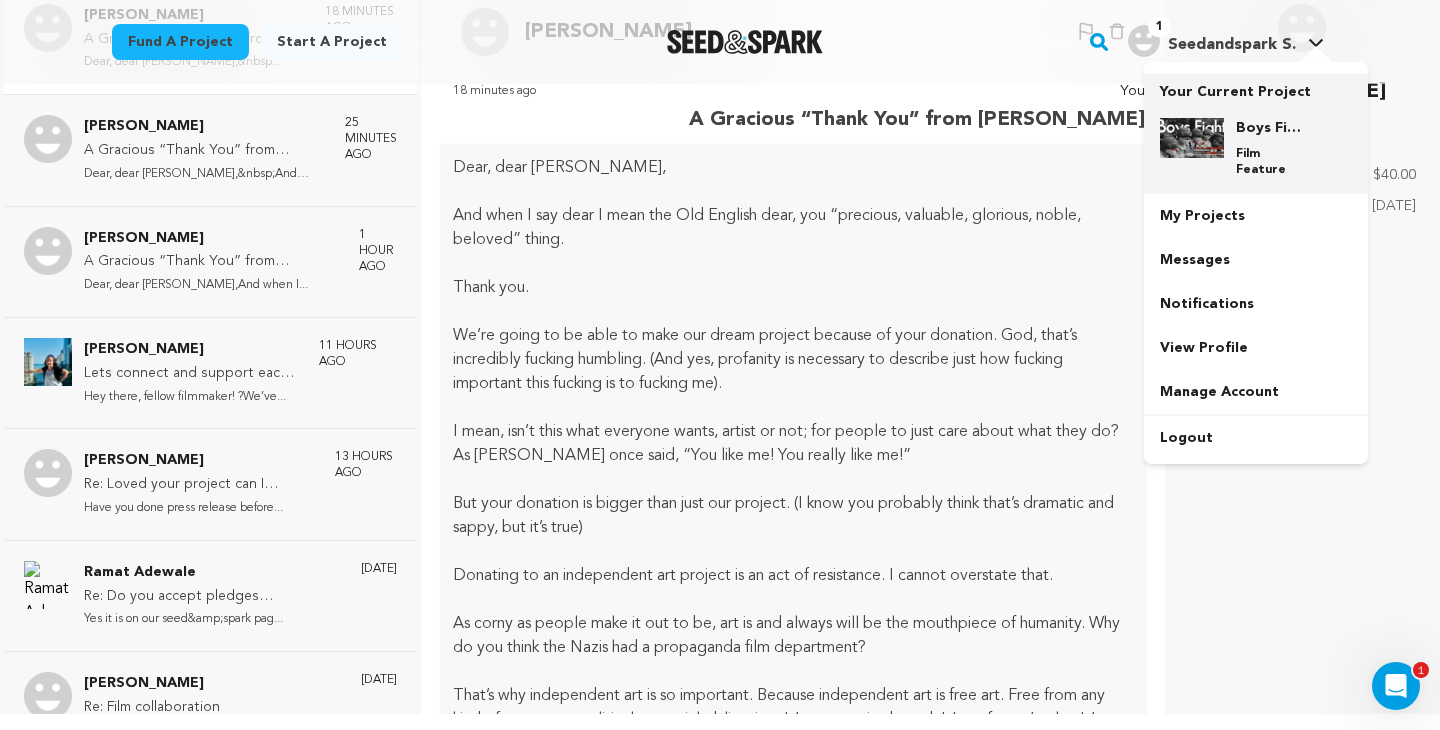 click at bounding box center [1192, 138] 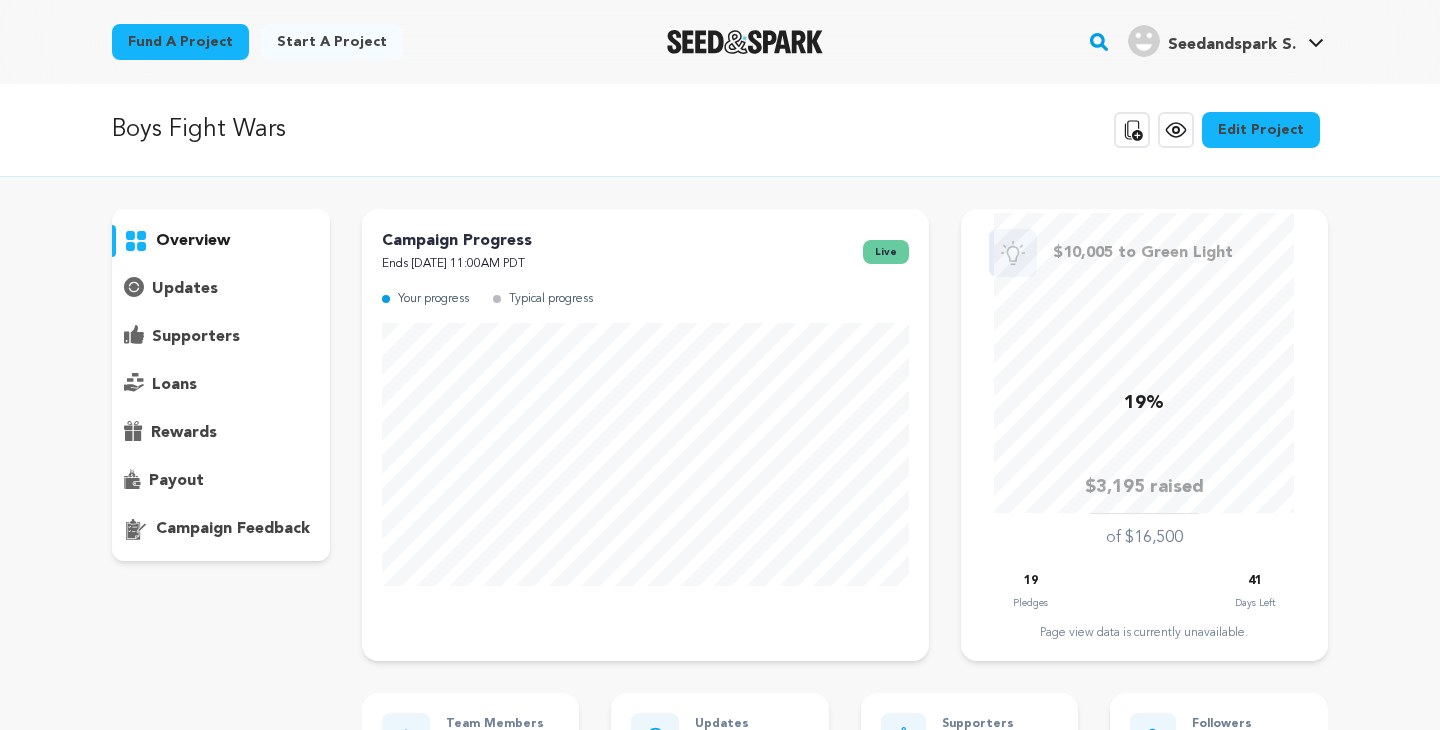 scroll, scrollTop: 0, scrollLeft: 0, axis: both 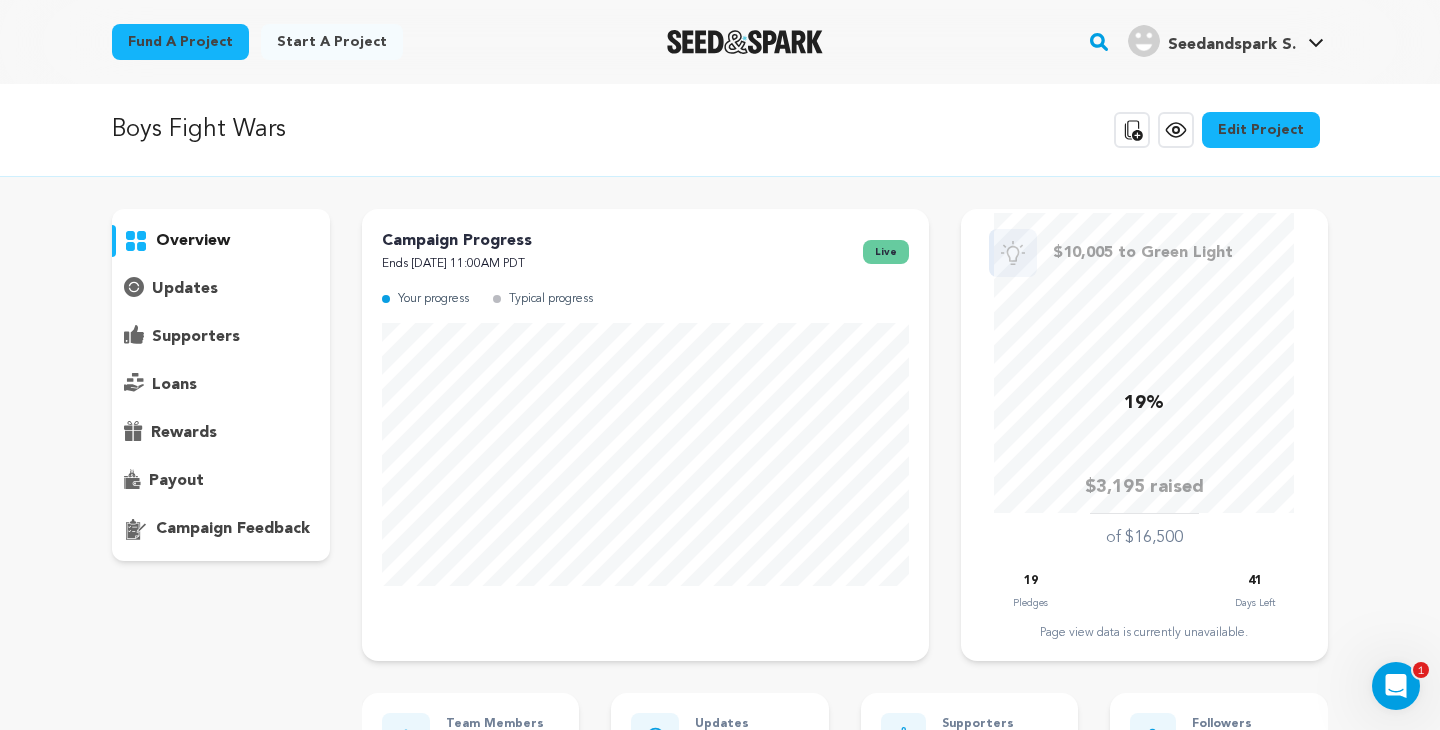click on "supporters" at bounding box center (196, 337) 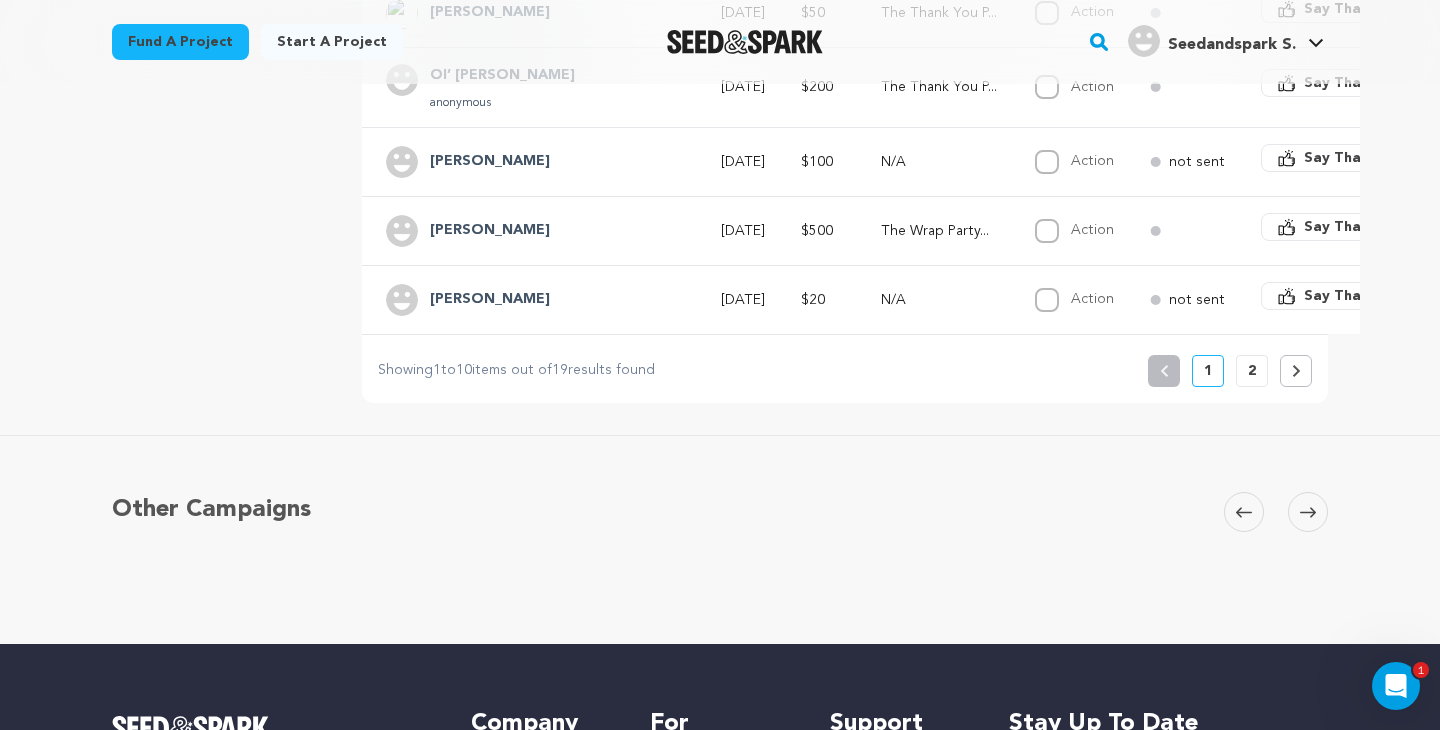 scroll, scrollTop: 902, scrollLeft: 0, axis: vertical 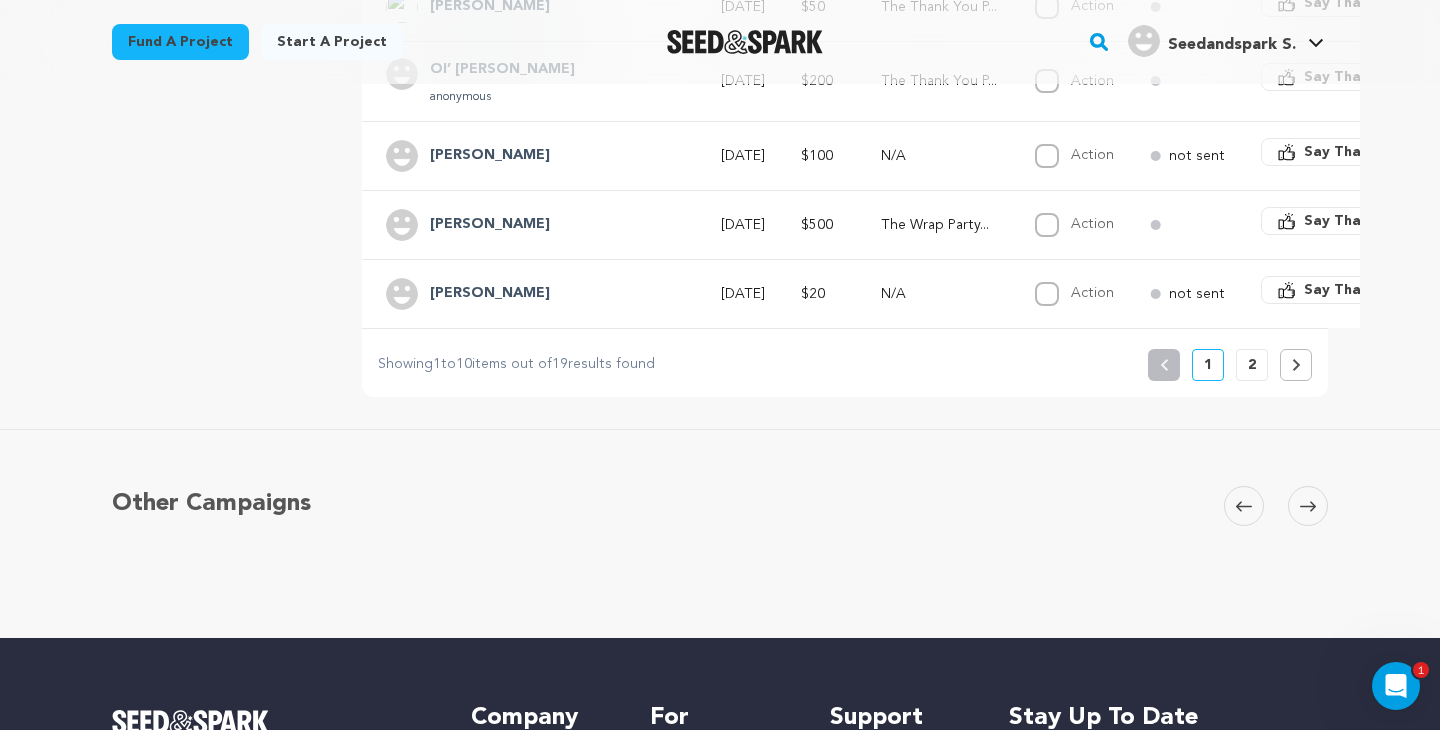 click on "2" at bounding box center [1252, 365] 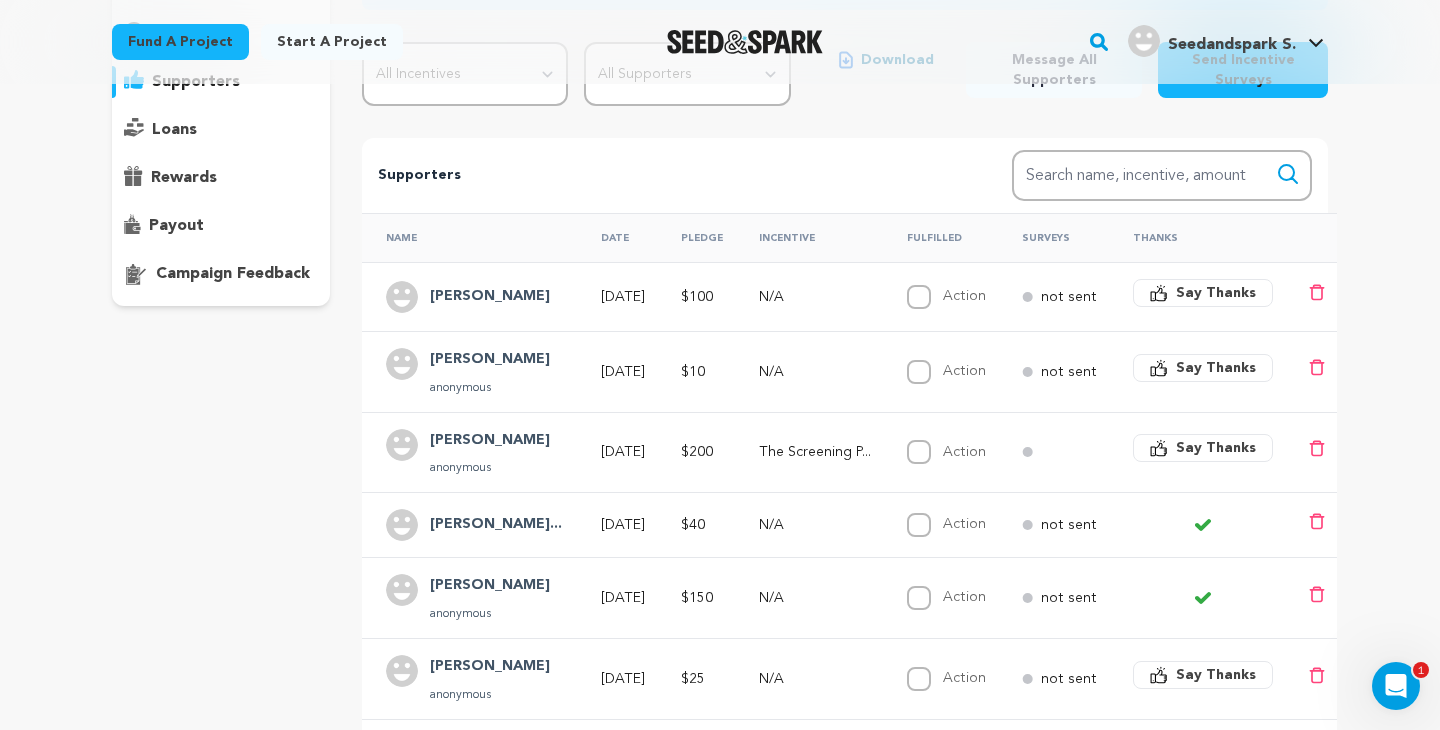 scroll, scrollTop: 374, scrollLeft: 0, axis: vertical 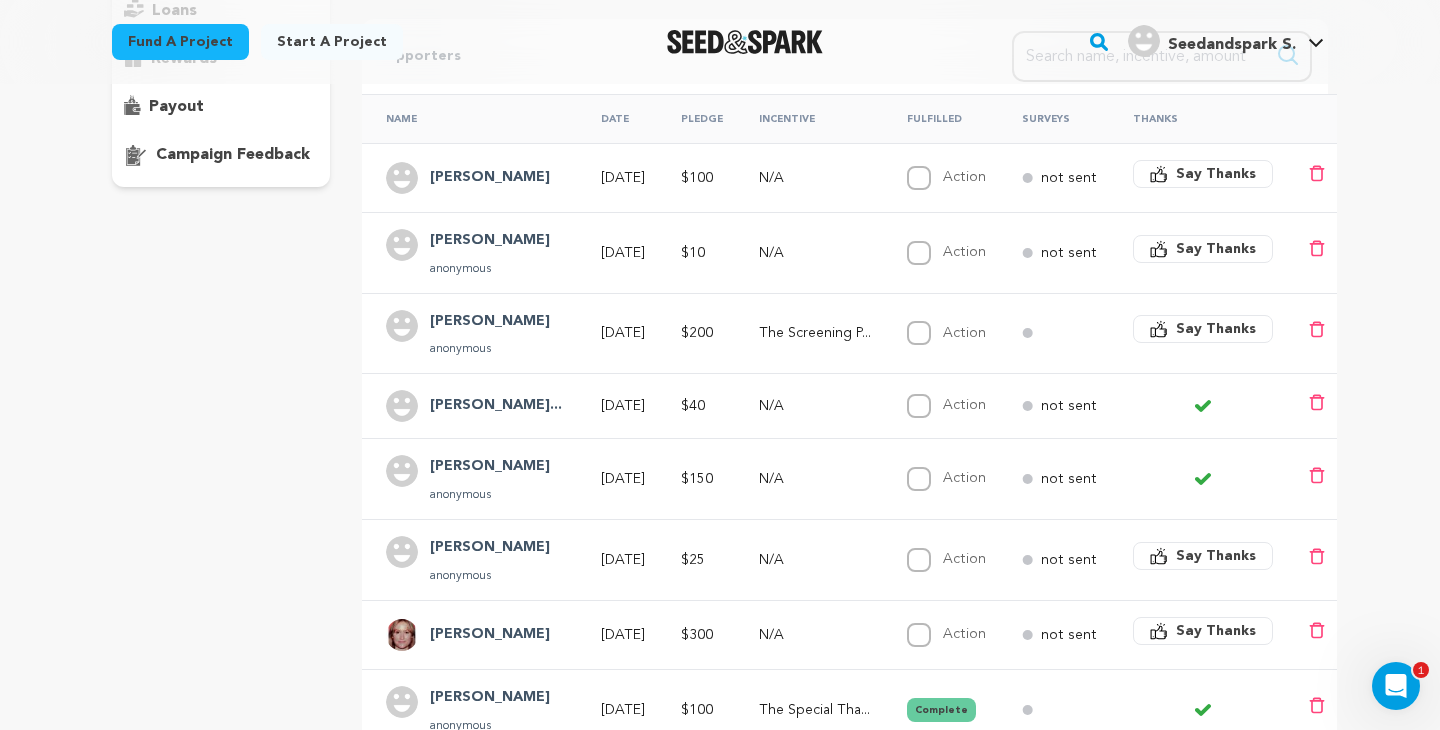 click at bounding box center (402, 326) 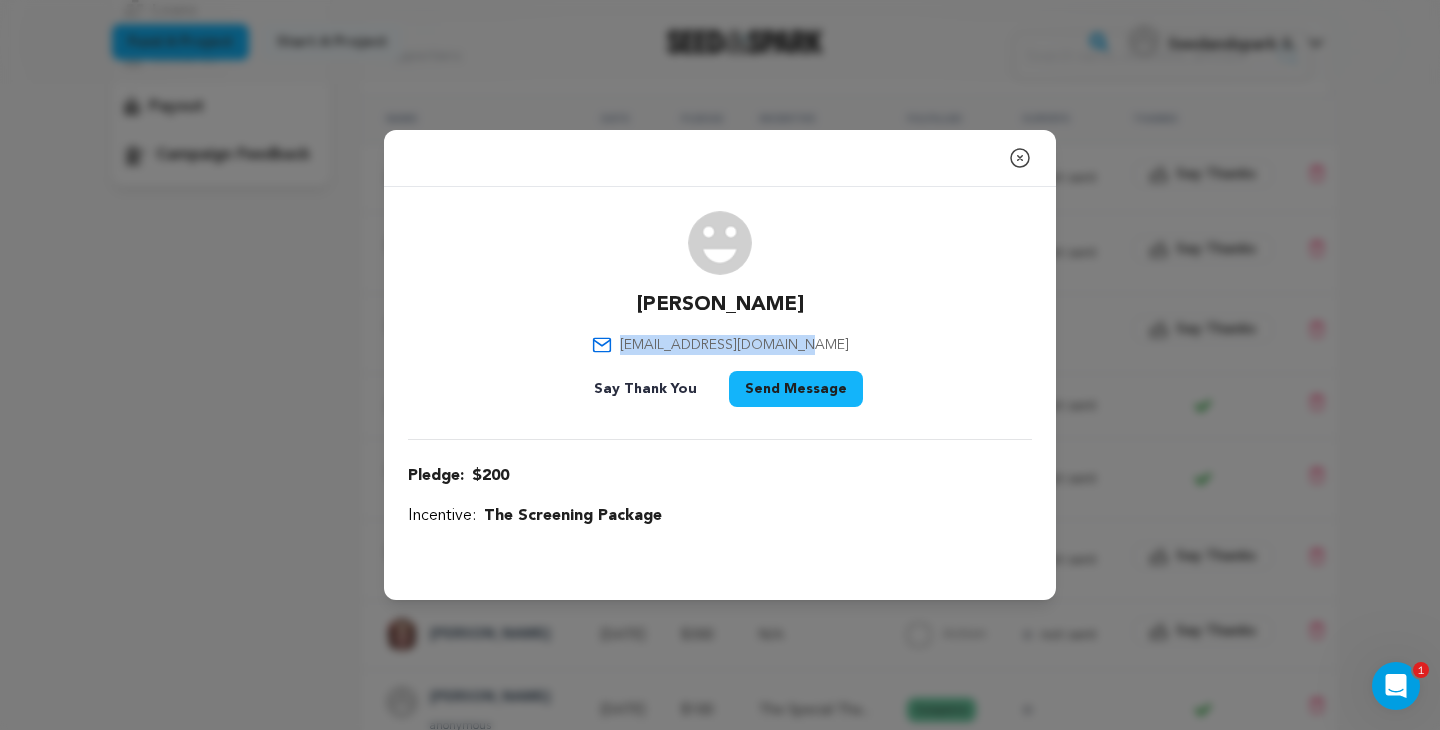 drag, startPoint x: 819, startPoint y: 345, endPoint x: 652, endPoint y: 341, distance: 167.0479 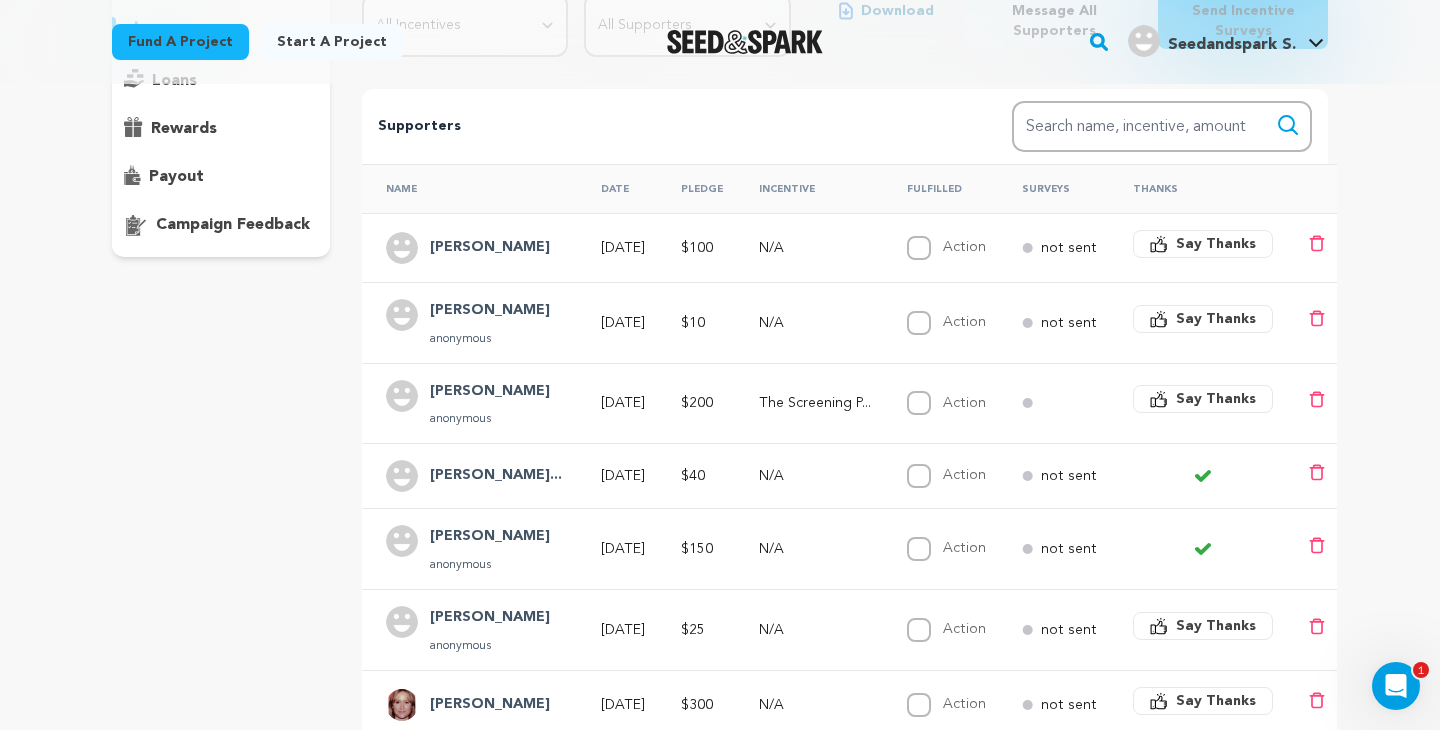 scroll, scrollTop: 288, scrollLeft: 0, axis: vertical 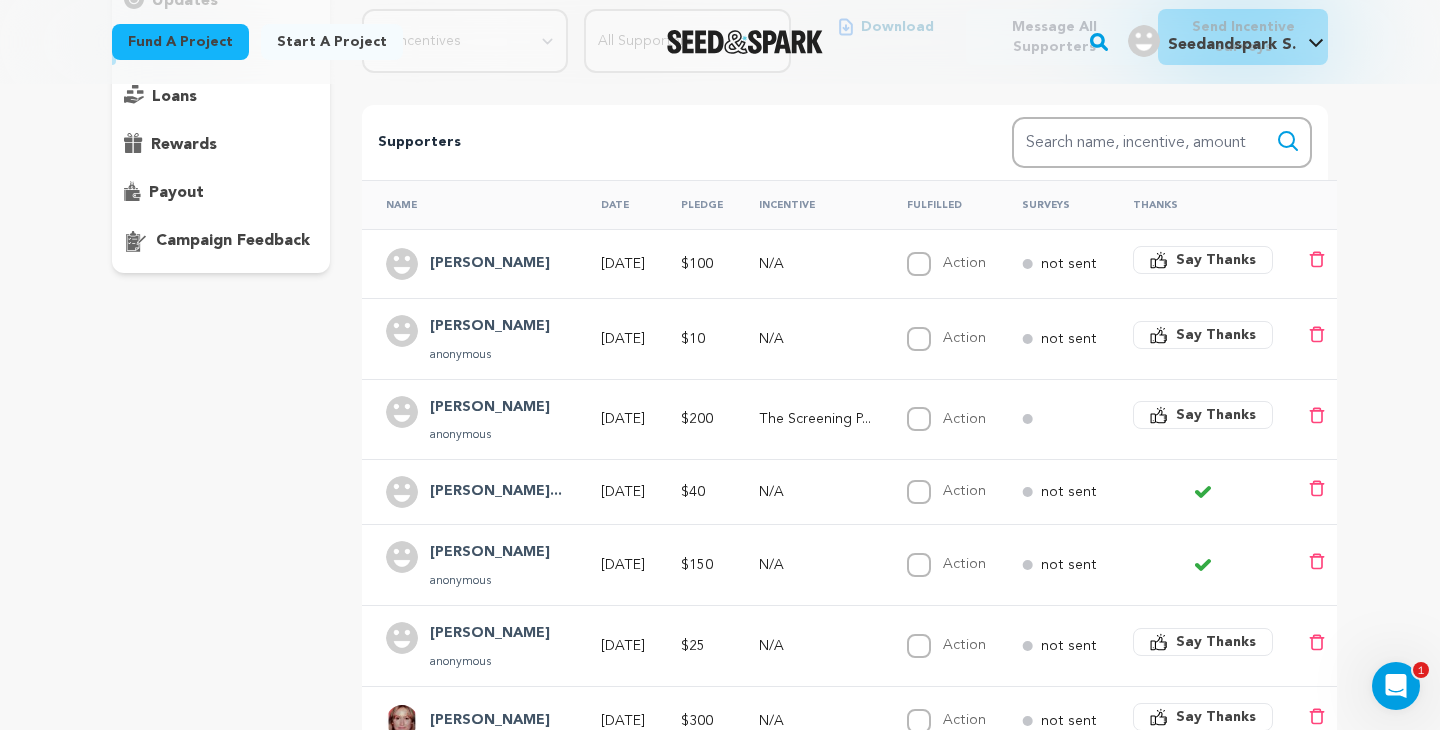 click at bounding box center (402, 331) 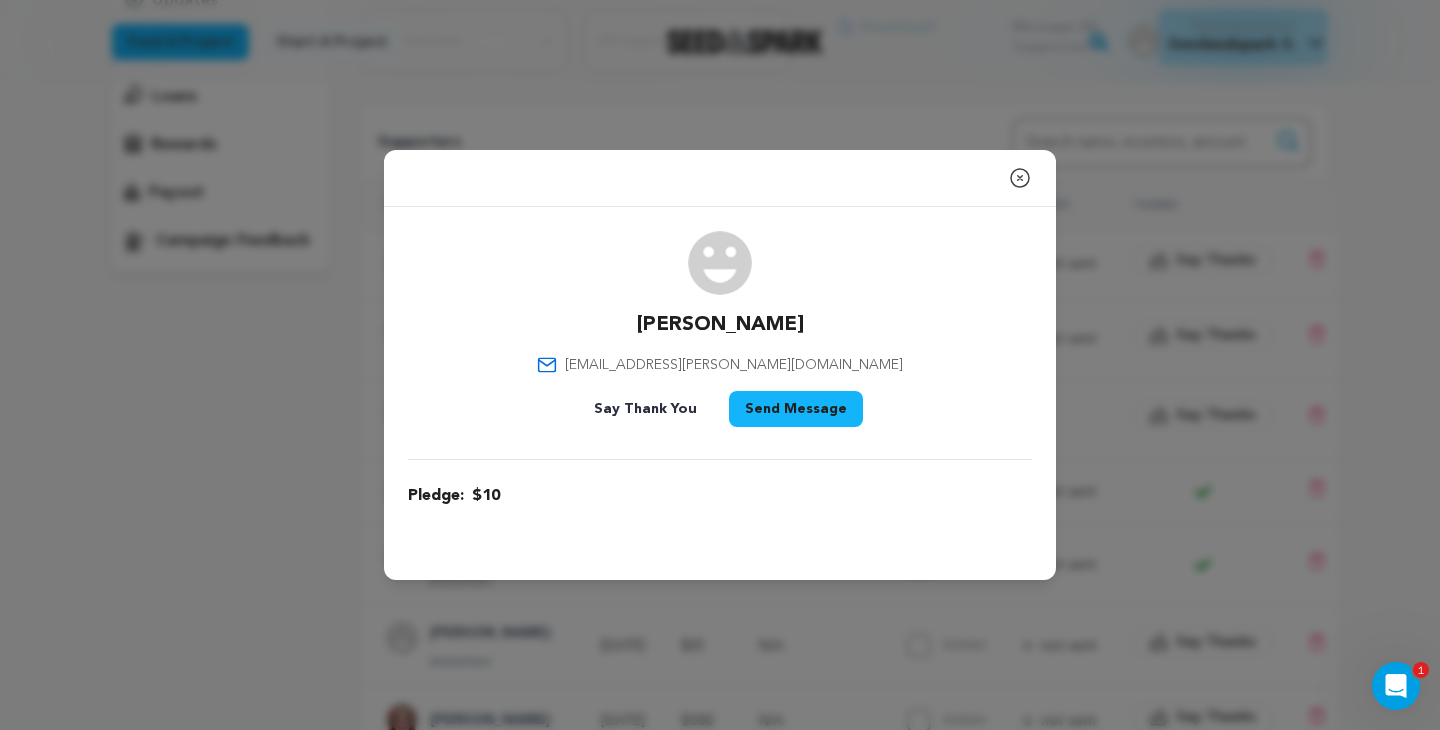 click 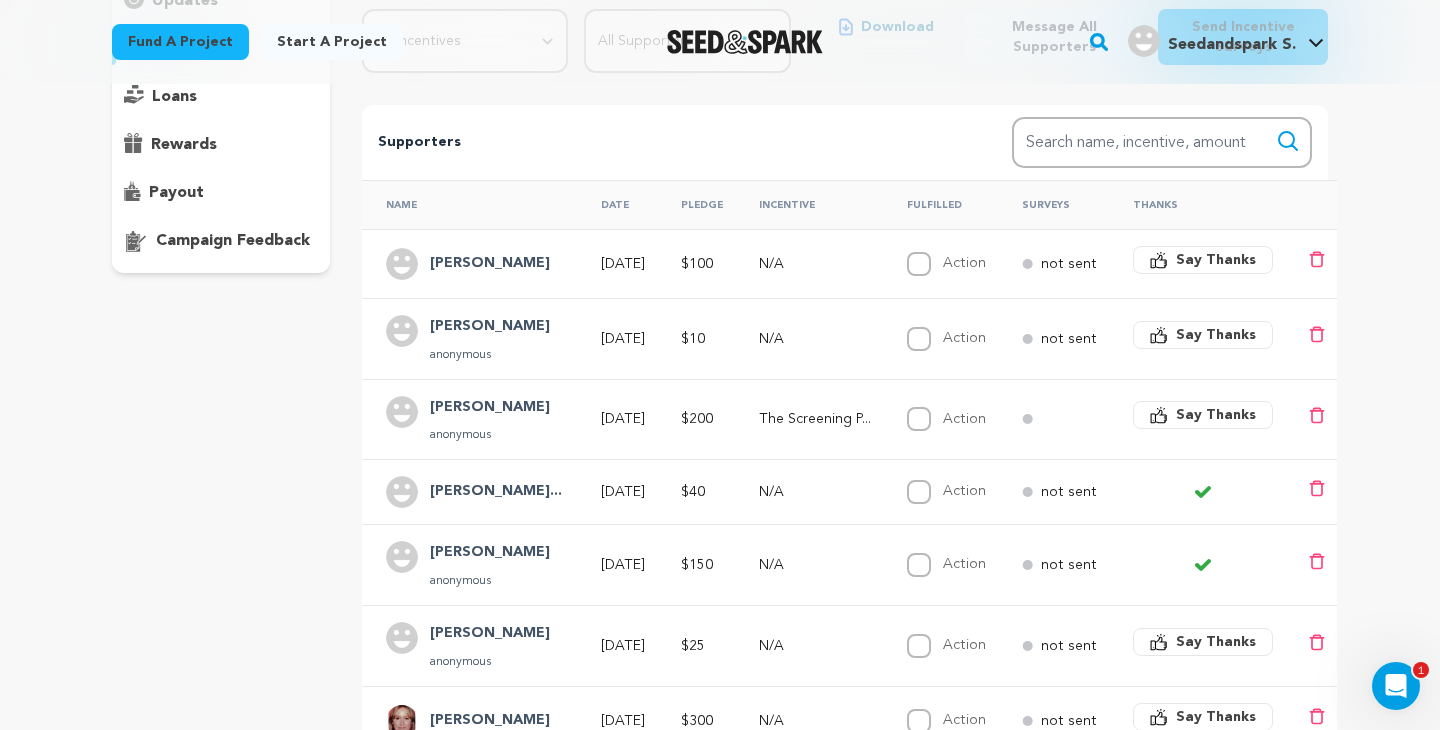click on "Say Thanks" at bounding box center [1216, 415] 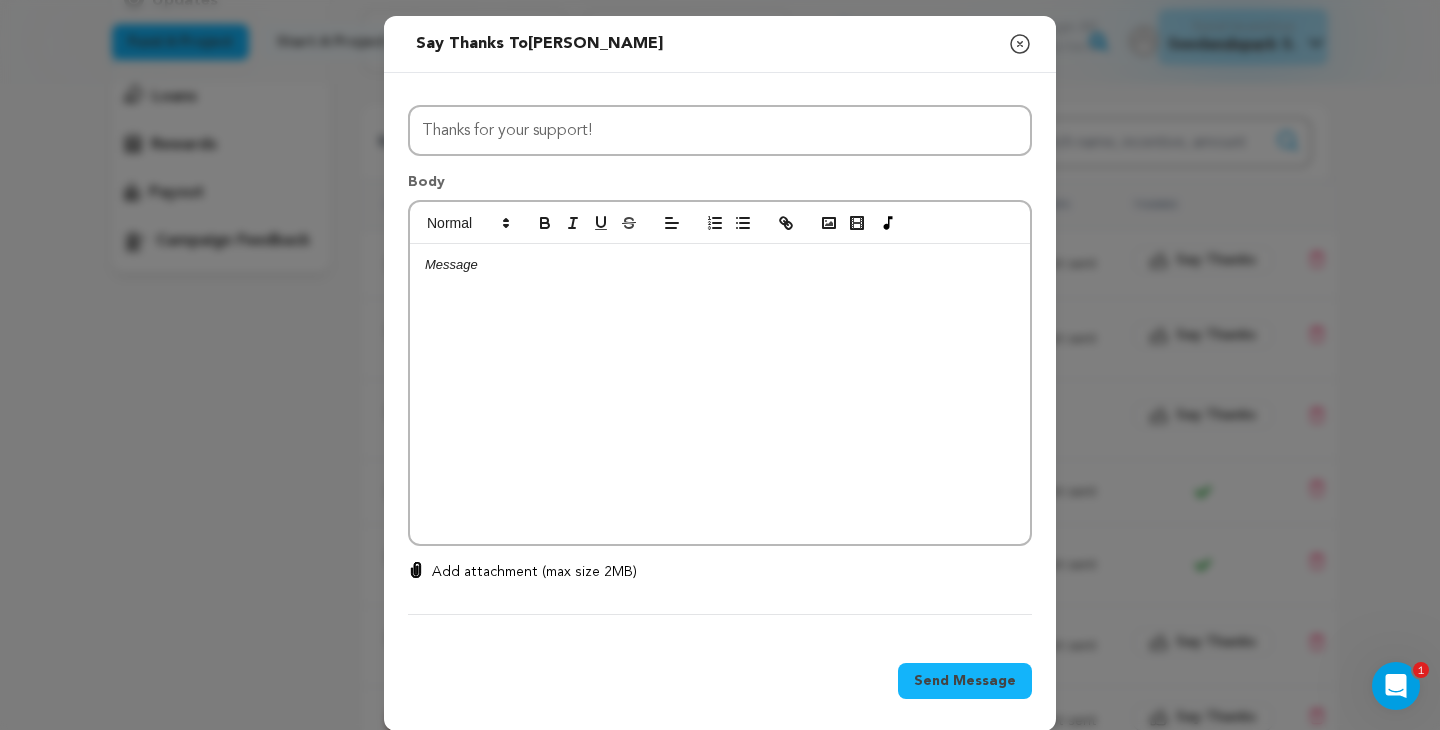click at bounding box center [720, 394] 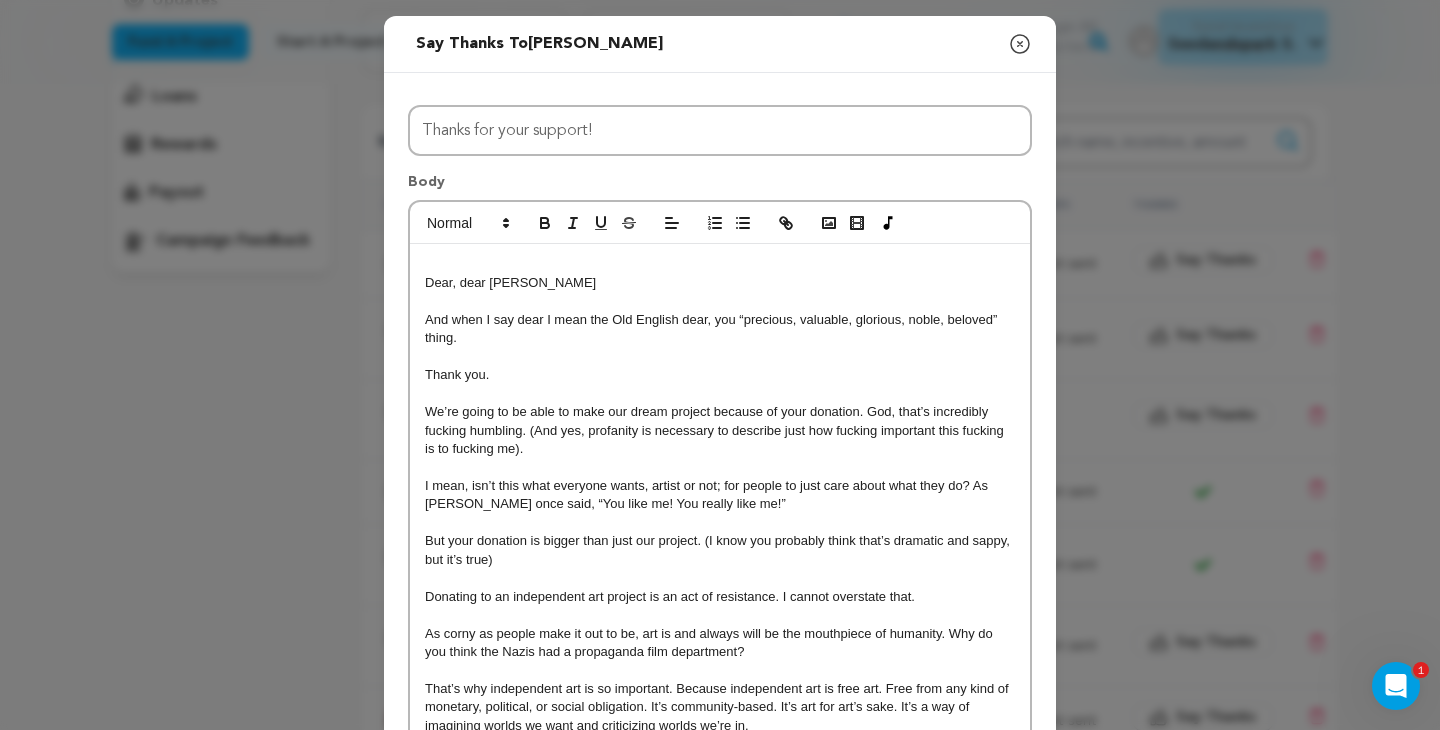 click on "Dear, dear [PERSON_NAME] And when I say dear I mean the Old English dear, you “precious, valuable, glorious, noble, beloved” thing.  Thank you. We’re going to be able to make our dream project because of your donation. God, that’s incredibly fucking humbling. (And yes, profanity is necessary to describe just how fucking important this fucking is to fucking me).  I mean, isn’t this what everyone wants, artist or not; for people to just care about what they do? As [PERSON_NAME] once said, “You like me! You really like me!” But your donation is bigger than just our project. (I know you probably think that’s dramatic and sappy, but it’s true) Donating to an independent art project is an act of resistance. I cannot overstate that.  As corny as people make it out to be, art is and always will be the mouthpiece of humanity. Why do you think the Nazis had a propaganda film department?  Thank you dear.  SKIP DOWN HERE IF YOU WANT TO AVOID LISTENING TO ME WAX POETIC ABOUT THE INDOMITABLE HUMAN SPIRIT. ." at bounding box center [720, 1049] 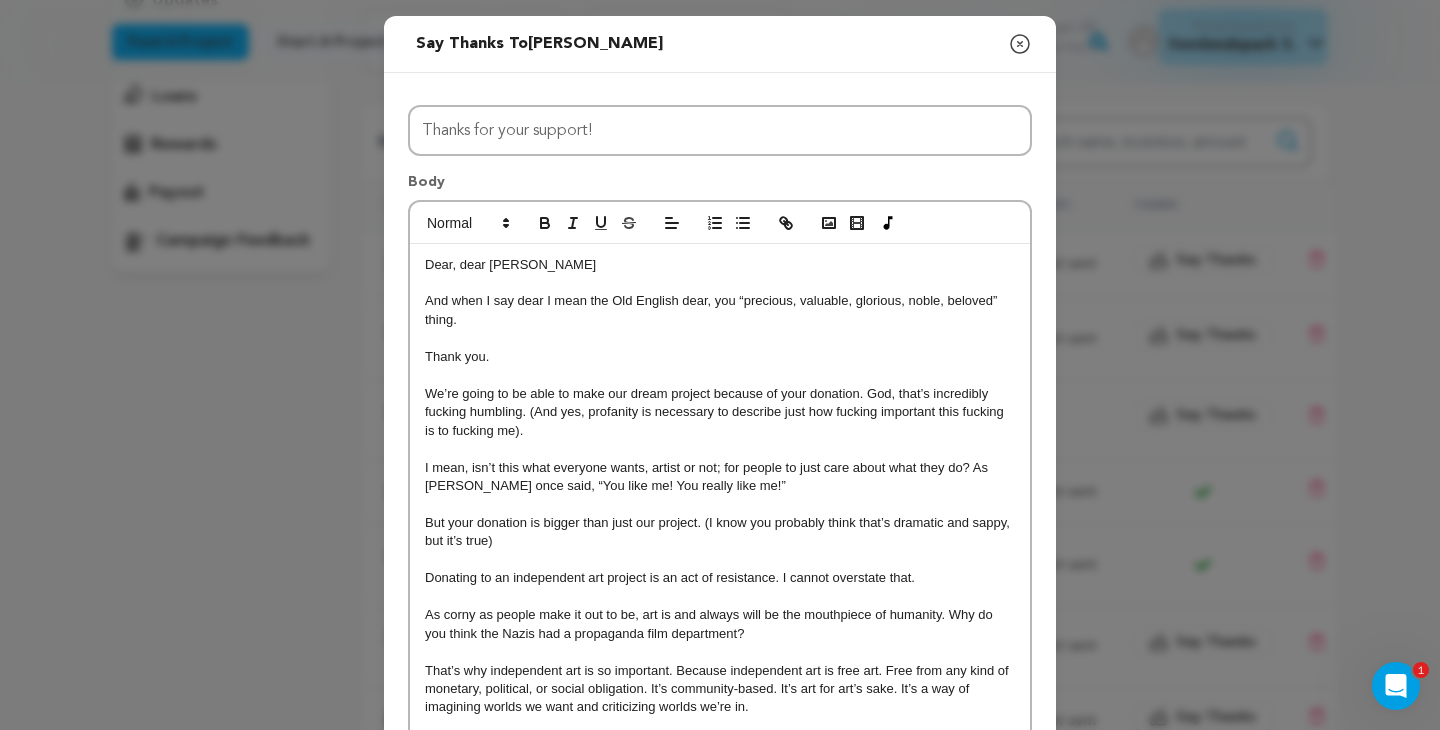 click on "Dear, dear [PERSON_NAME]" at bounding box center (720, 265) 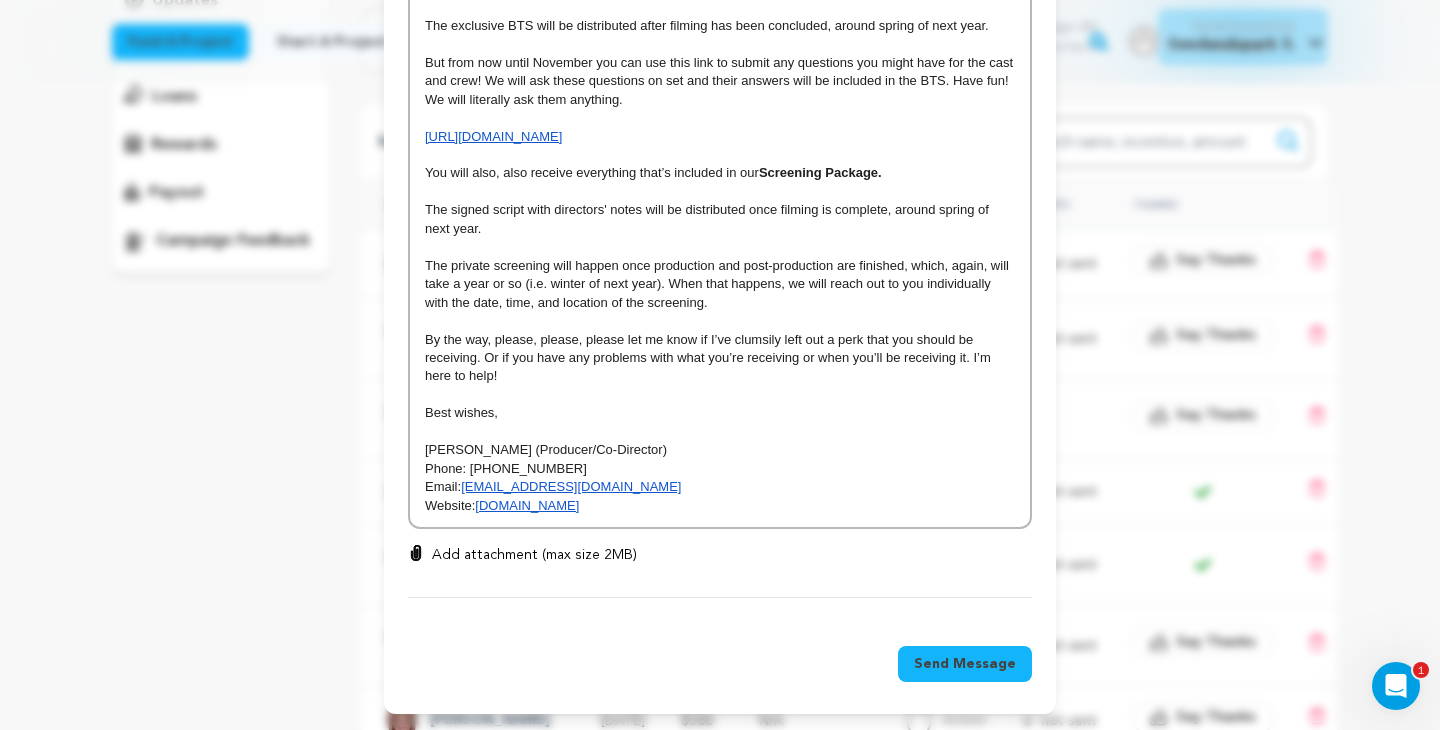 scroll, scrollTop: 1282, scrollLeft: 0, axis: vertical 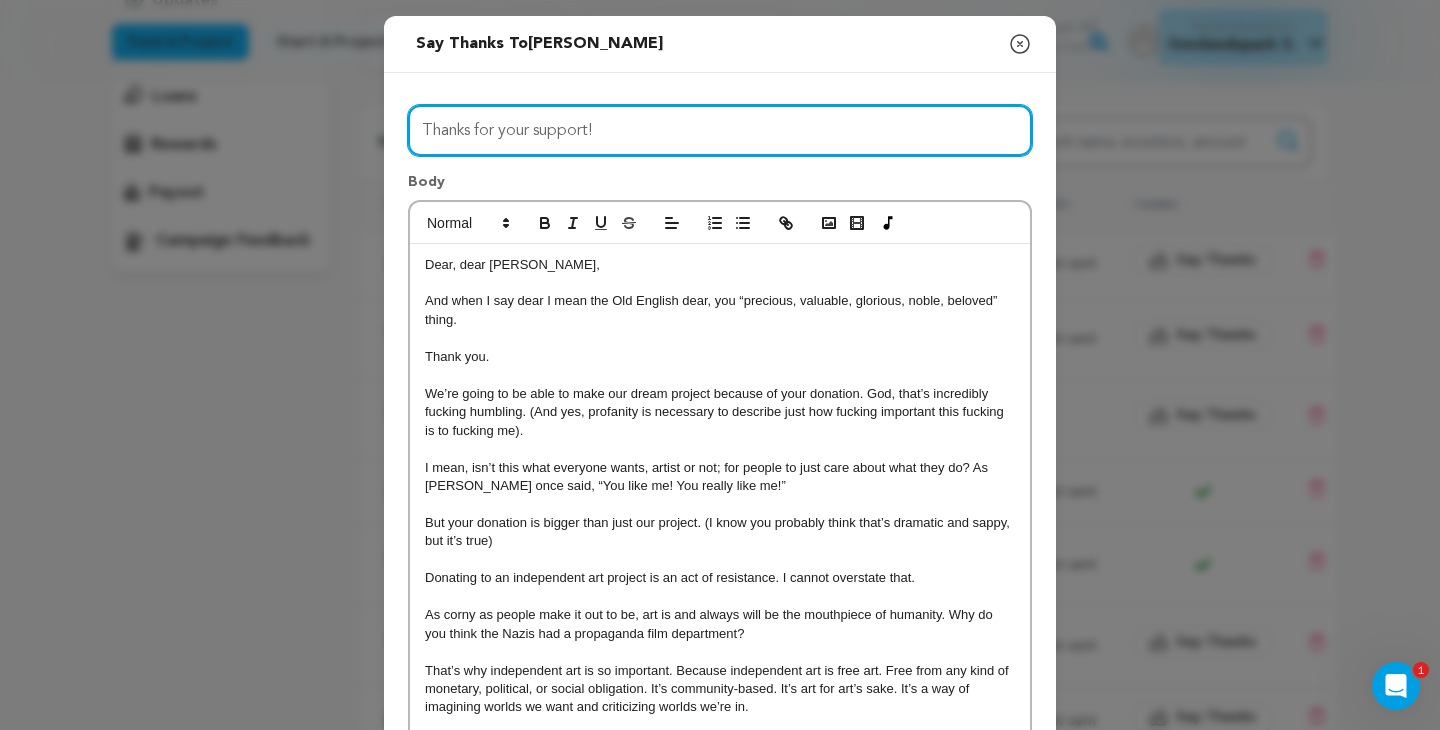click on "Thanks for your support!" at bounding box center (720, 130) 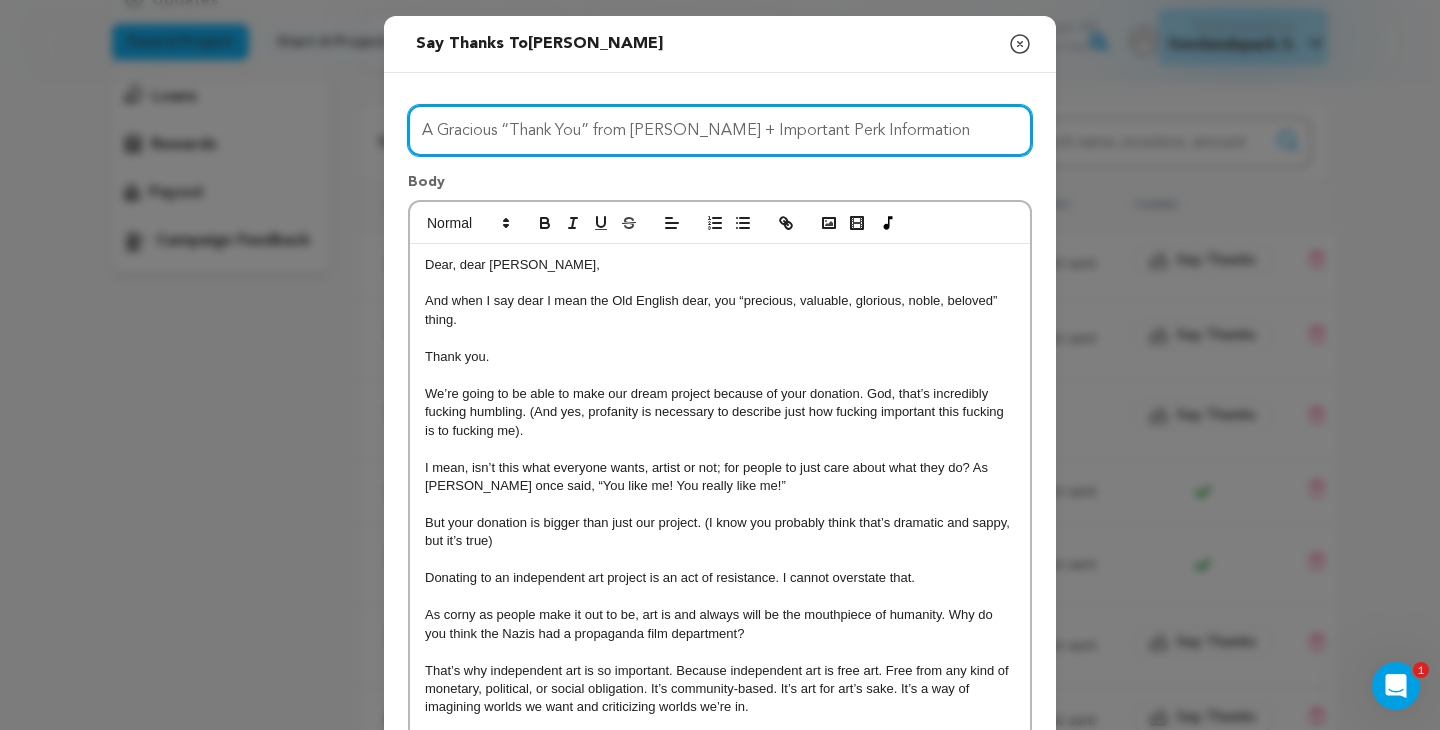 click on "A Gracious “Thank You” from [PERSON_NAME] + Important Perk Information" at bounding box center (720, 130) 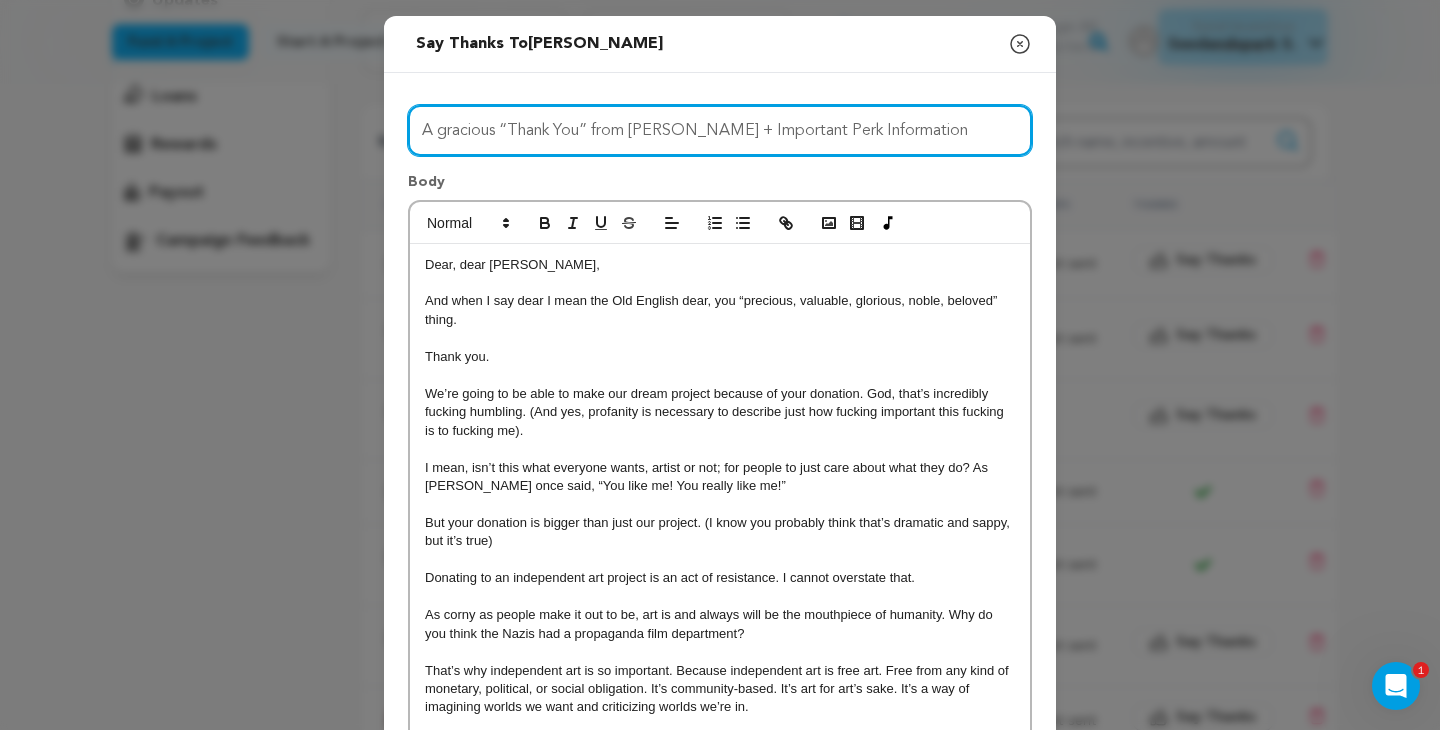 click on "A gracious “Thank You” from [PERSON_NAME] + Important Perk Information" at bounding box center [720, 130] 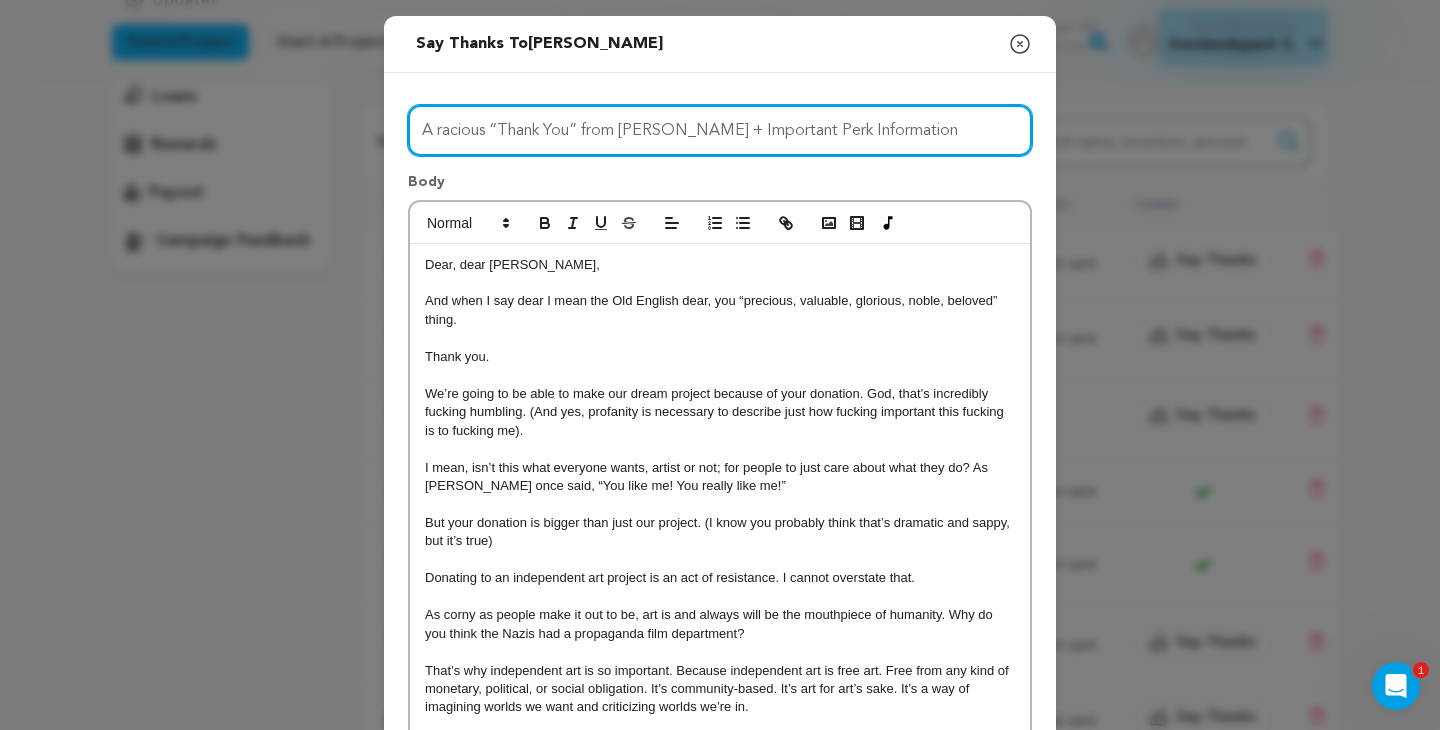 type on "A Gracious “Thank You” from [PERSON_NAME] + Important Perk Information" 